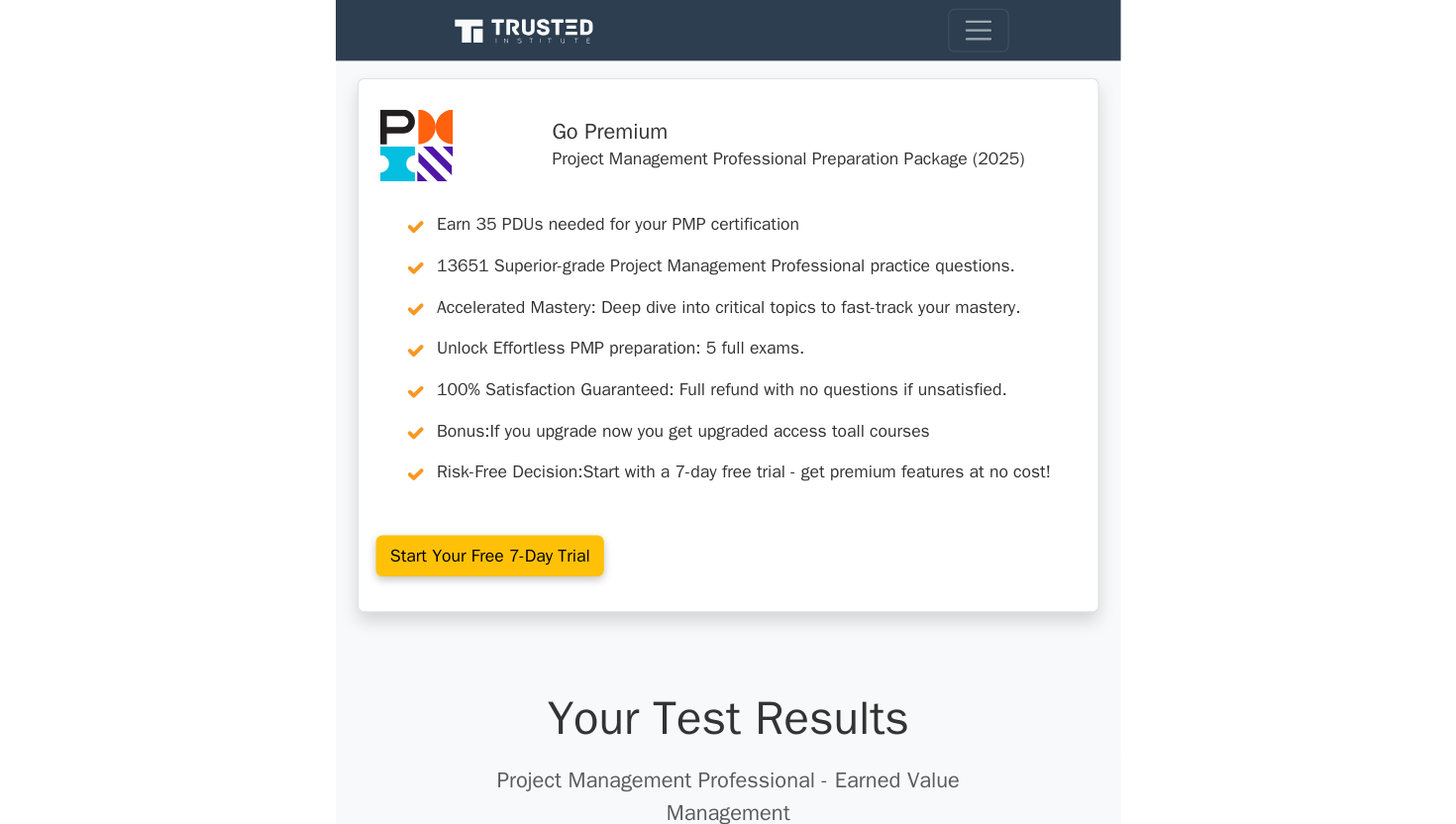 scroll, scrollTop: 0, scrollLeft: 0, axis: both 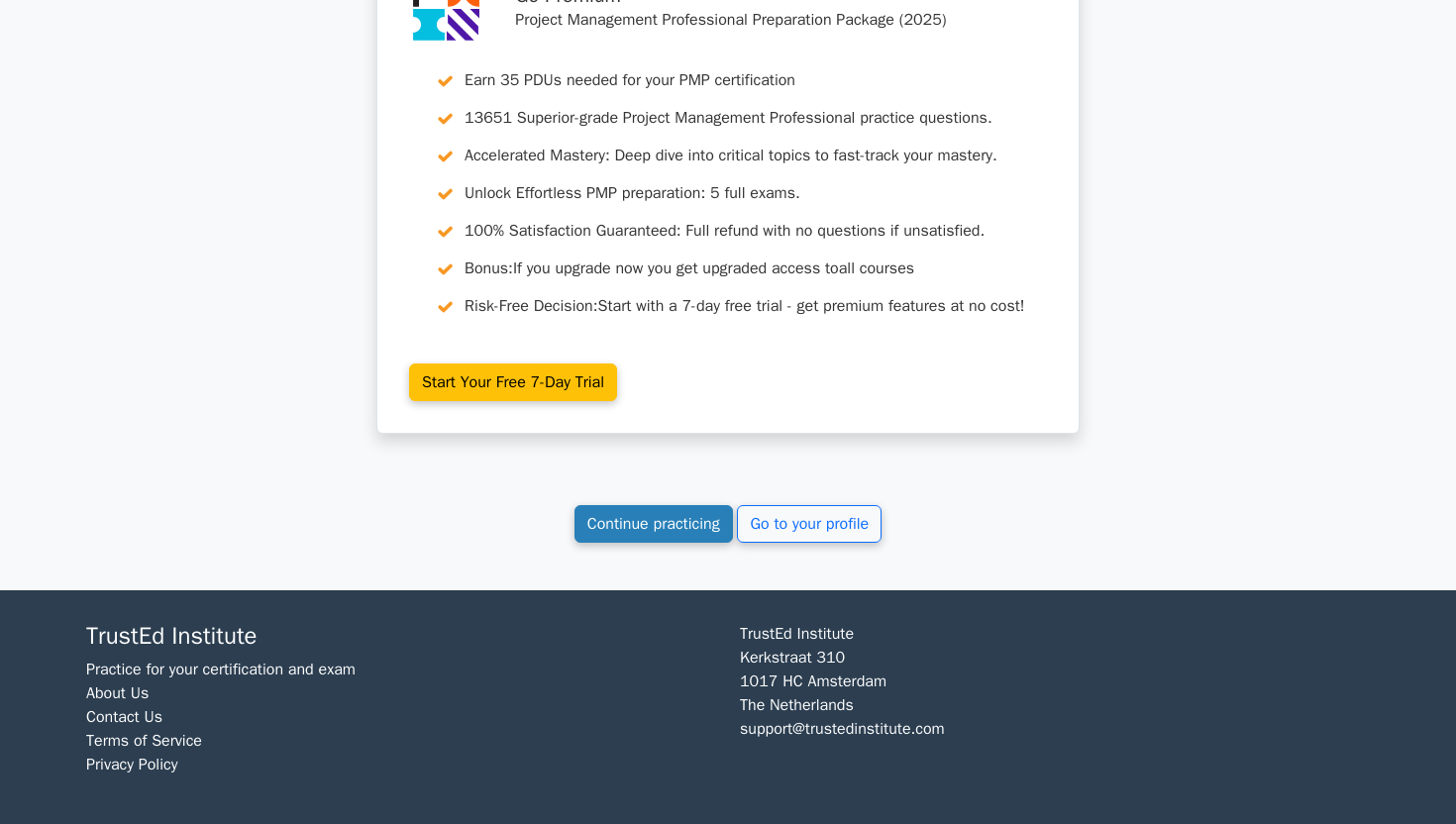 click on "Continue practicing" at bounding box center (654, 524) 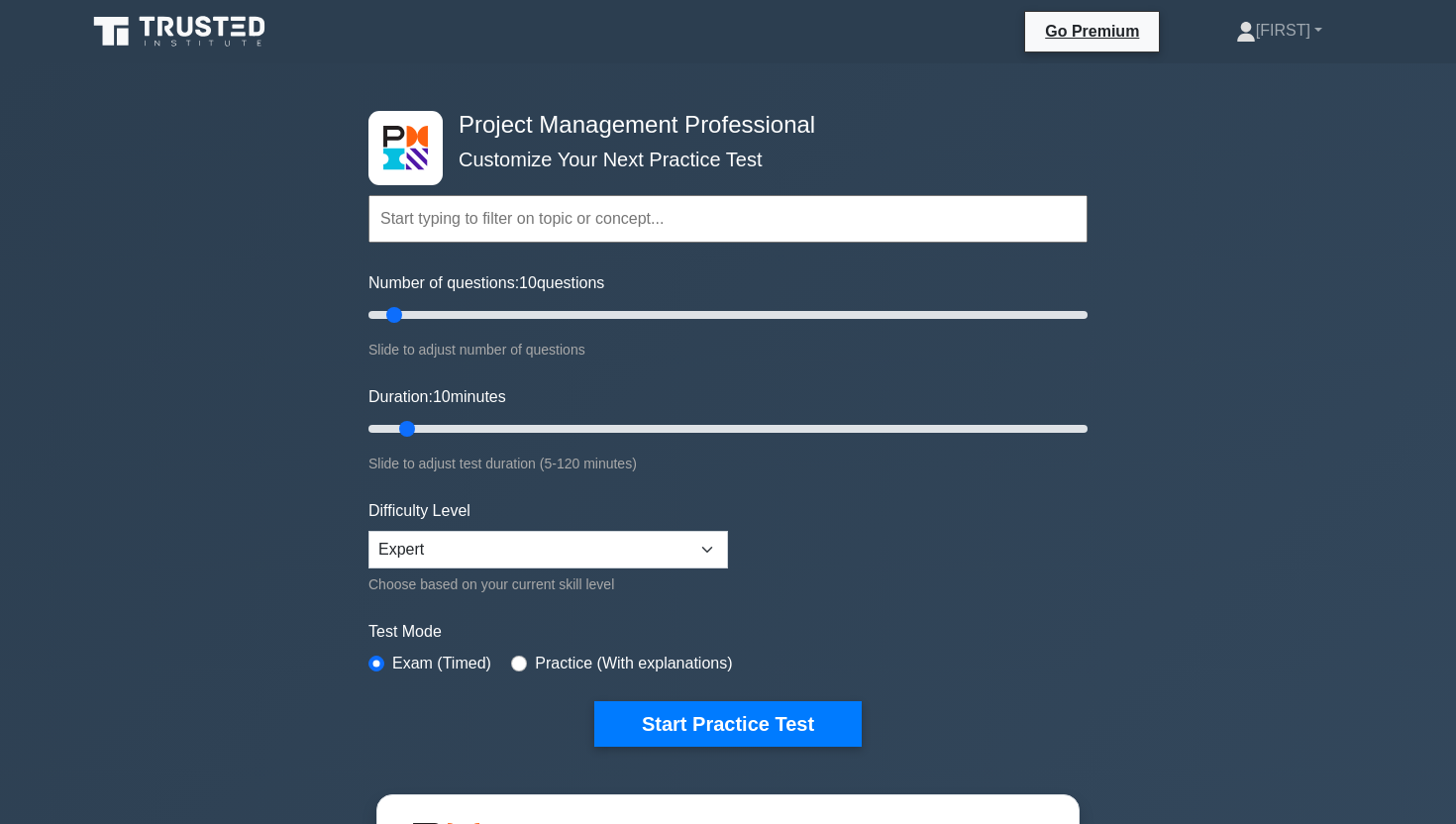 scroll, scrollTop: 0, scrollLeft: 0, axis: both 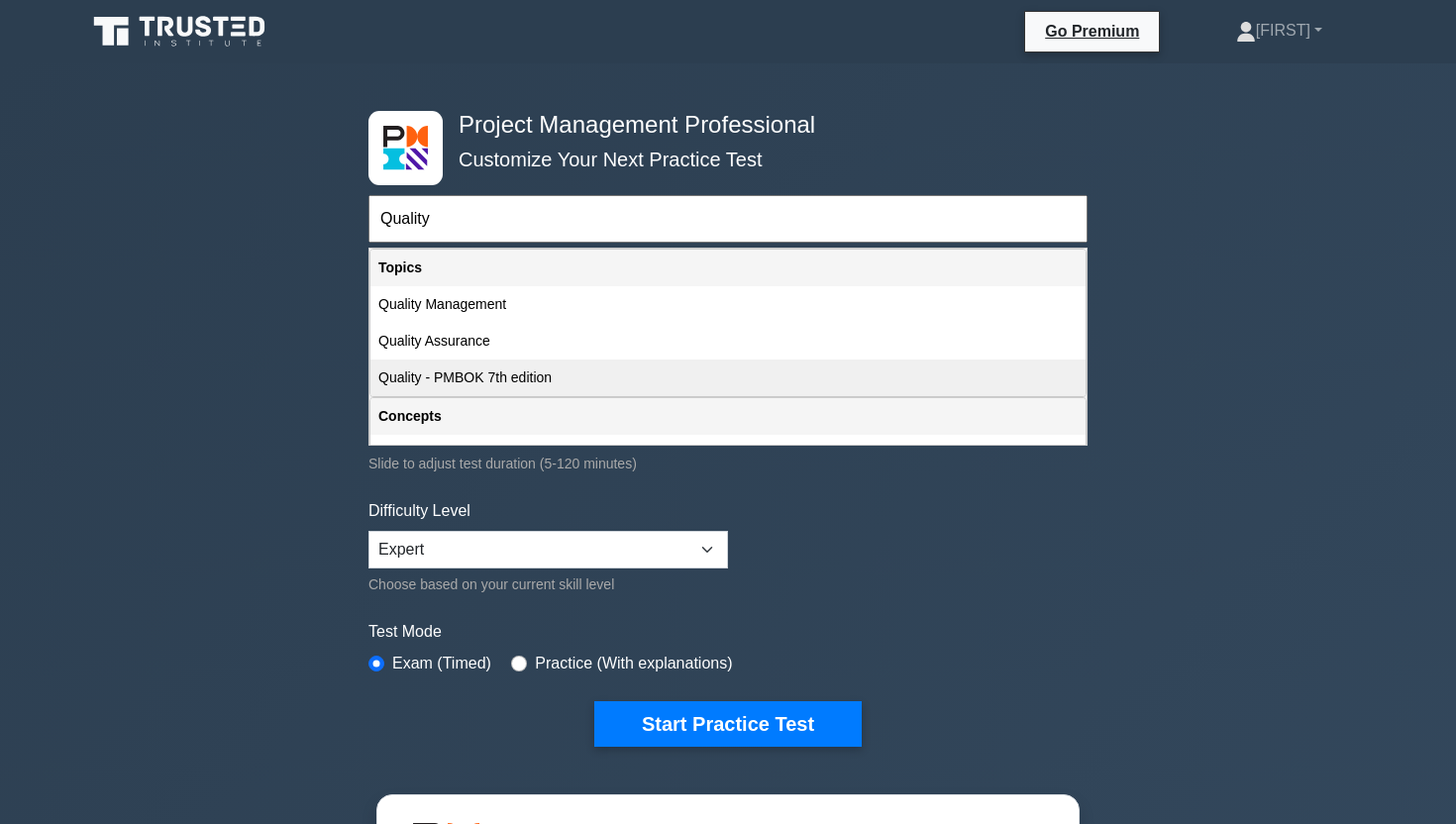 click on "Quality - PMBOK 7th edition" at bounding box center (728, 377) 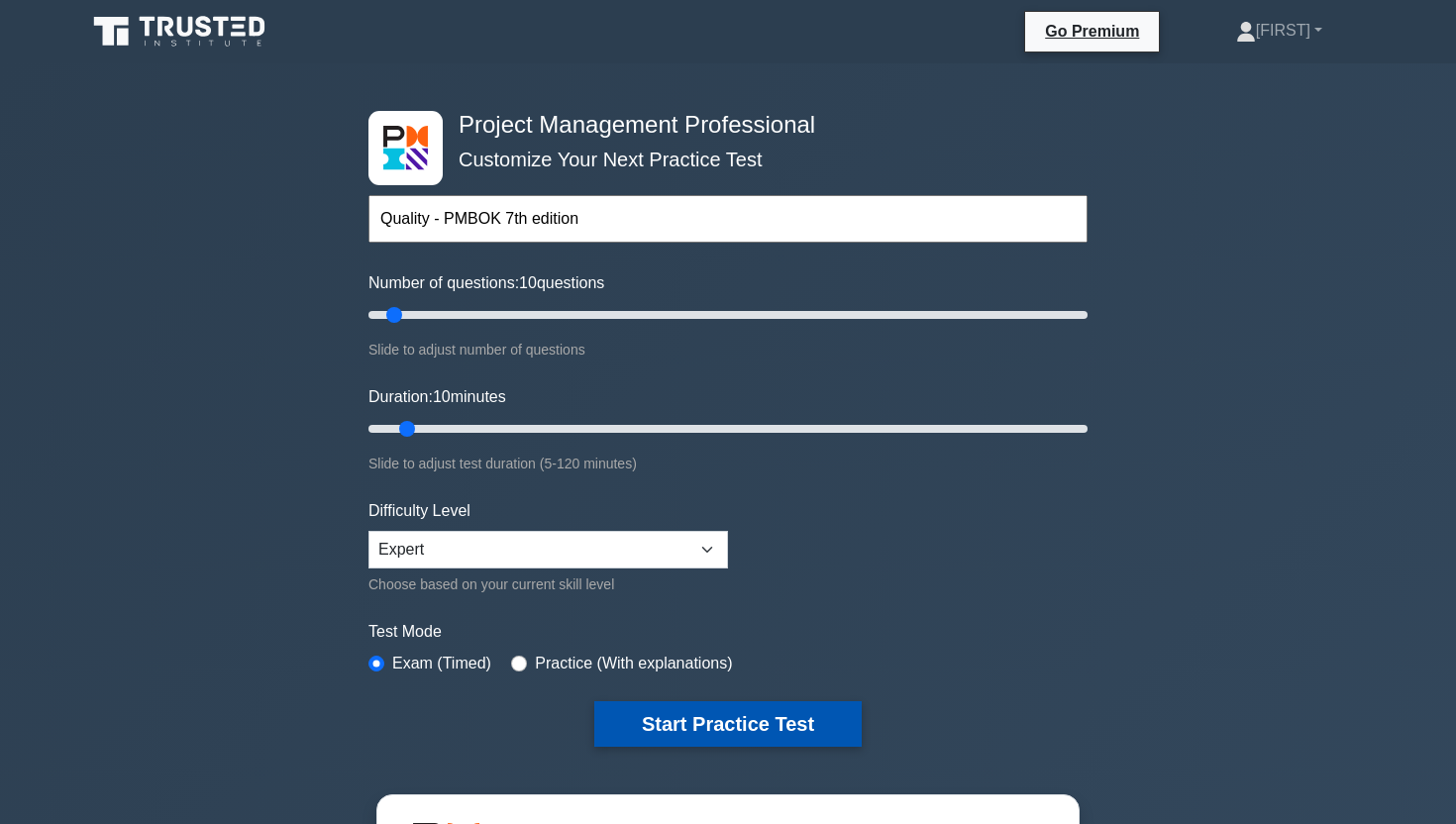 click on "Start Practice Test" at bounding box center (728, 724) 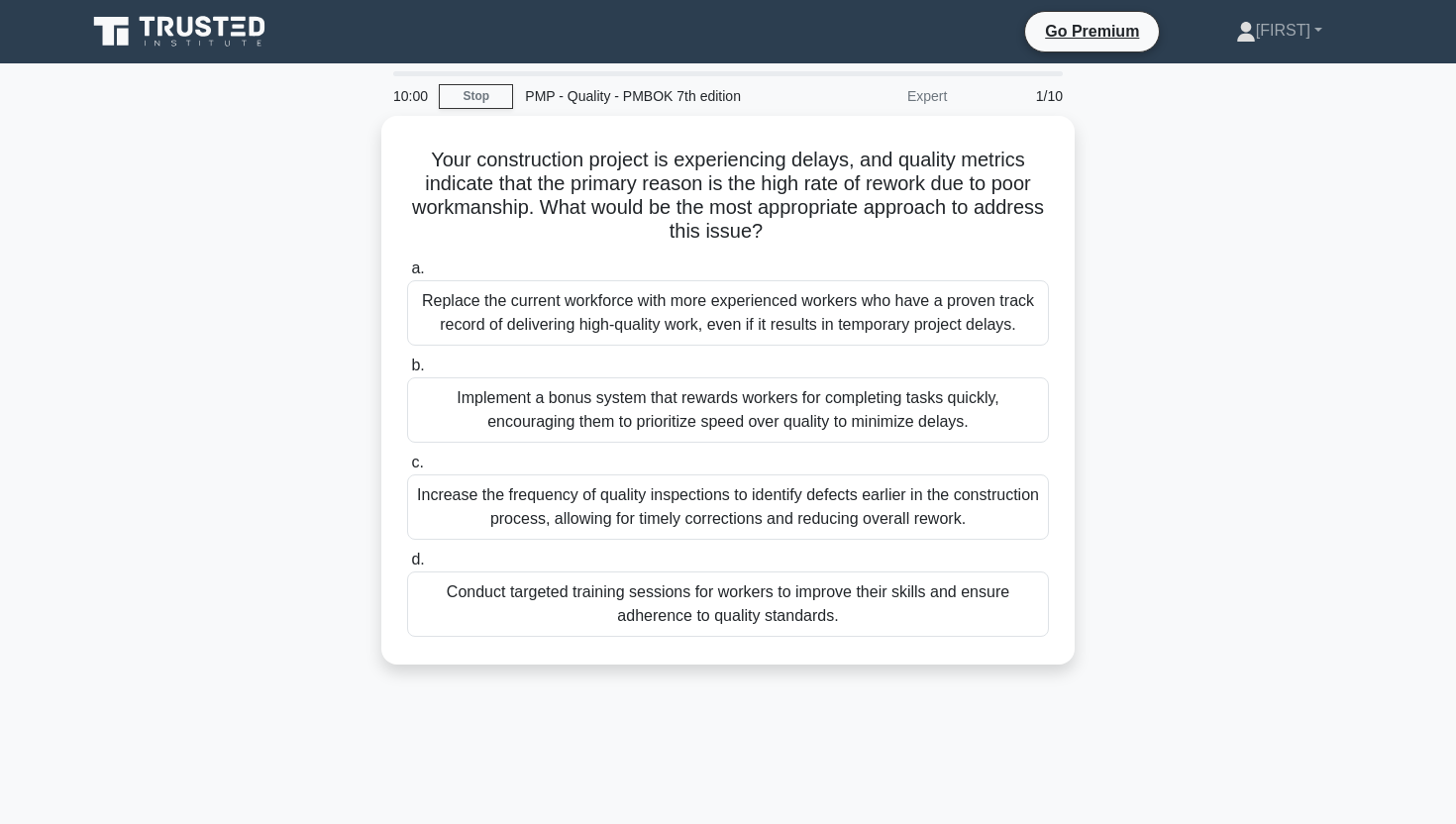 scroll, scrollTop: 0, scrollLeft: 0, axis: both 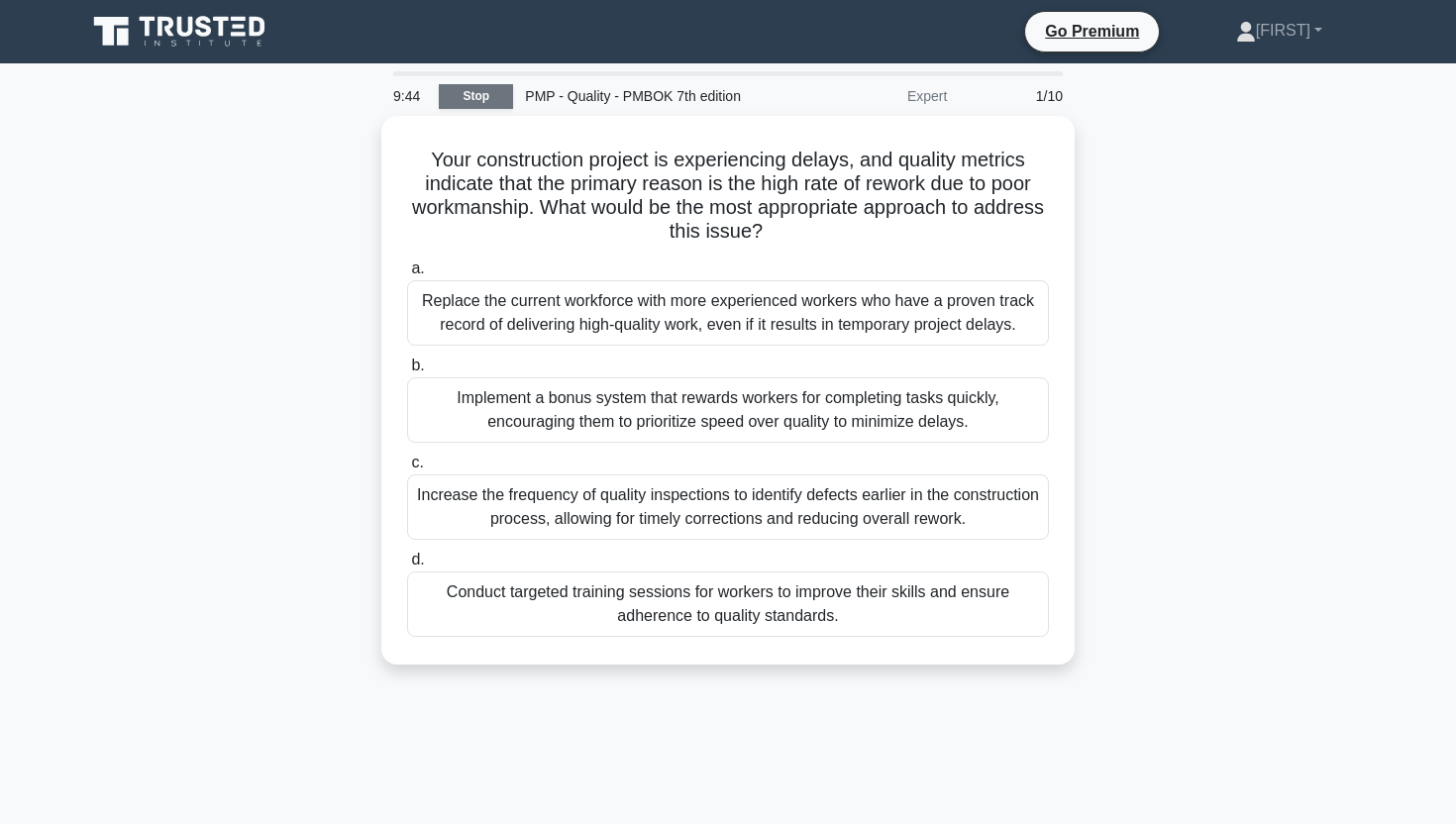 click on "Stop" at bounding box center (475, 96) 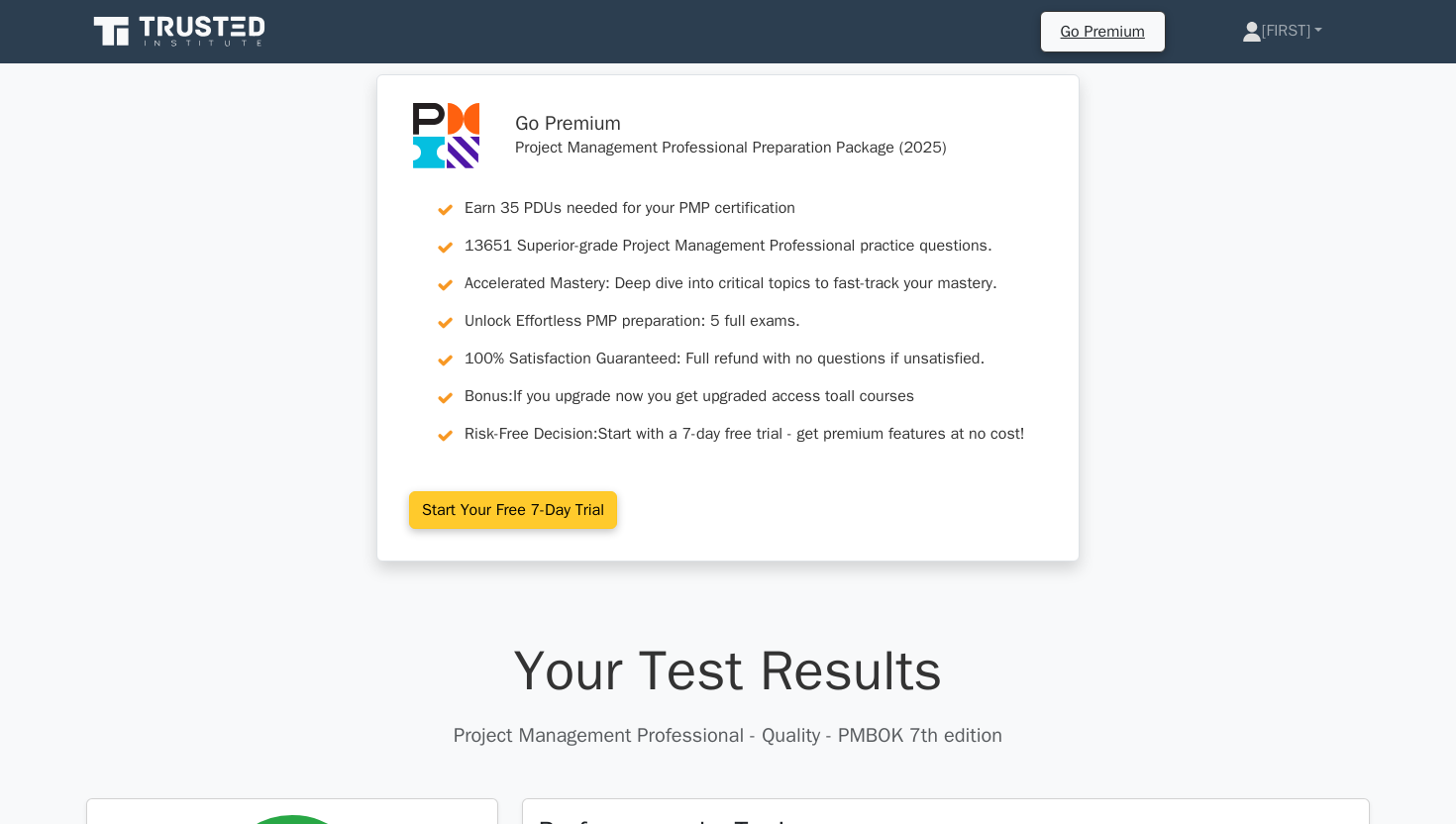 scroll, scrollTop: 0, scrollLeft: 0, axis: both 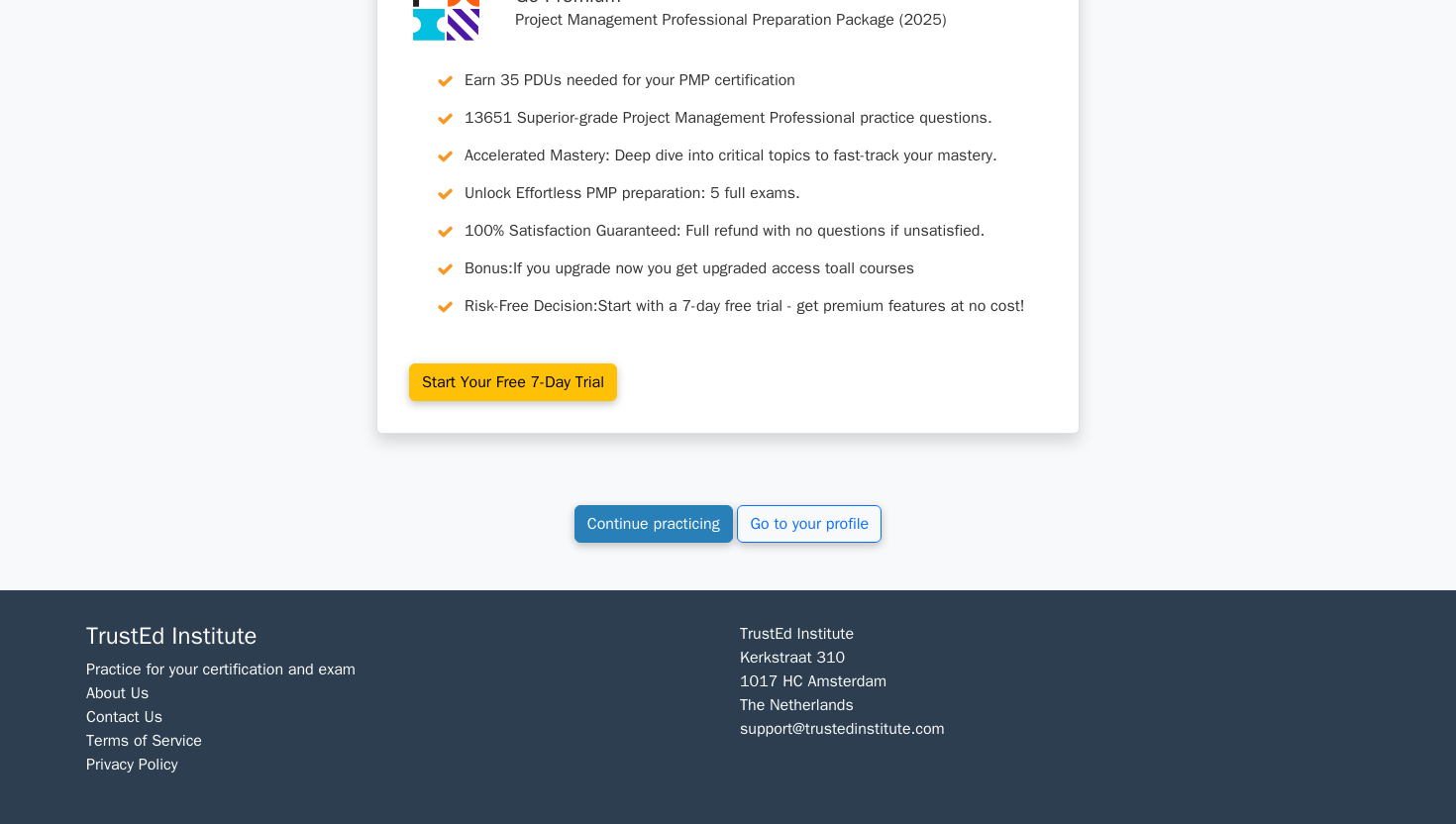 click on "Continue practicing" at bounding box center (654, 524) 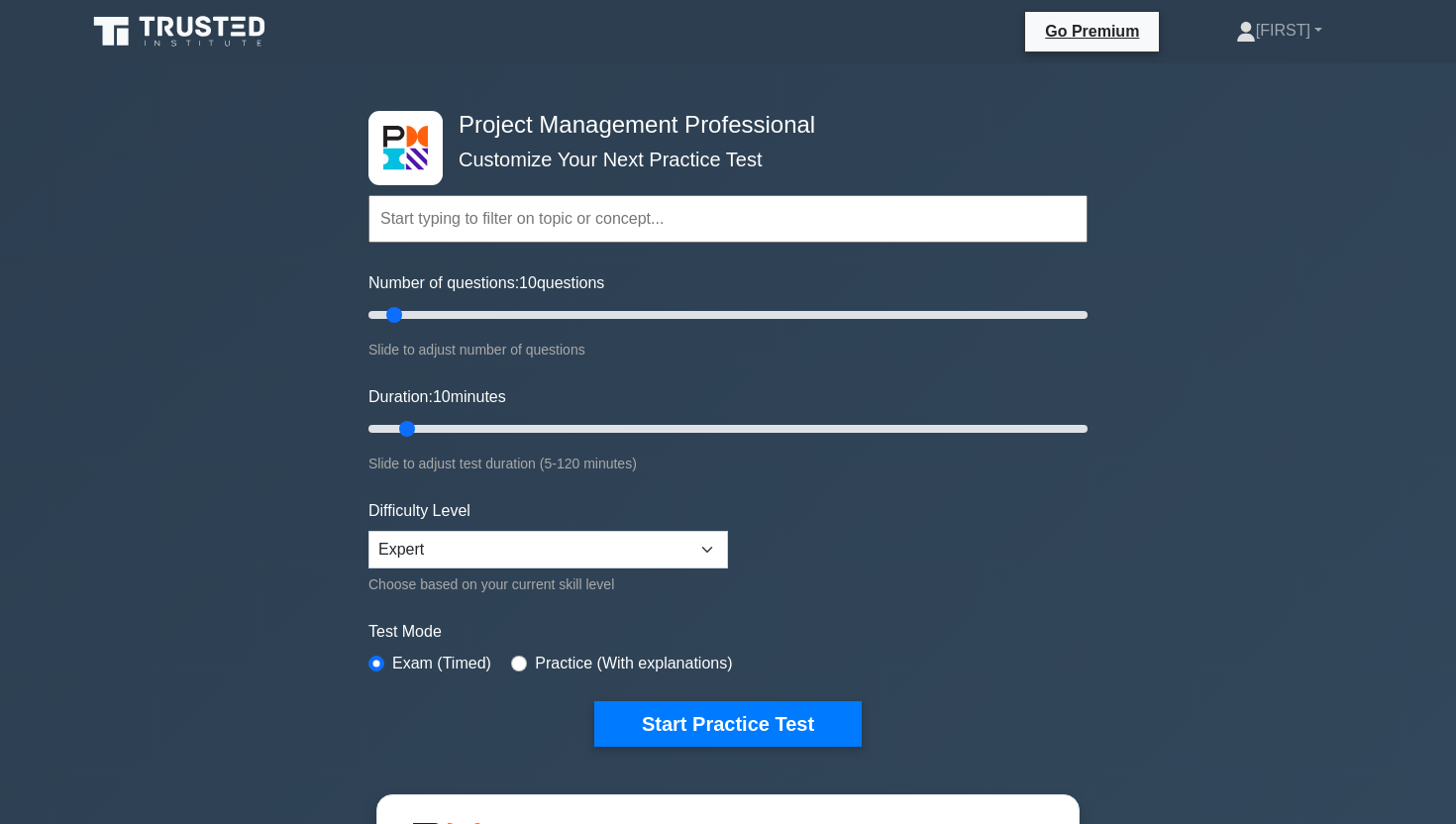 scroll, scrollTop: 0, scrollLeft: 0, axis: both 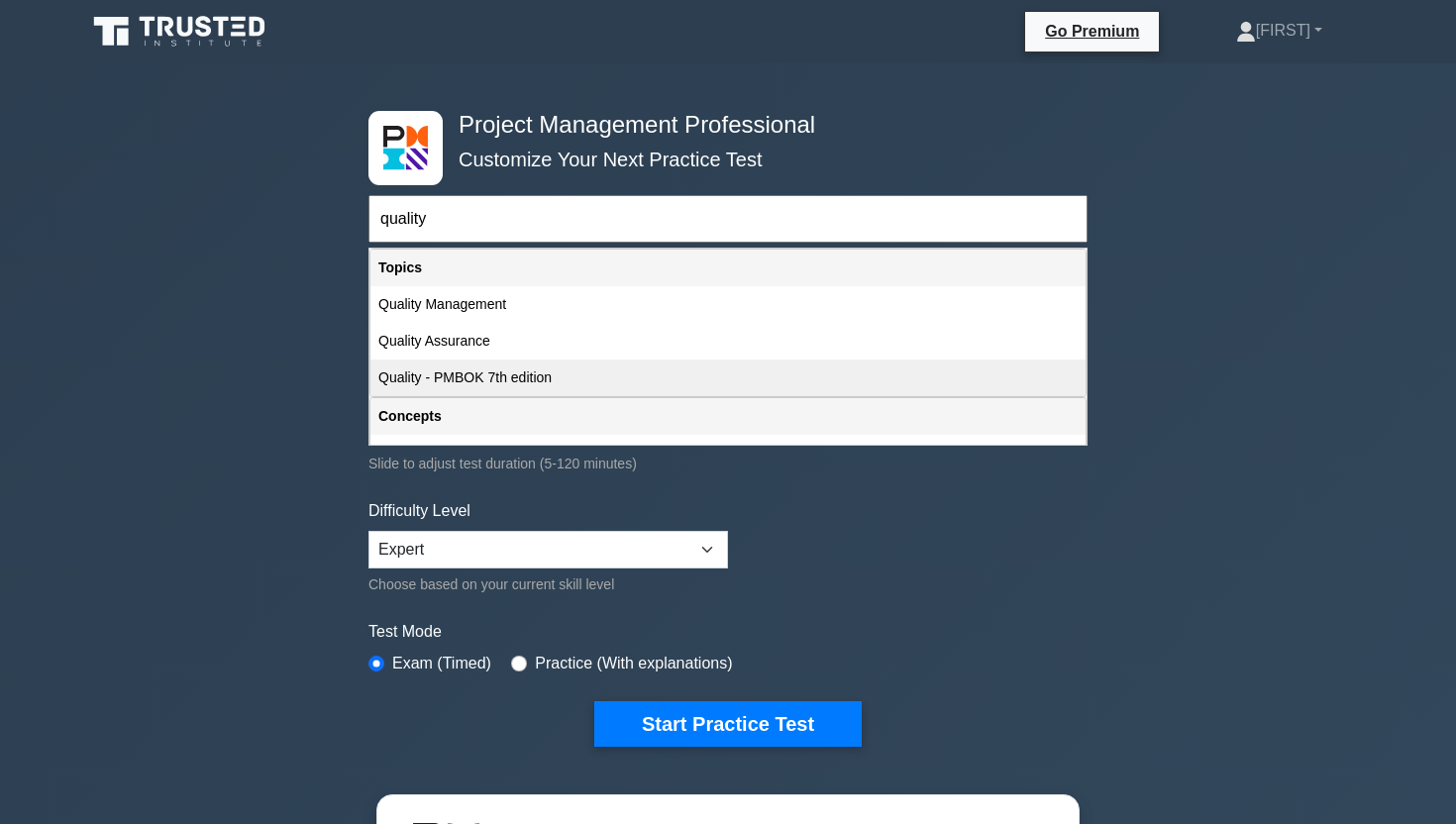click on "Quality - PMBOK 7th edition" at bounding box center (728, 377) 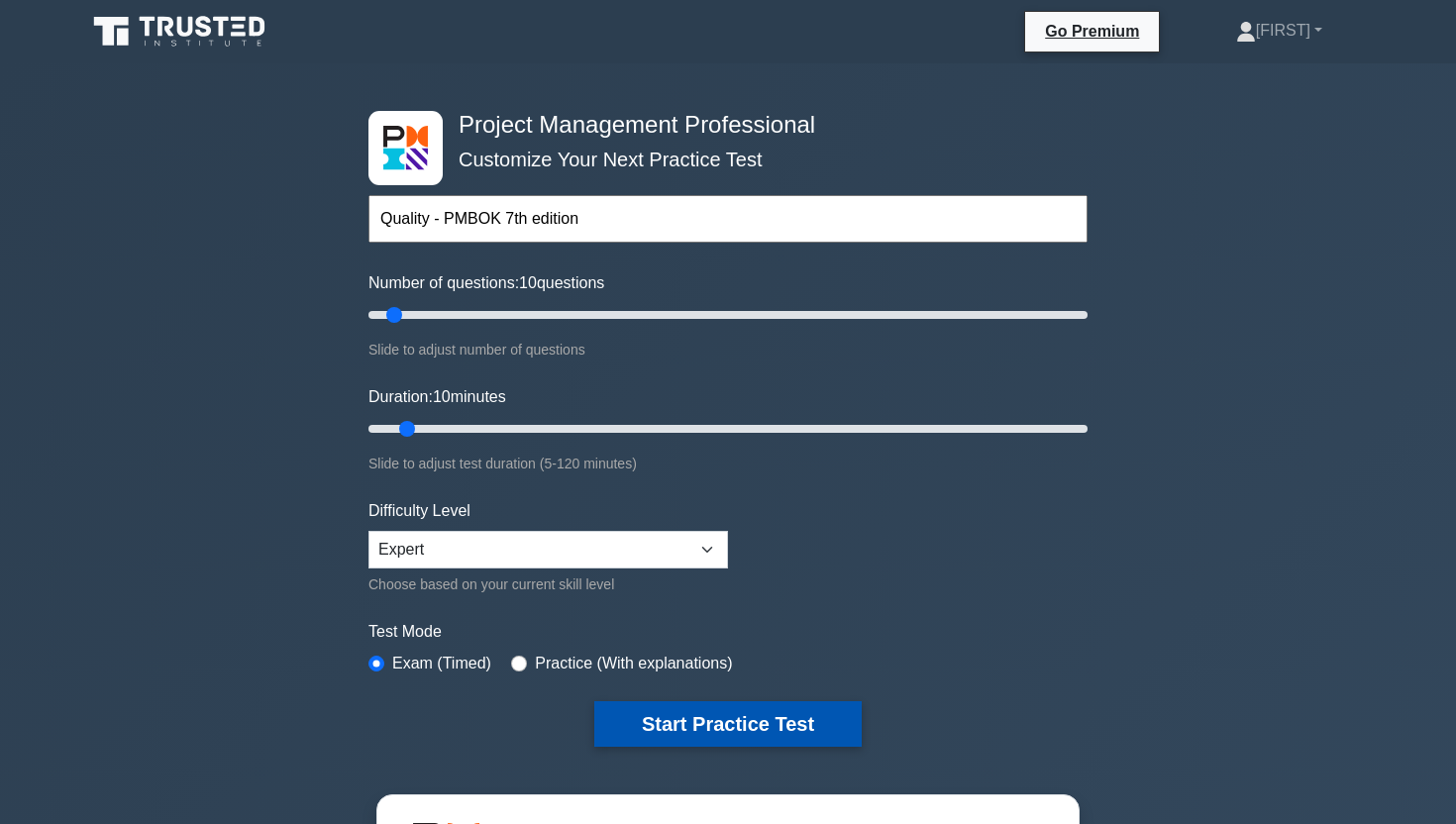 click on "Start Practice Test" at bounding box center [728, 724] 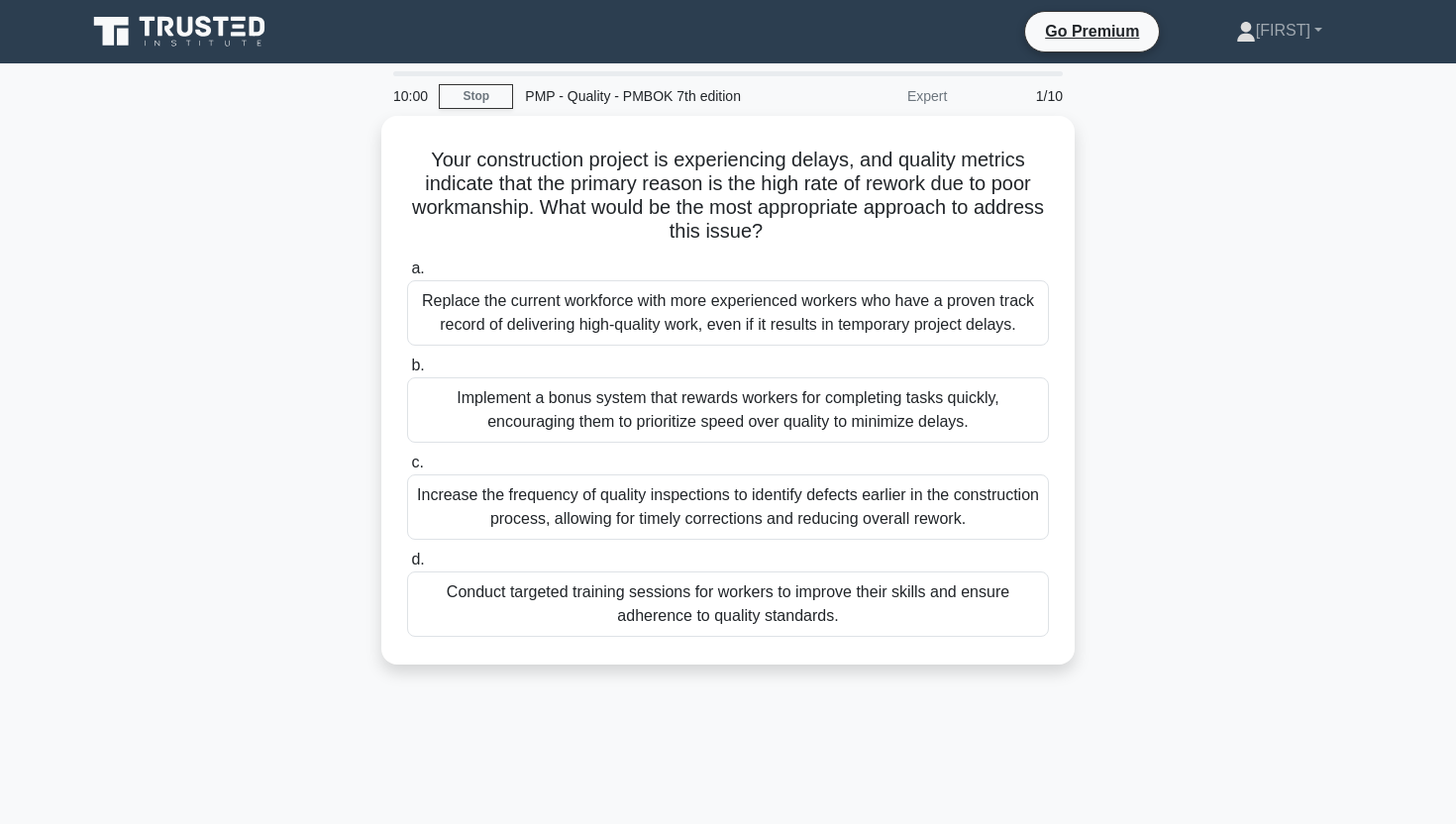 scroll, scrollTop: 0, scrollLeft: 0, axis: both 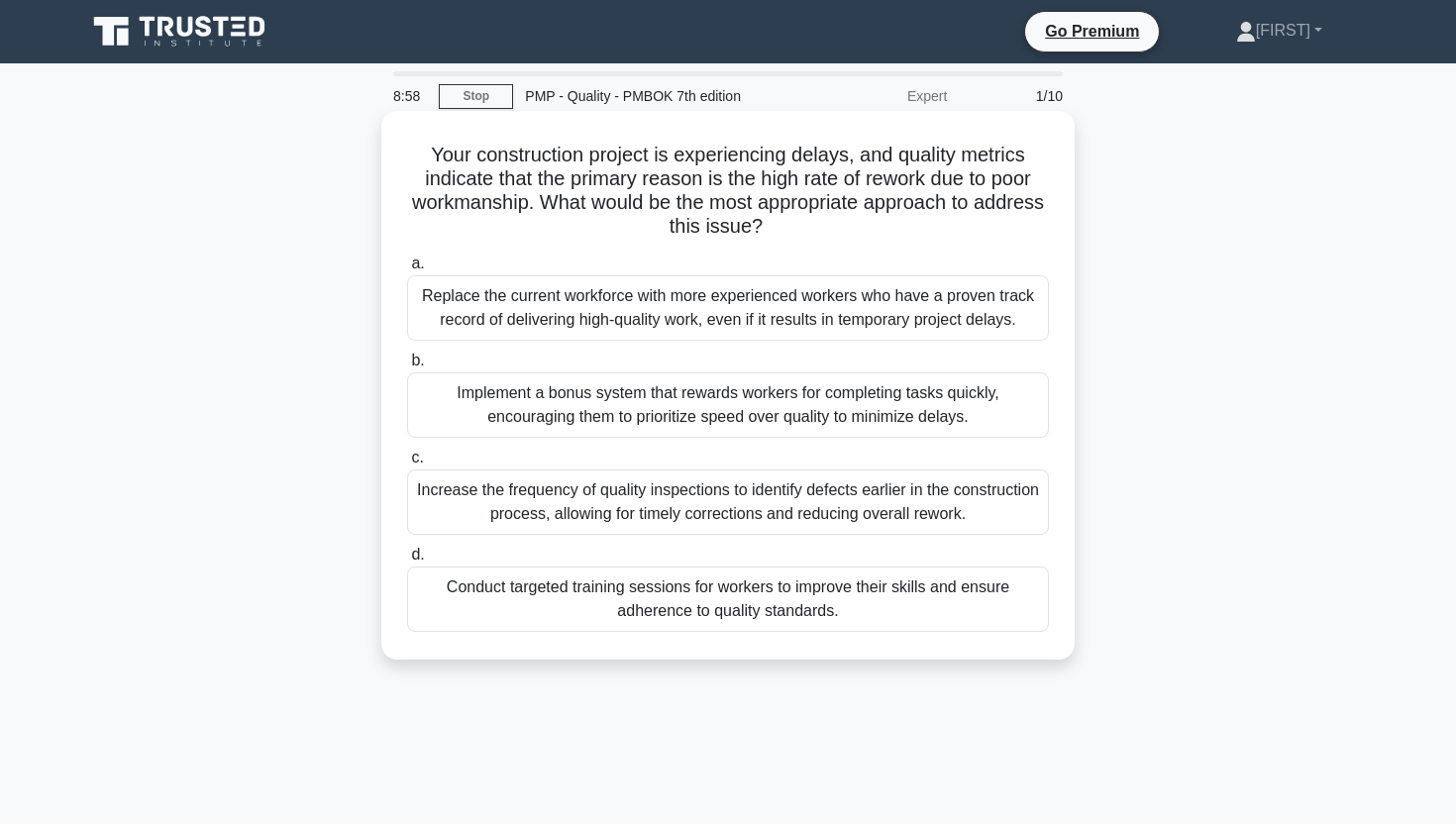 click on "Replace the current workforce with more experienced workers who have a proven track record of delivering high-quality work, even if it results in temporary project delays." at bounding box center [728, 308] 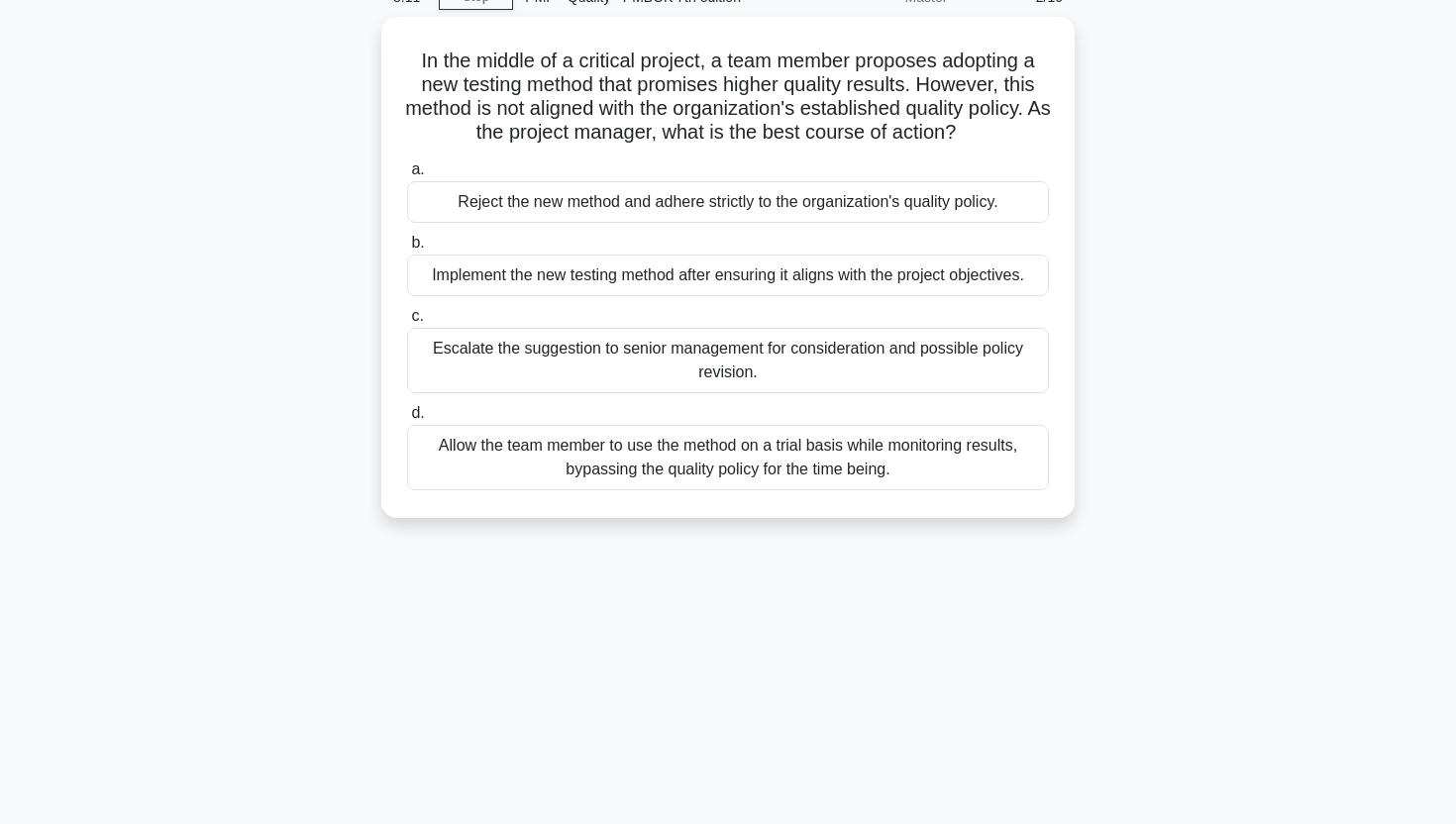 scroll, scrollTop: 107, scrollLeft: 0, axis: vertical 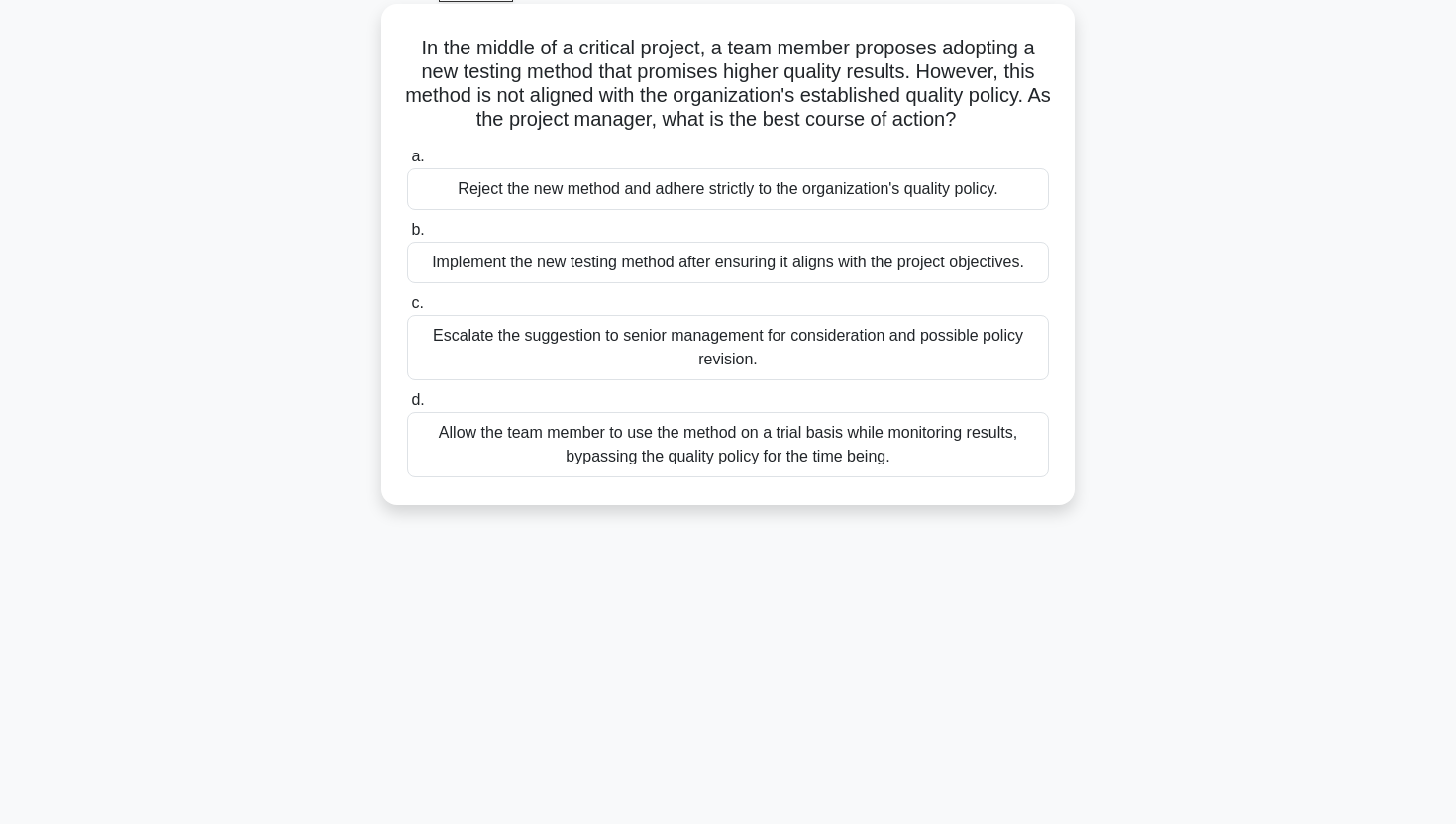 click on "Reject the new method and adhere strictly to the organization's quality policy." at bounding box center (728, 189) 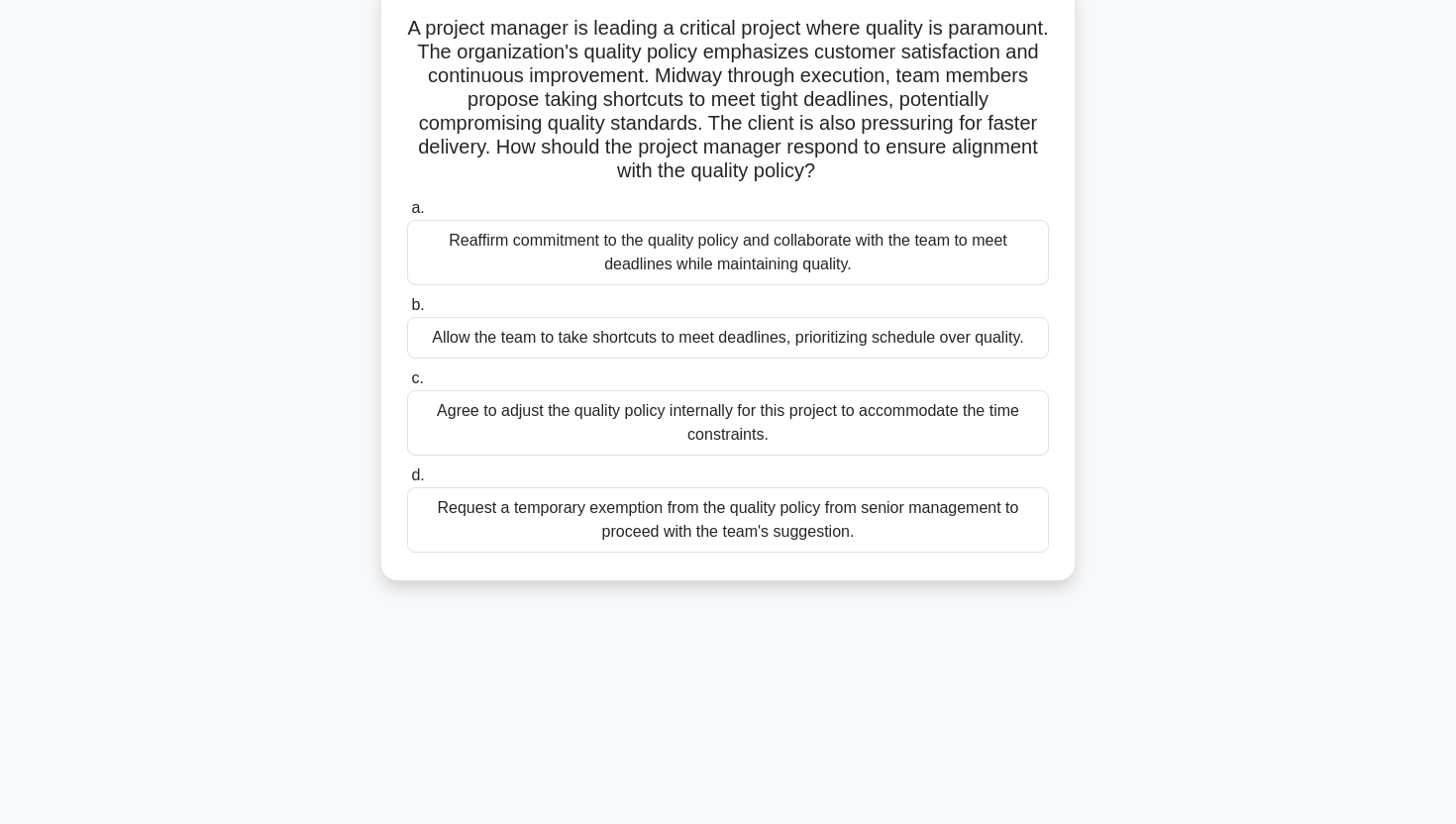 scroll, scrollTop: 131, scrollLeft: 0, axis: vertical 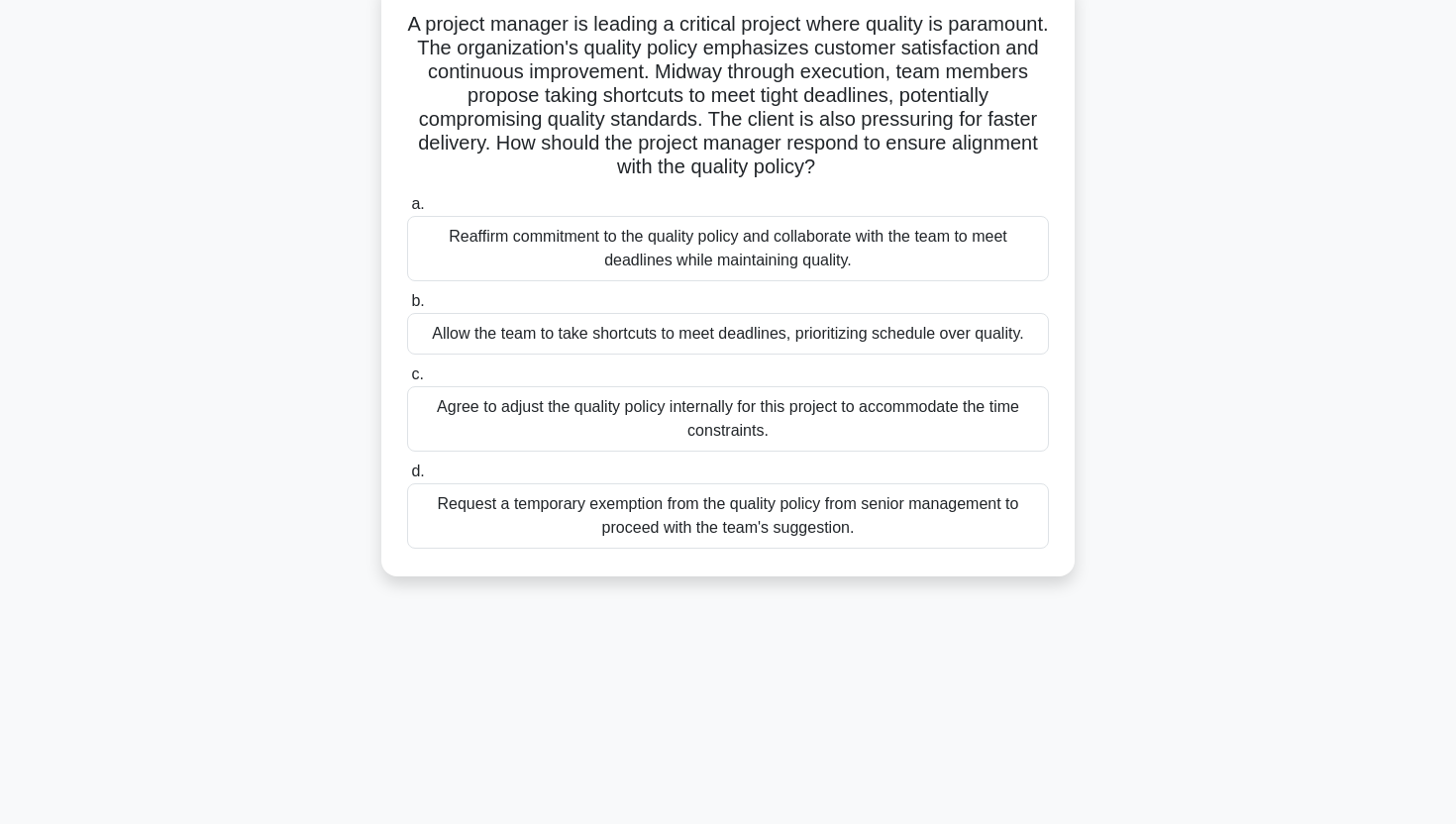 click on "Reaffirm commitment to the quality policy and collaborate with the team to meet deadlines while maintaining quality." at bounding box center (728, 249) 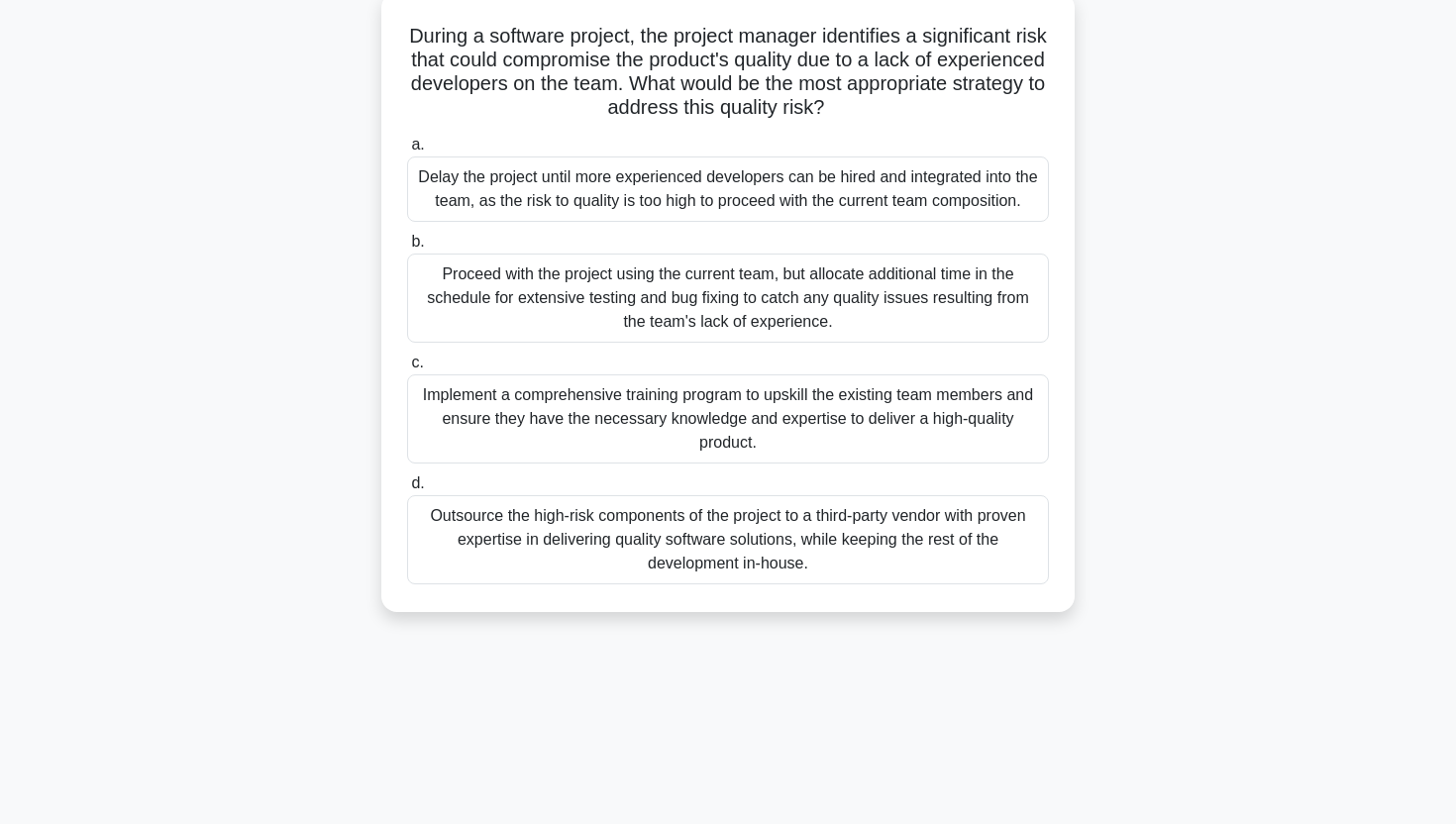 scroll, scrollTop: 126, scrollLeft: 0, axis: vertical 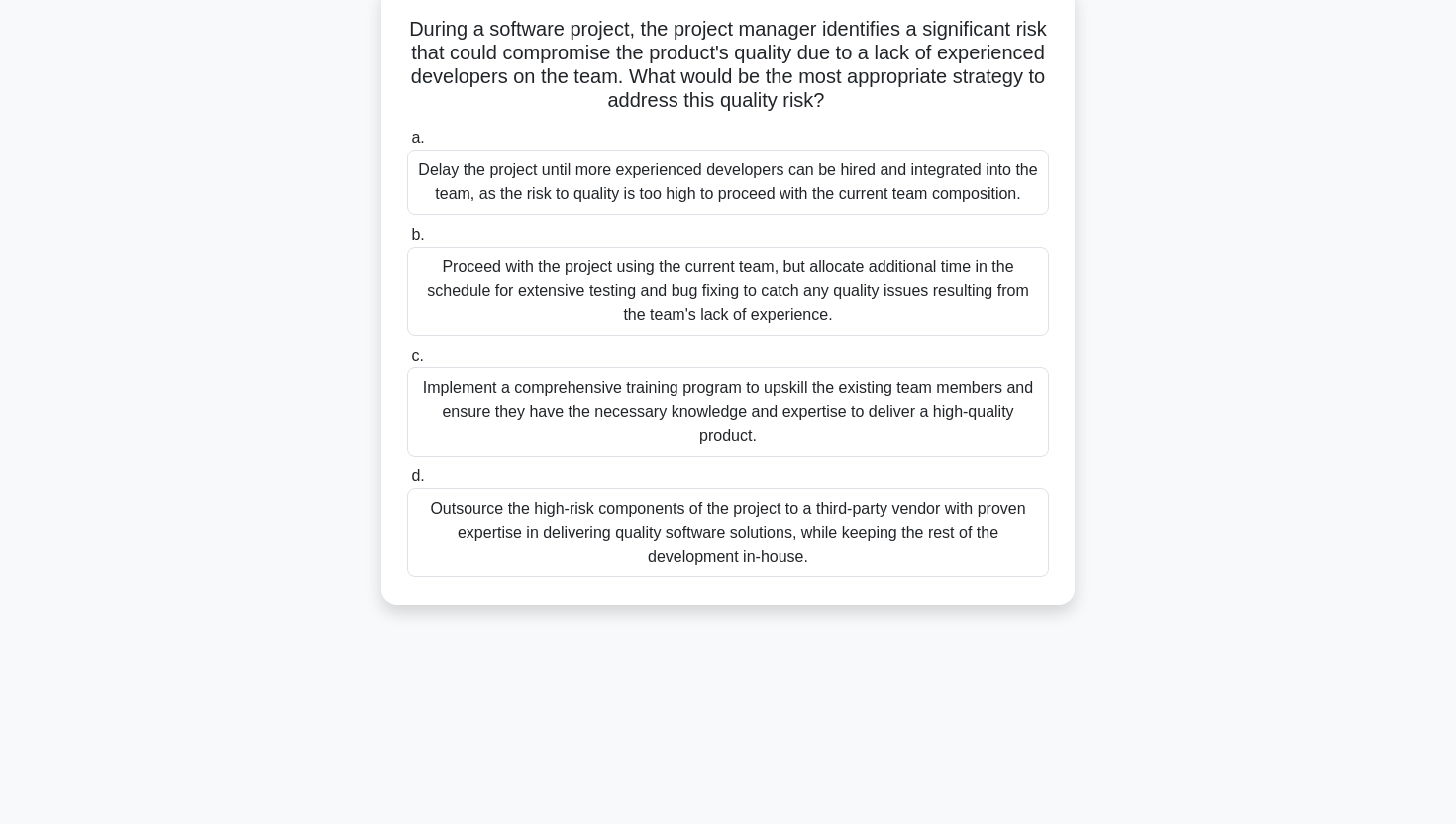 click on "Outsource the high-risk components of the project to a third-party vendor with proven expertise in delivering quality software solutions, while keeping the rest of the development in-house." at bounding box center [728, 533] 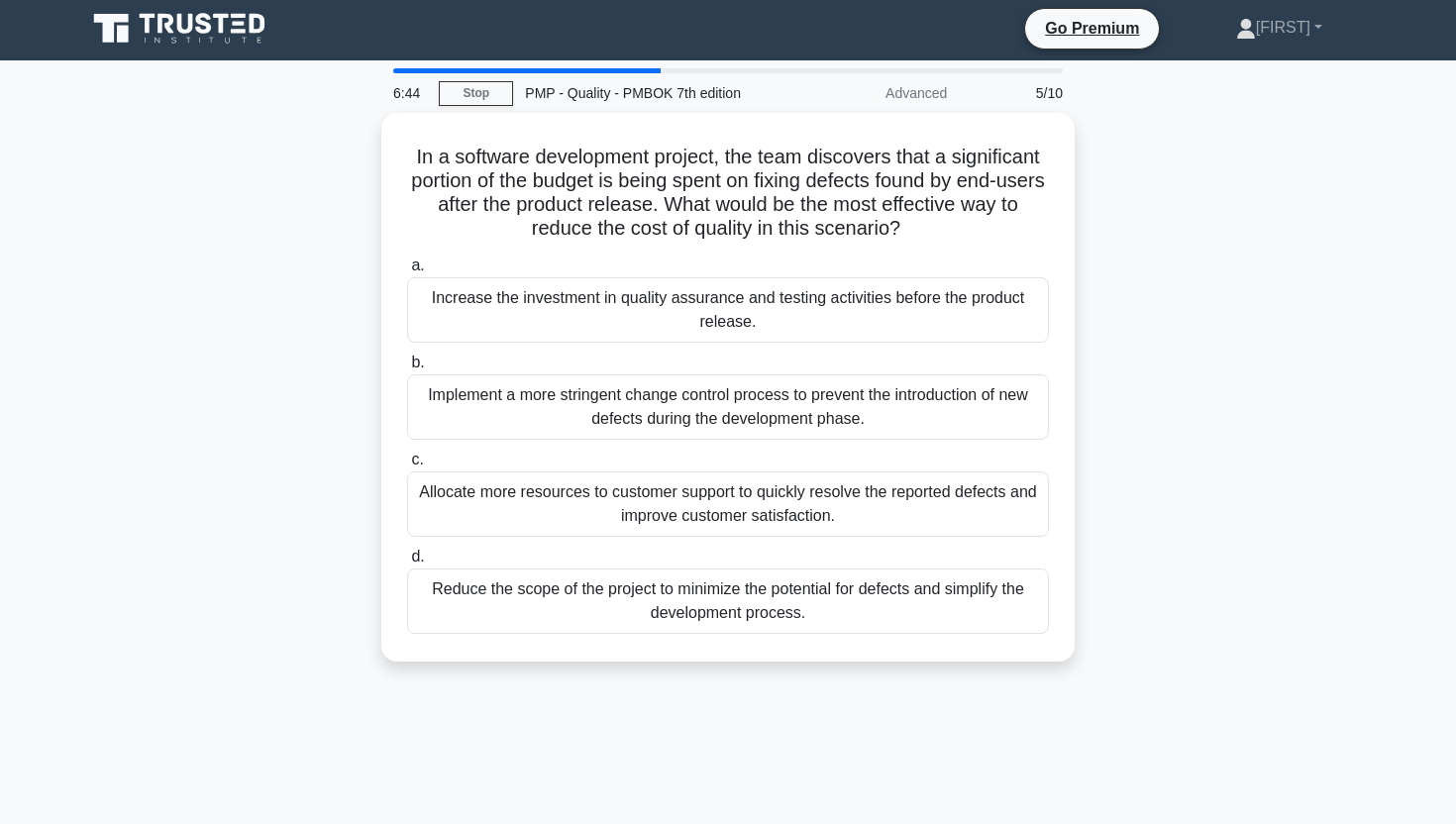 scroll, scrollTop: 0, scrollLeft: 0, axis: both 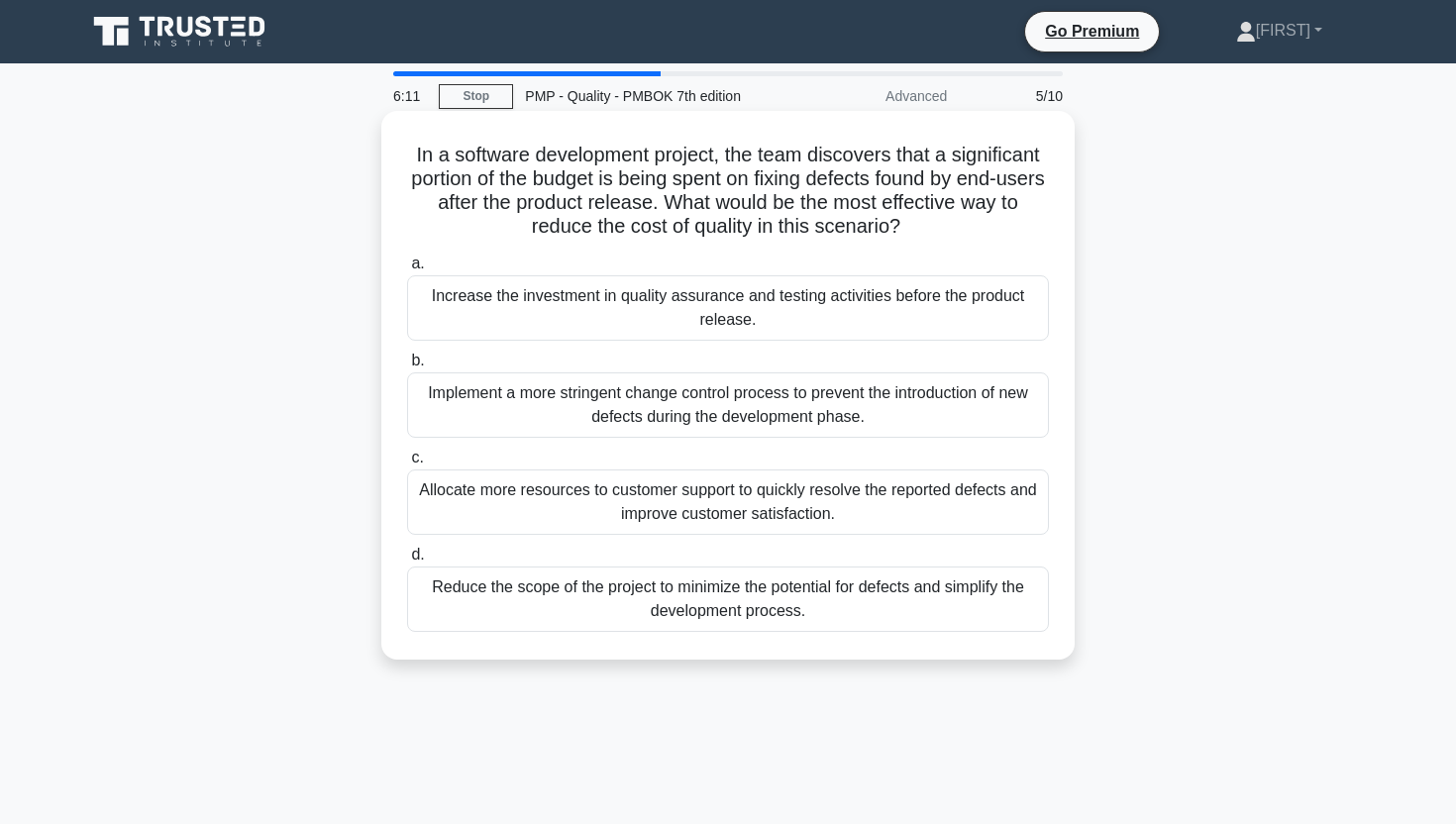 click on "Increase the investment in quality assurance and testing activities before the product release." at bounding box center [728, 308] 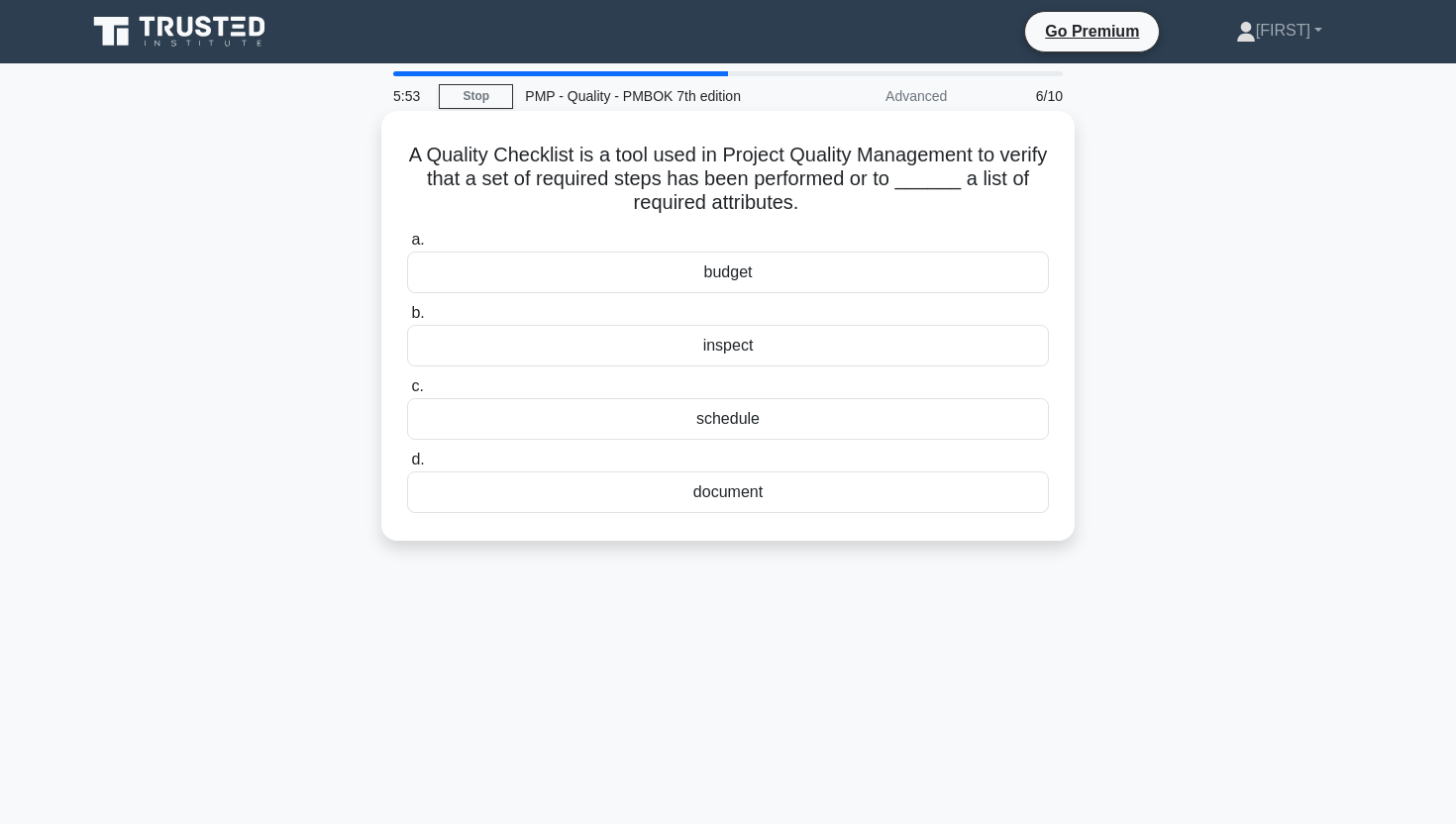 click on "document" at bounding box center (728, 492) 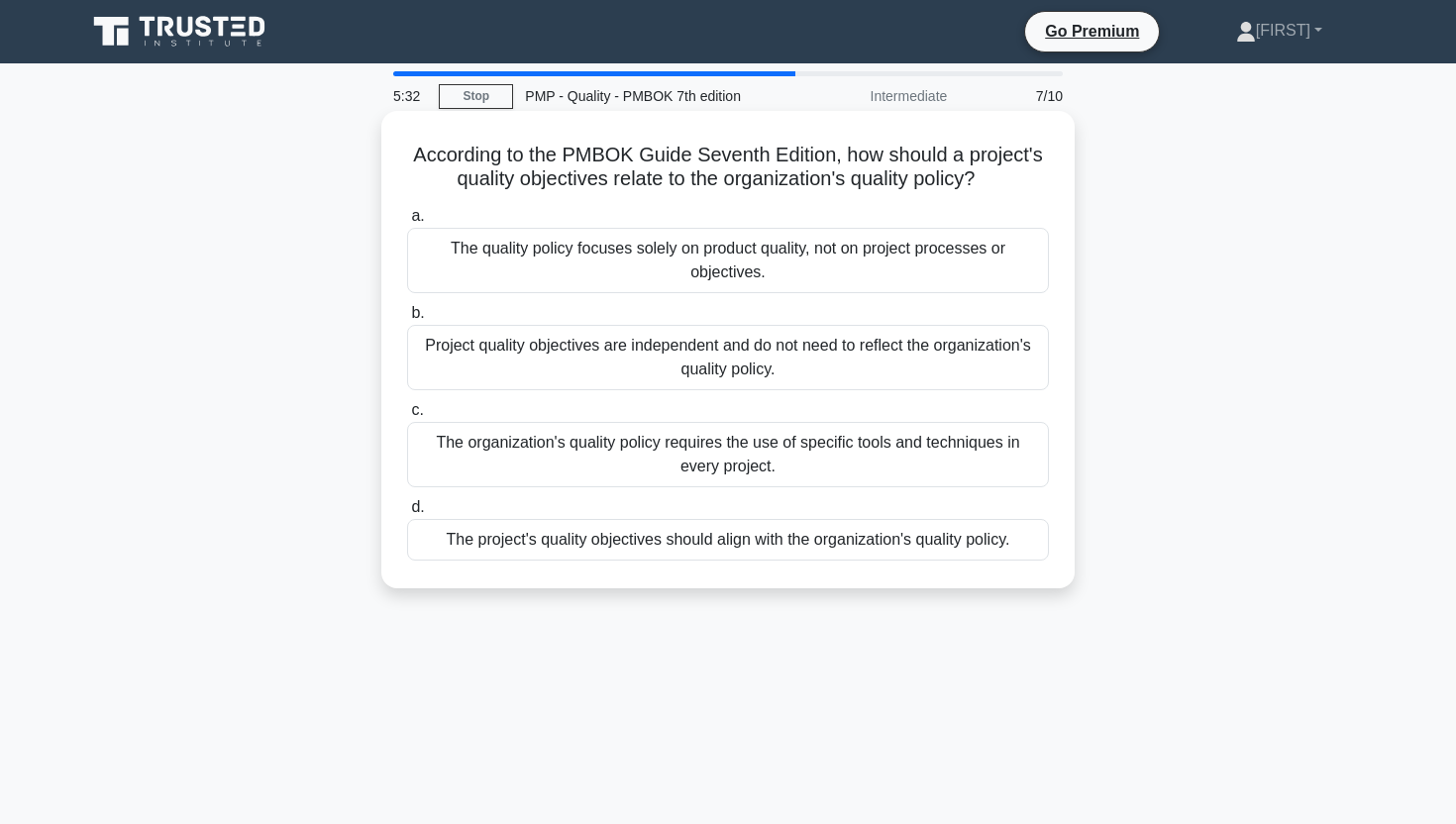 click on "The project's quality objectives should align with the organization's quality policy." at bounding box center (728, 540) 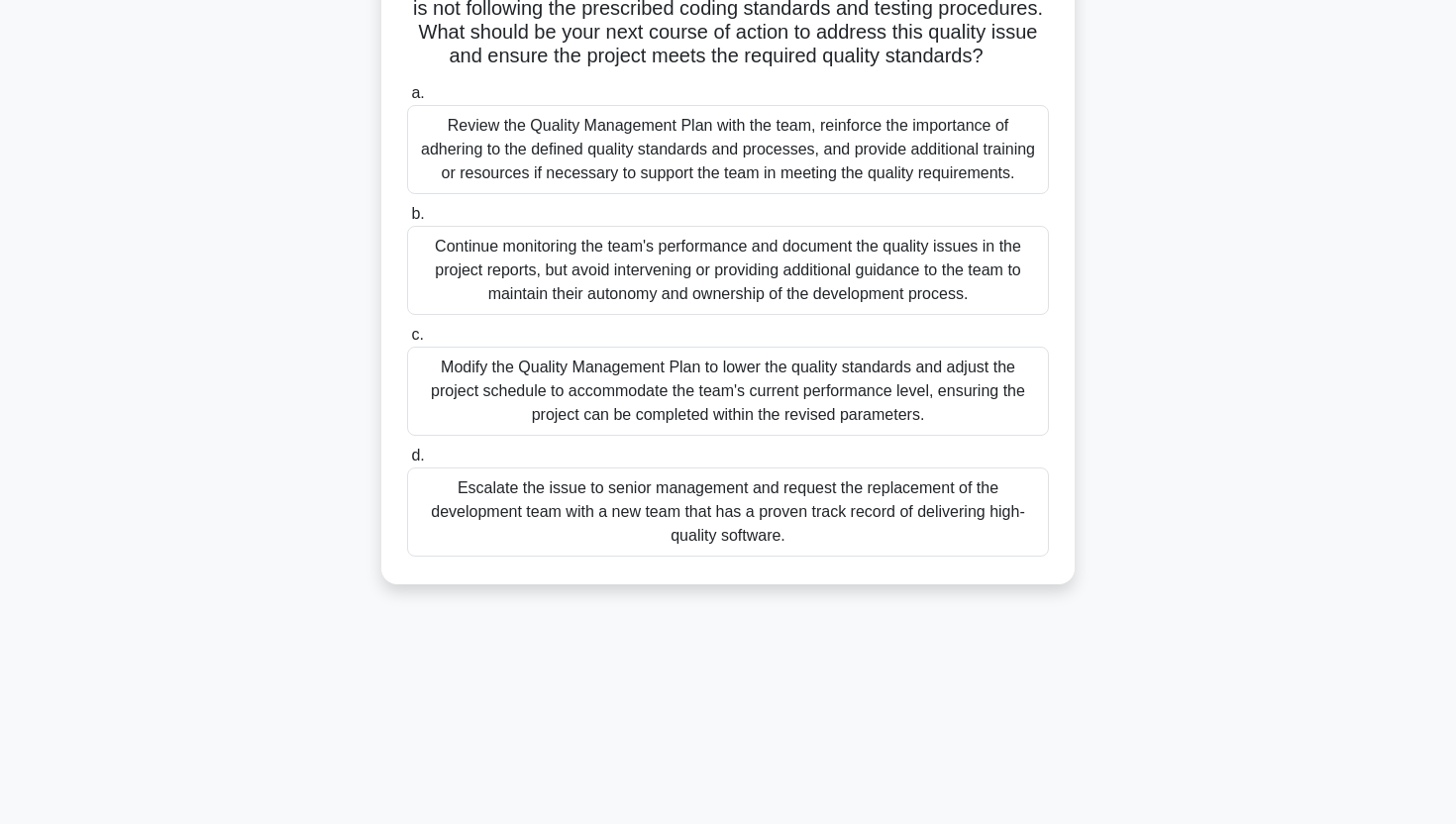 scroll, scrollTop: 246, scrollLeft: 0, axis: vertical 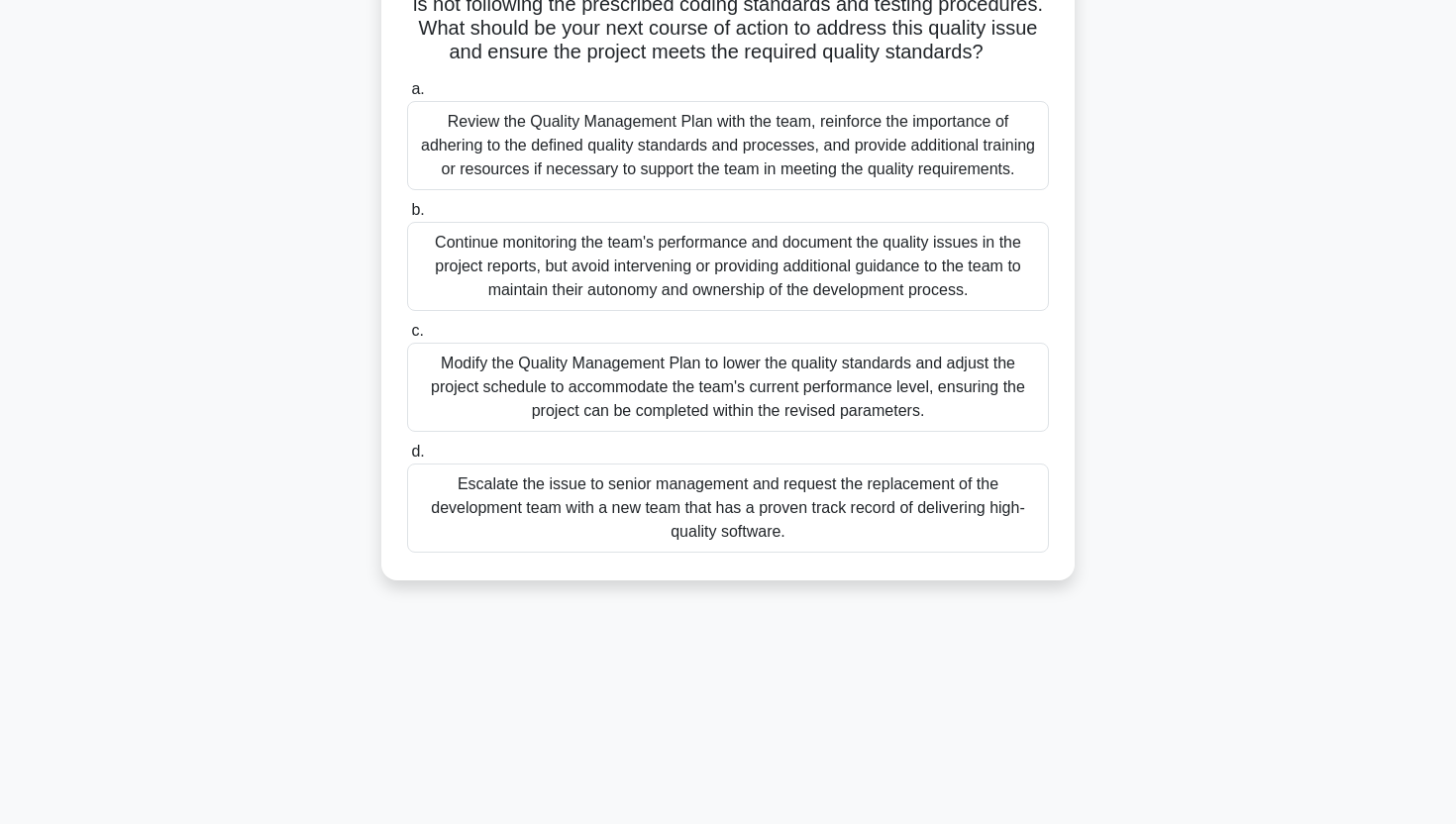 click on "Review the Quality Management Plan with the team, reinforce the importance of adhering to the defined quality standards and processes, and provide additional training or resources if necessary to support the team in meeting the quality requirements." at bounding box center (728, 146) 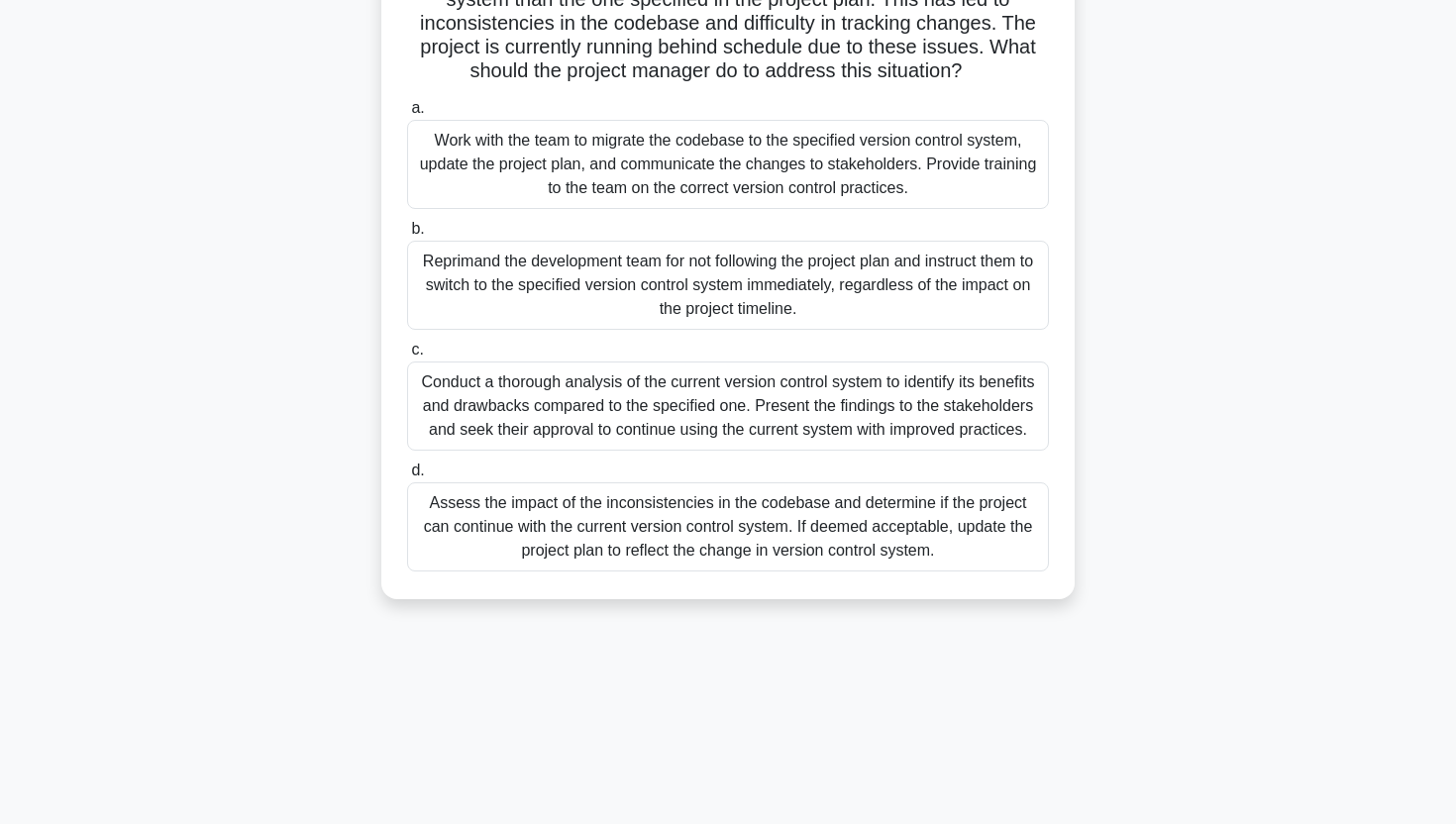 scroll, scrollTop: 211, scrollLeft: 0, axis: vertical 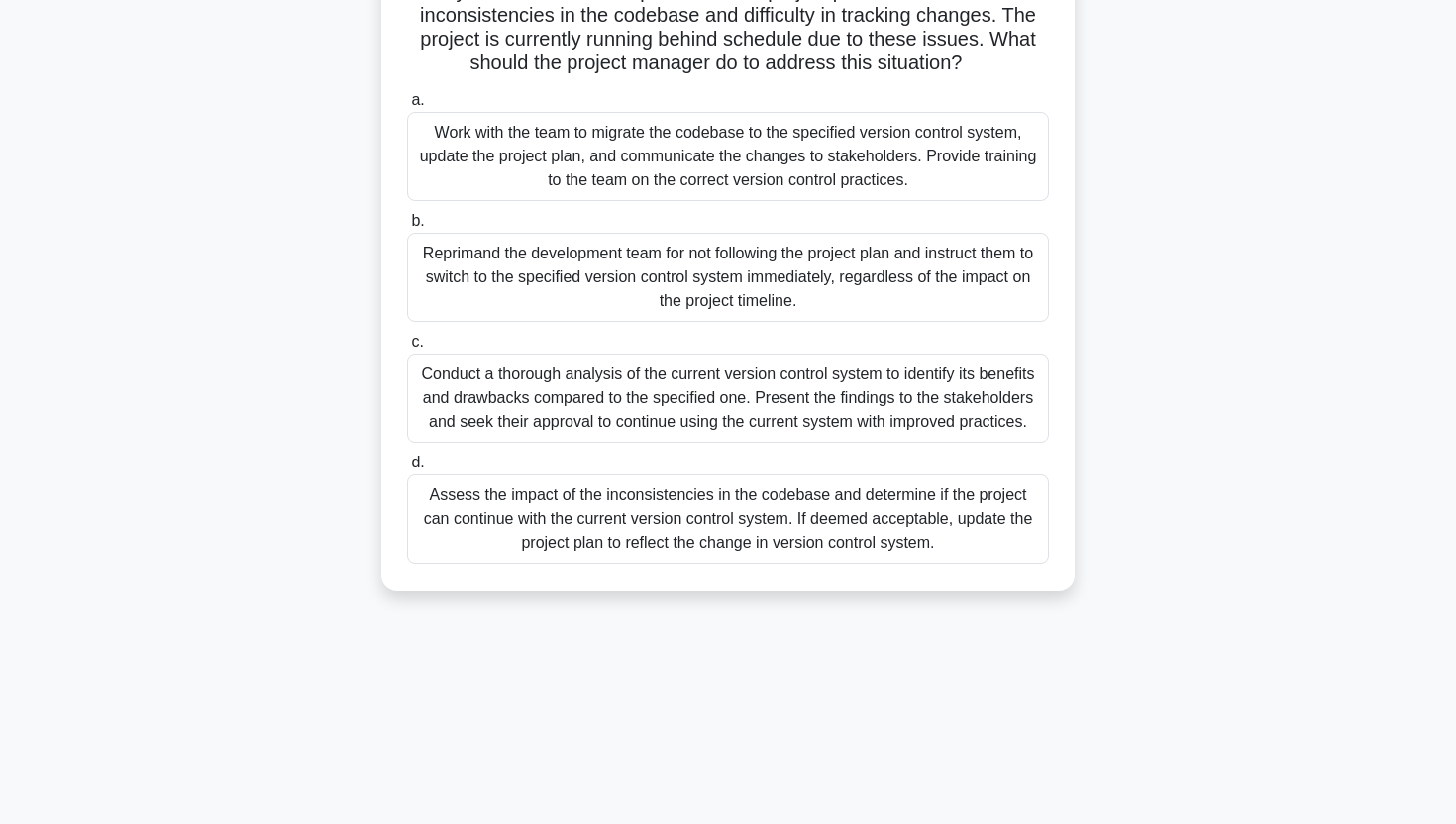 click on "Work with the team to migrate the codebase to the specified version control system, update the project plan, and communicate the changes to stakeholders. Provide training to the team on the correct version control practices." at bounding box center (728, 156) 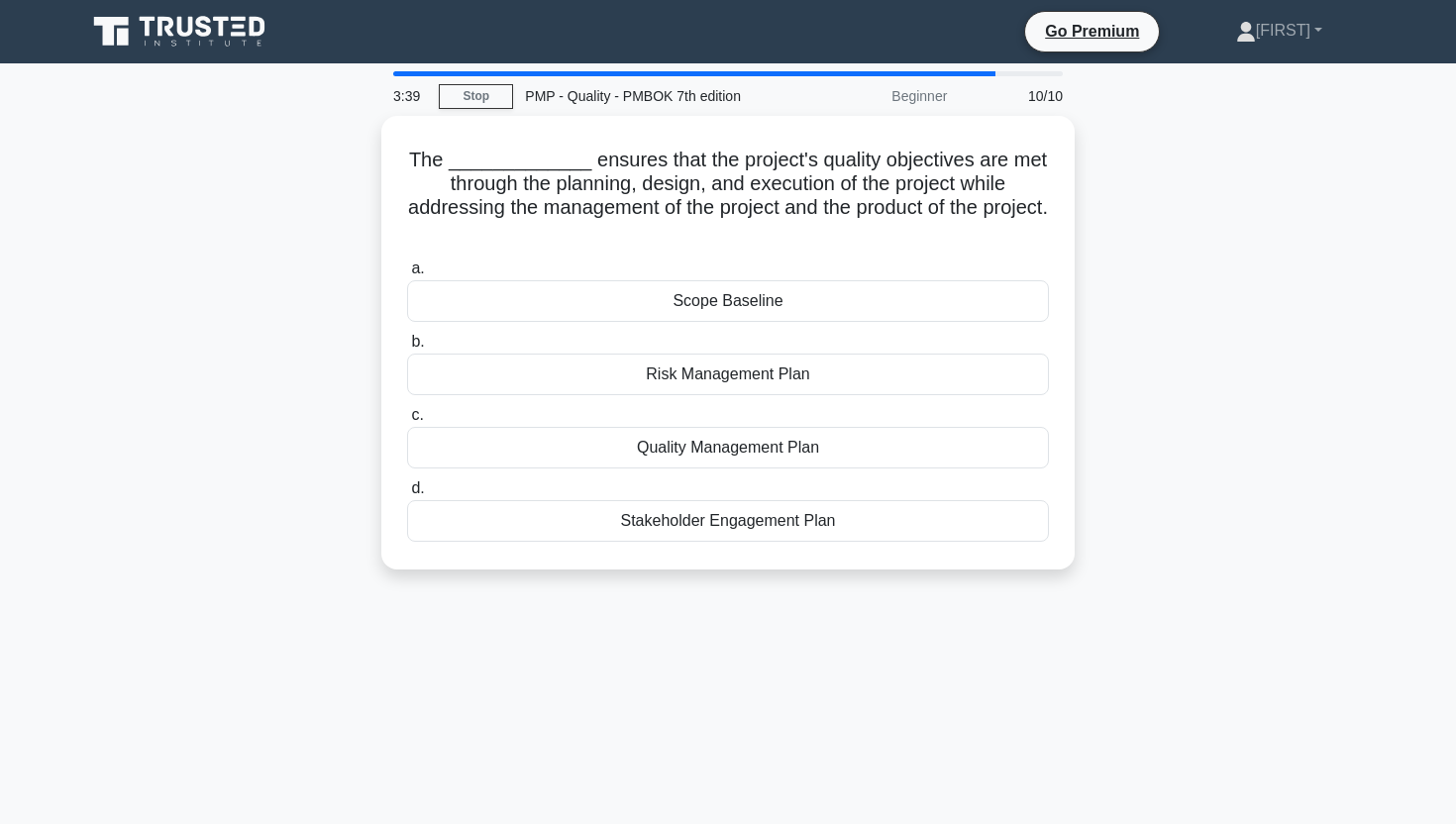 scroll, scrollTop: 0, scrollLeft: 0, axis: both 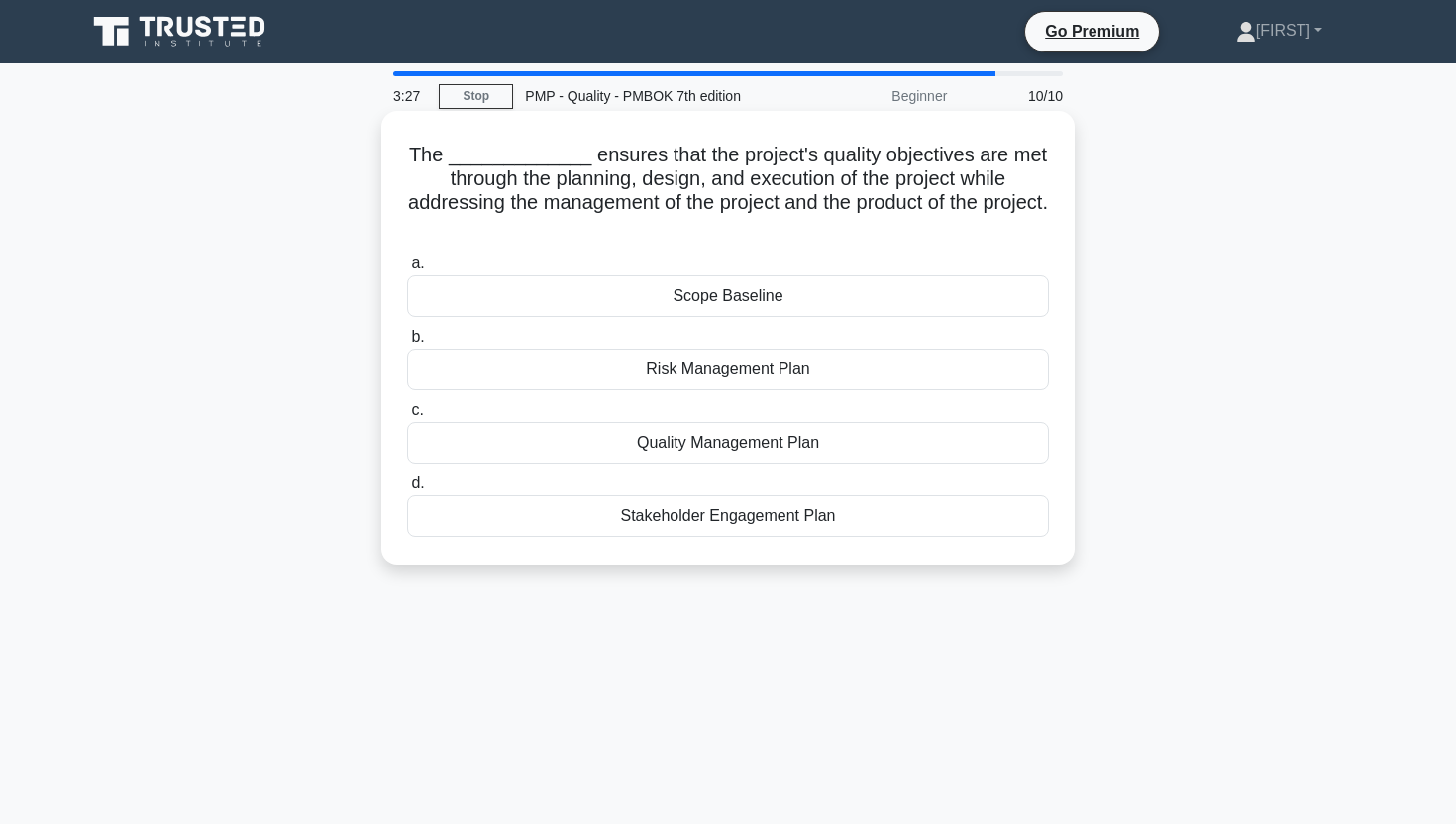 click on "Quality Management Plan" at bounding box center [728, 443] 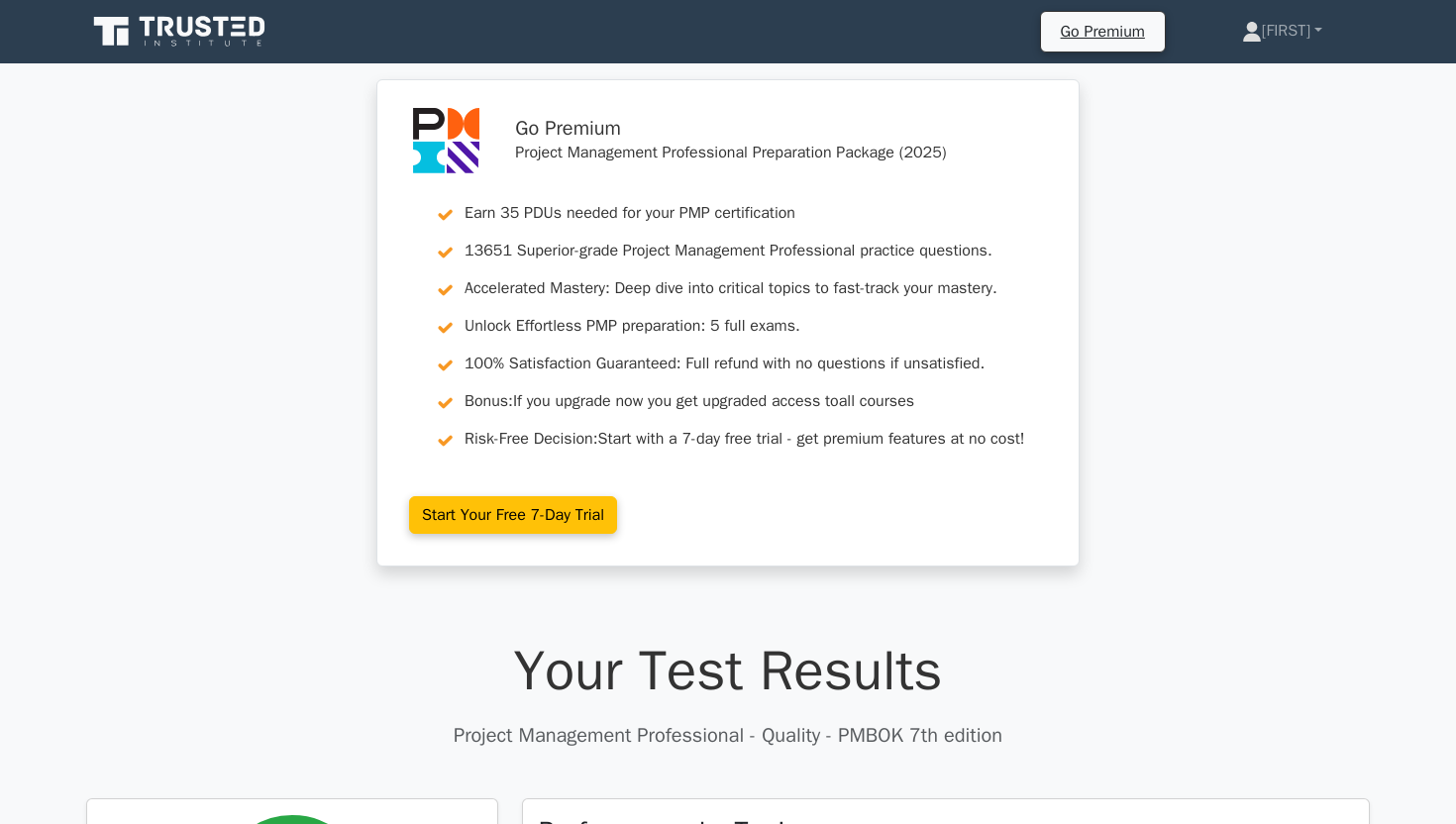 scroll, scrollTop: 0, scrollLeft: 0, axis: both 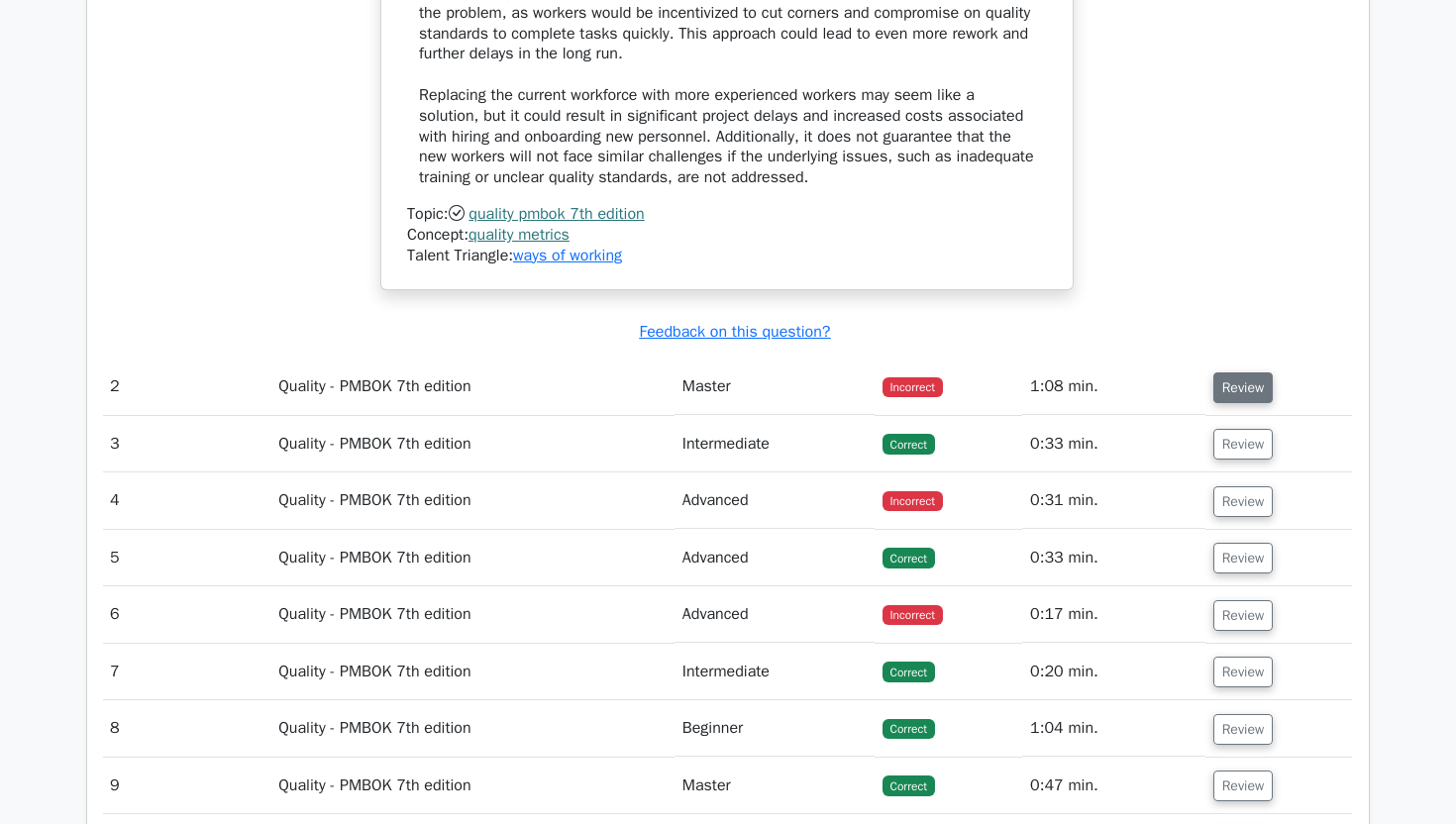 click on "Review" at bounding box center (1243, 387) 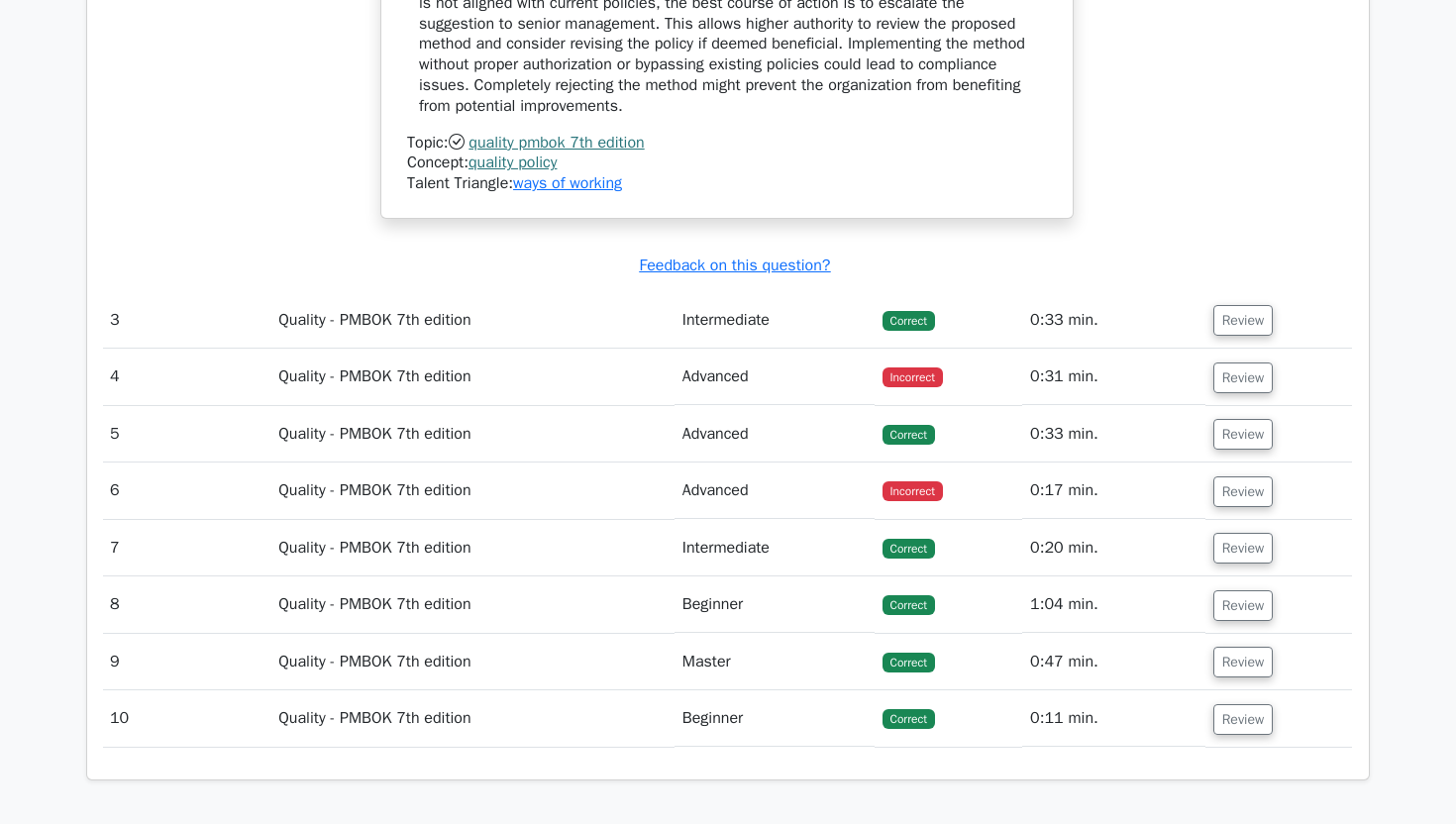 scroll, scrollTop: 3462, scrollLeft: 0, axis: vertical 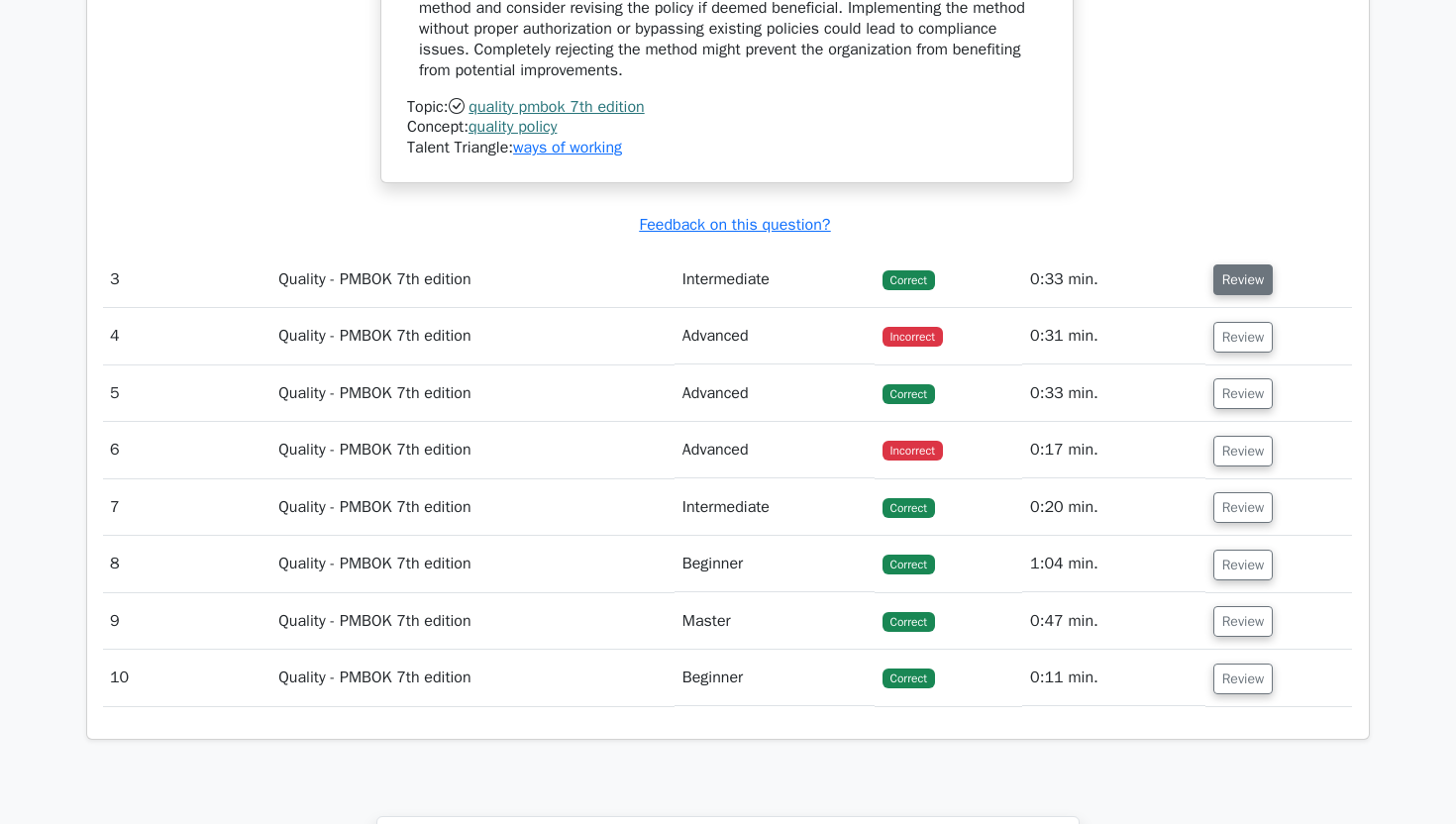 click on "Review" at bounding box center [1243, 279] 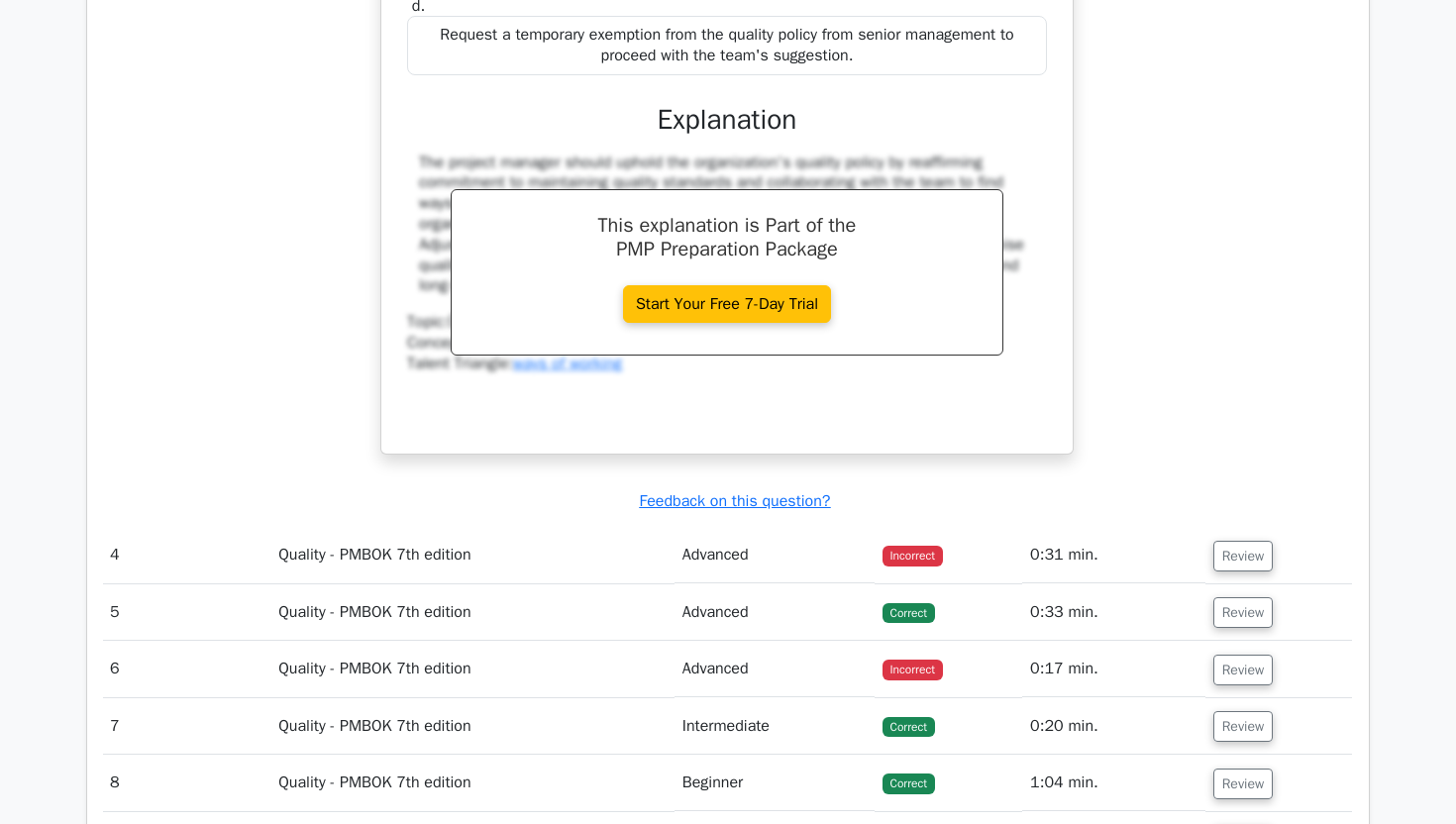 scroll, scrollTop: 4263, scrollLeft: 0, axis: vertical 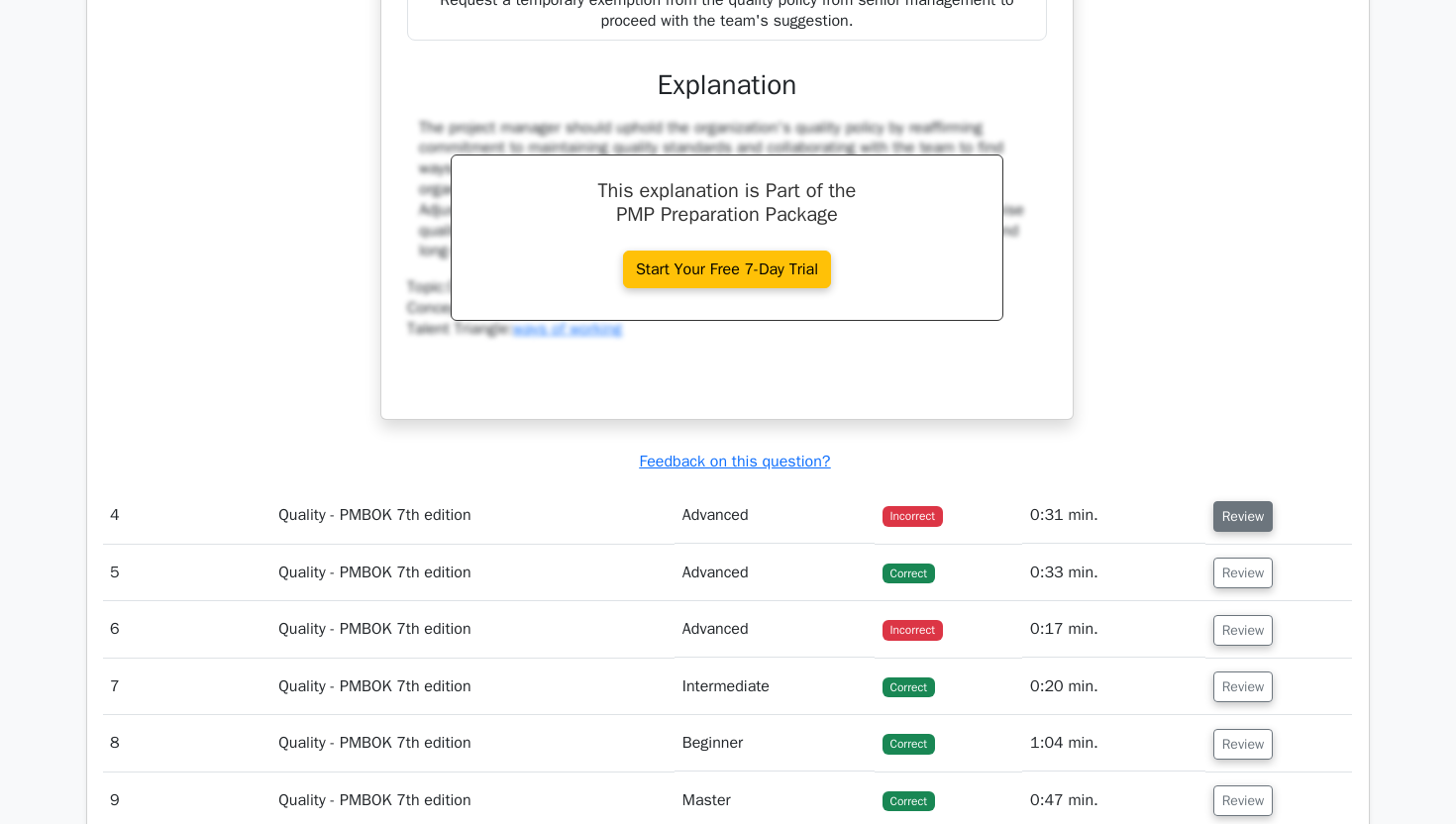 click on "Review" at bounding box center (1243, 516) 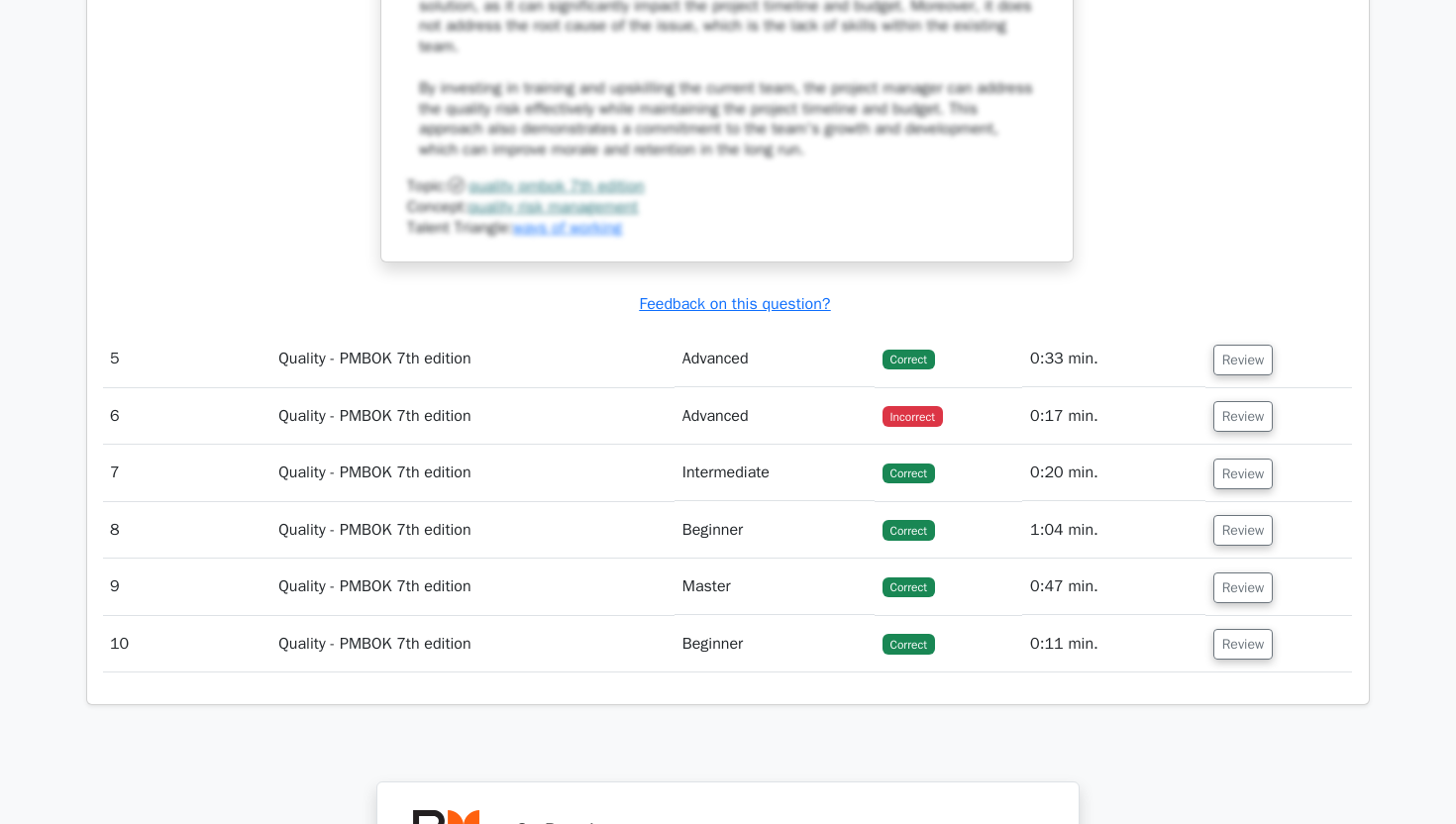 scroll, scrollTop: 5734, scrollLeft: 0, axis: vertical 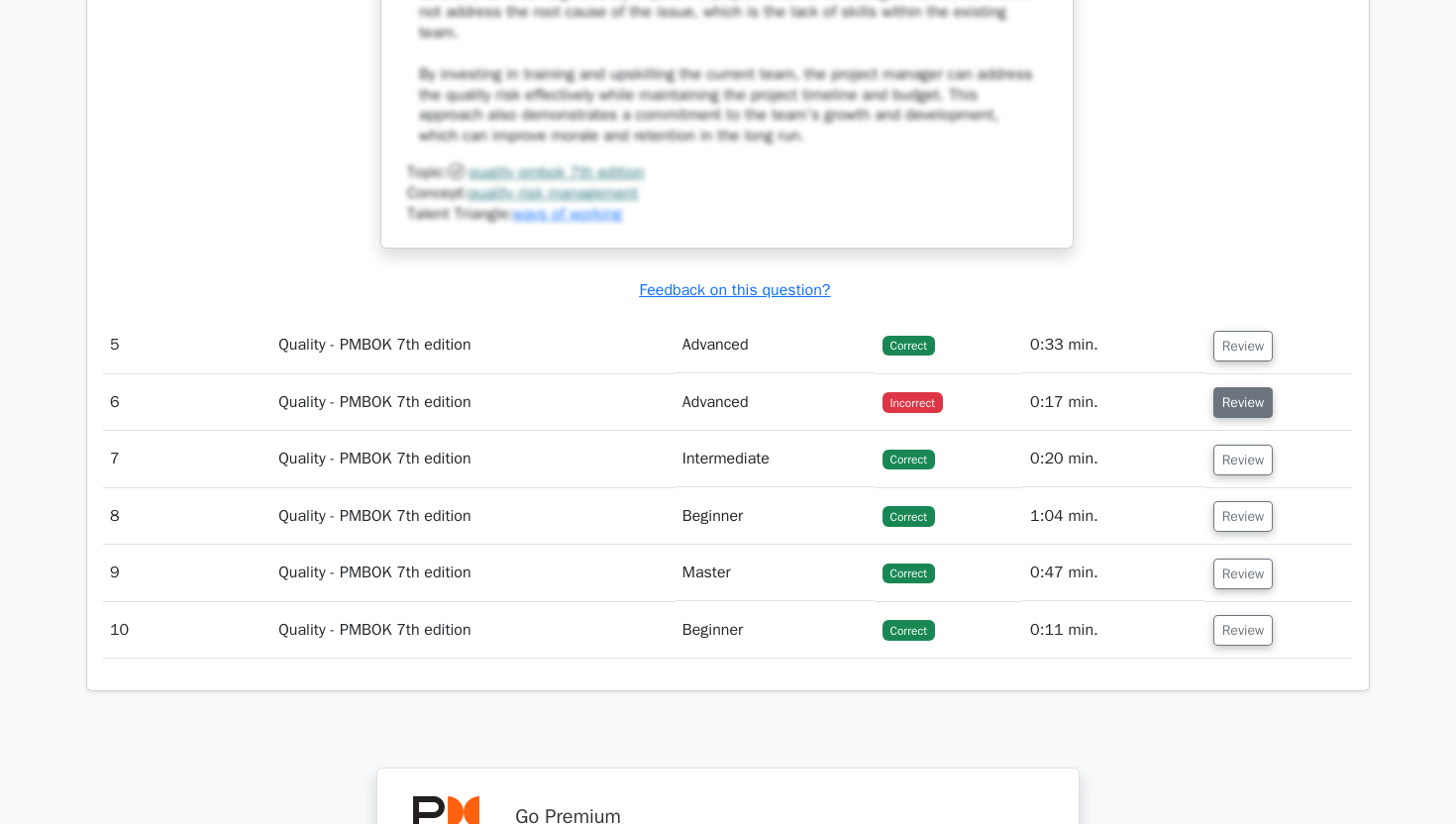 click on "Review" at bounding box center (1243, 402) 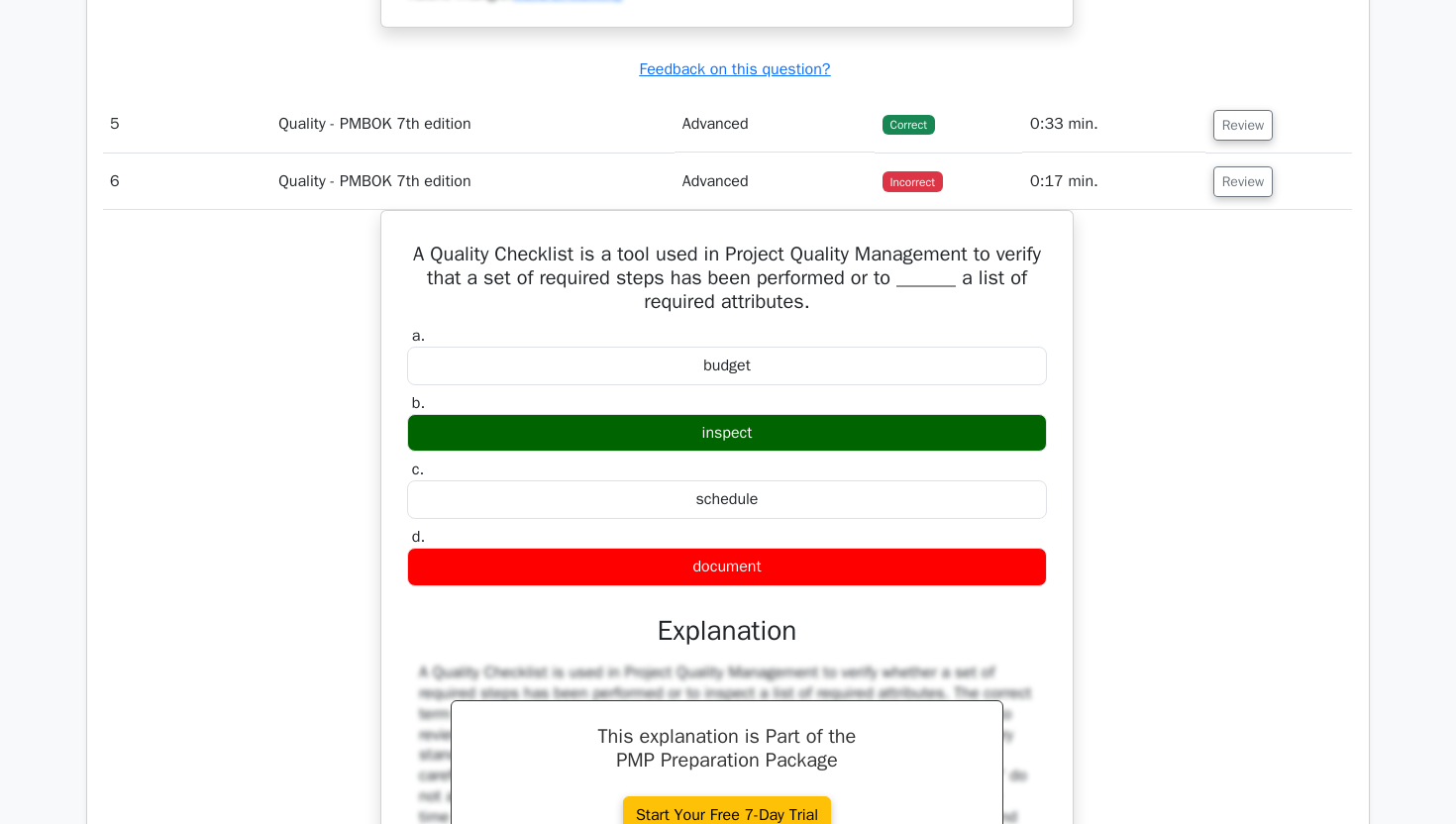 scroll, scrollTop: 5954, scrollLeft: 0, axis: vertical 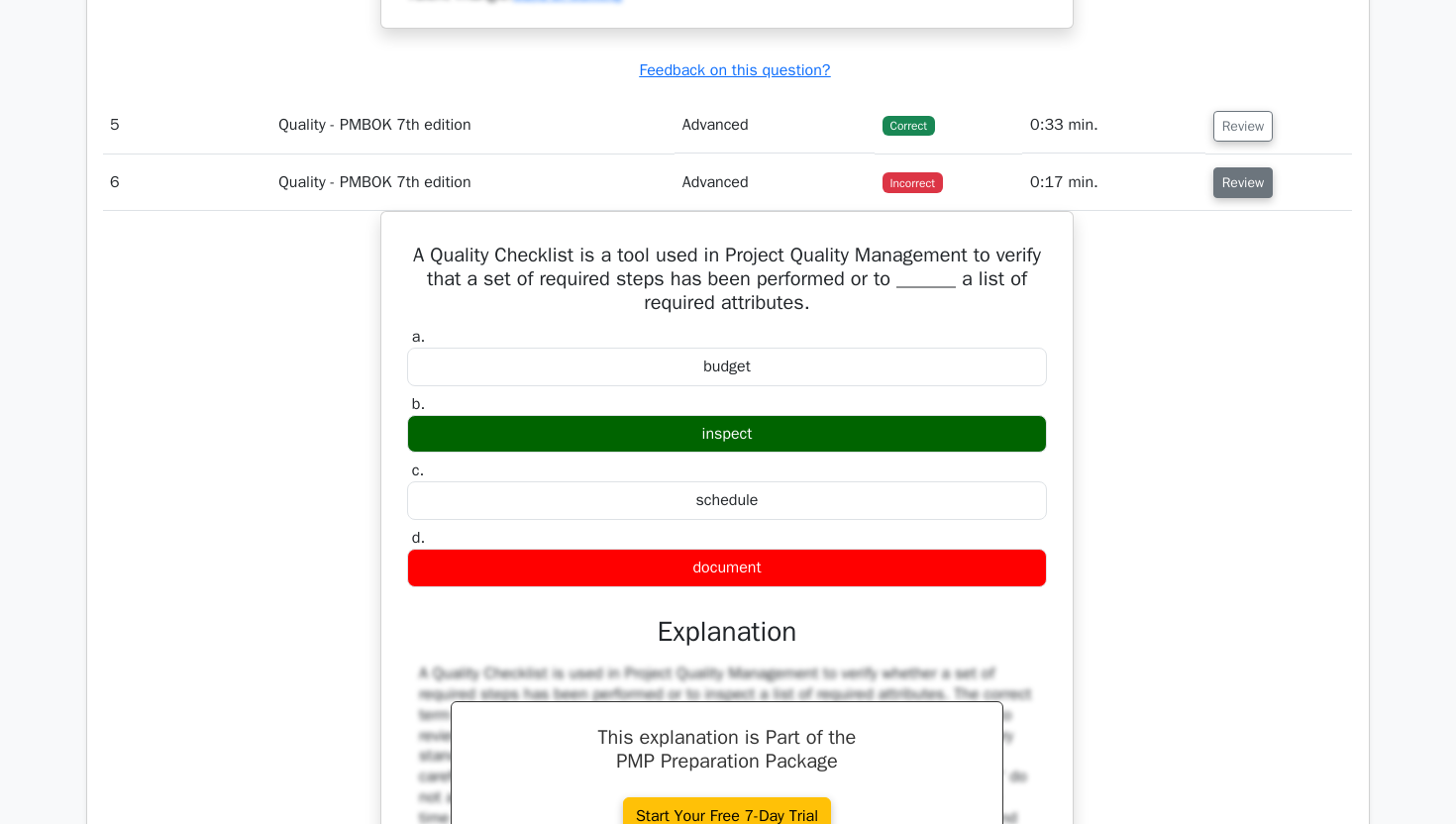 click on "Review" at bounding box center [1243, 182] 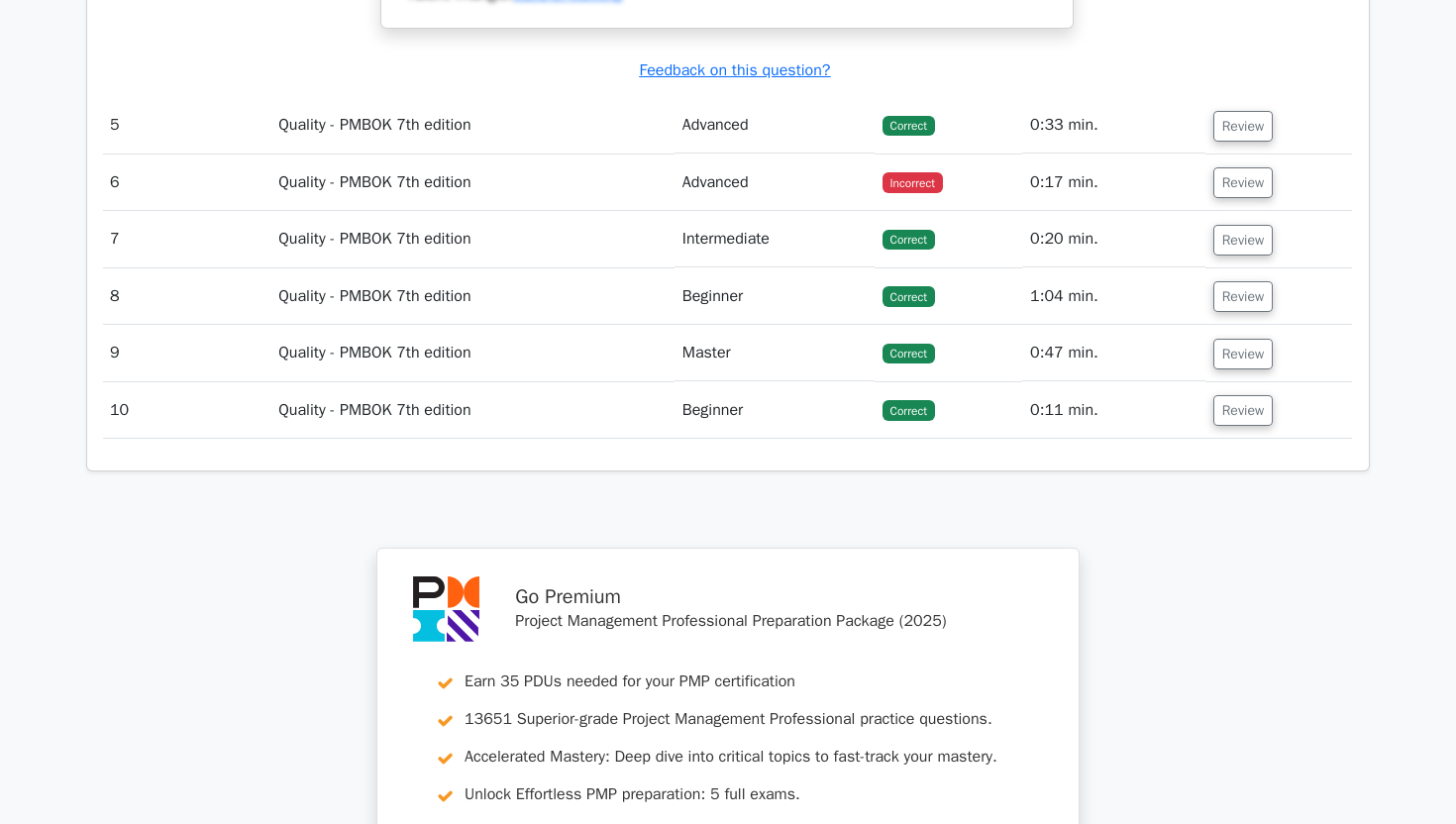 click on "Review" at bounding box center (1279, 239) 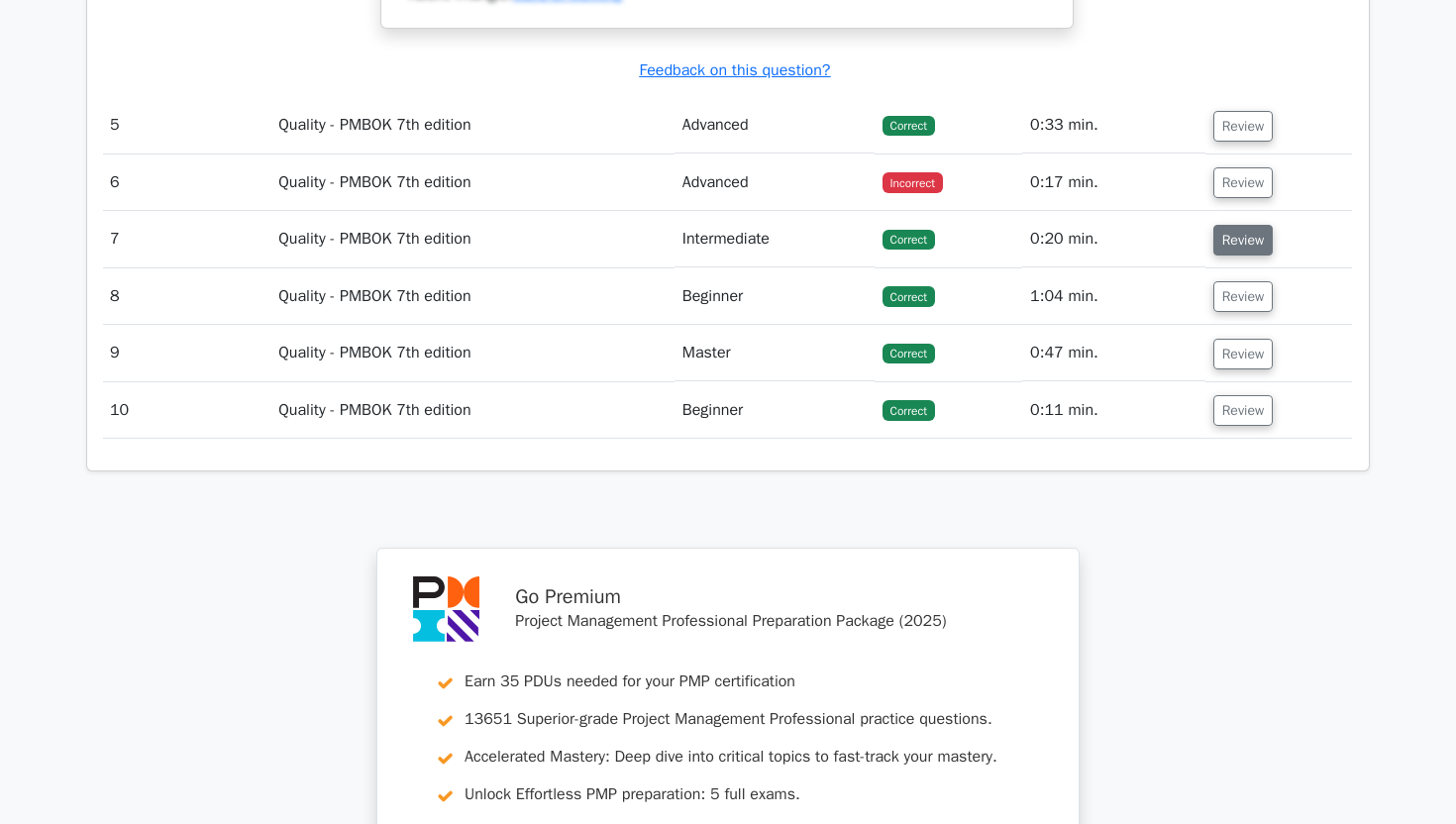 click on "Review" at bounding box center (1243, 240) 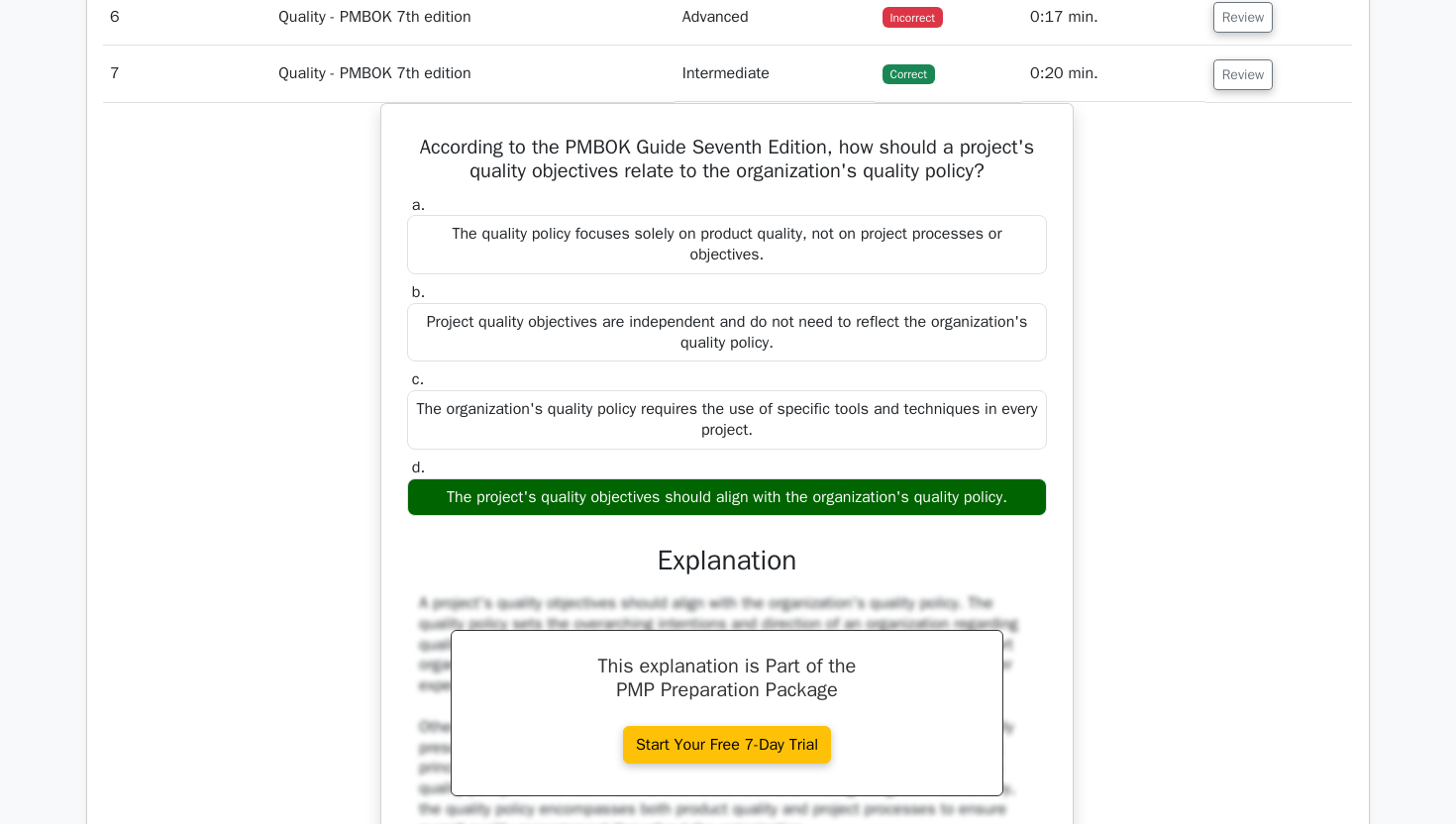 scroll, scrollTop: 6133, scrollLeft: 0, axis: vertical 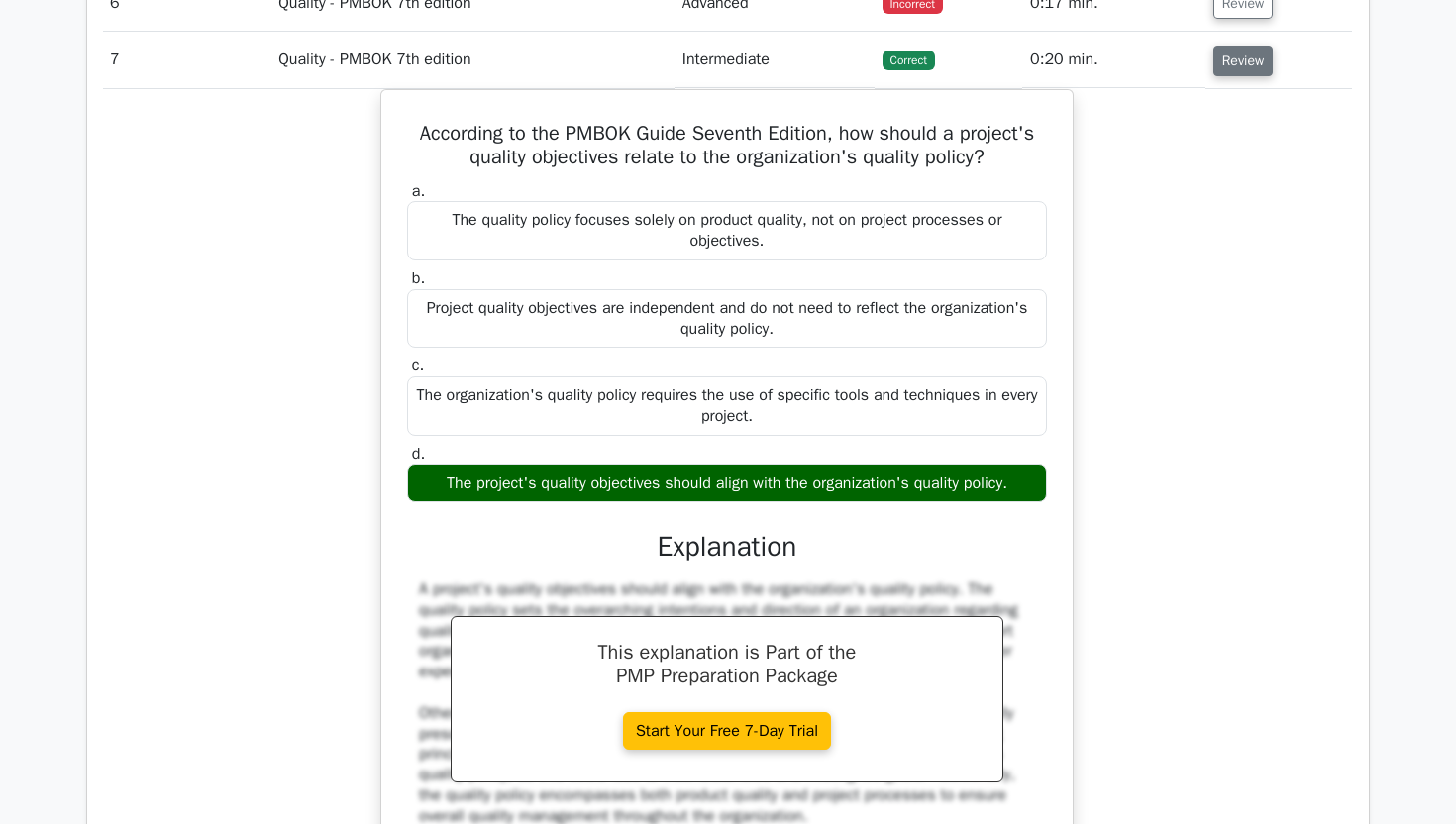 click on "Review" at bounding box center (1243, 60) 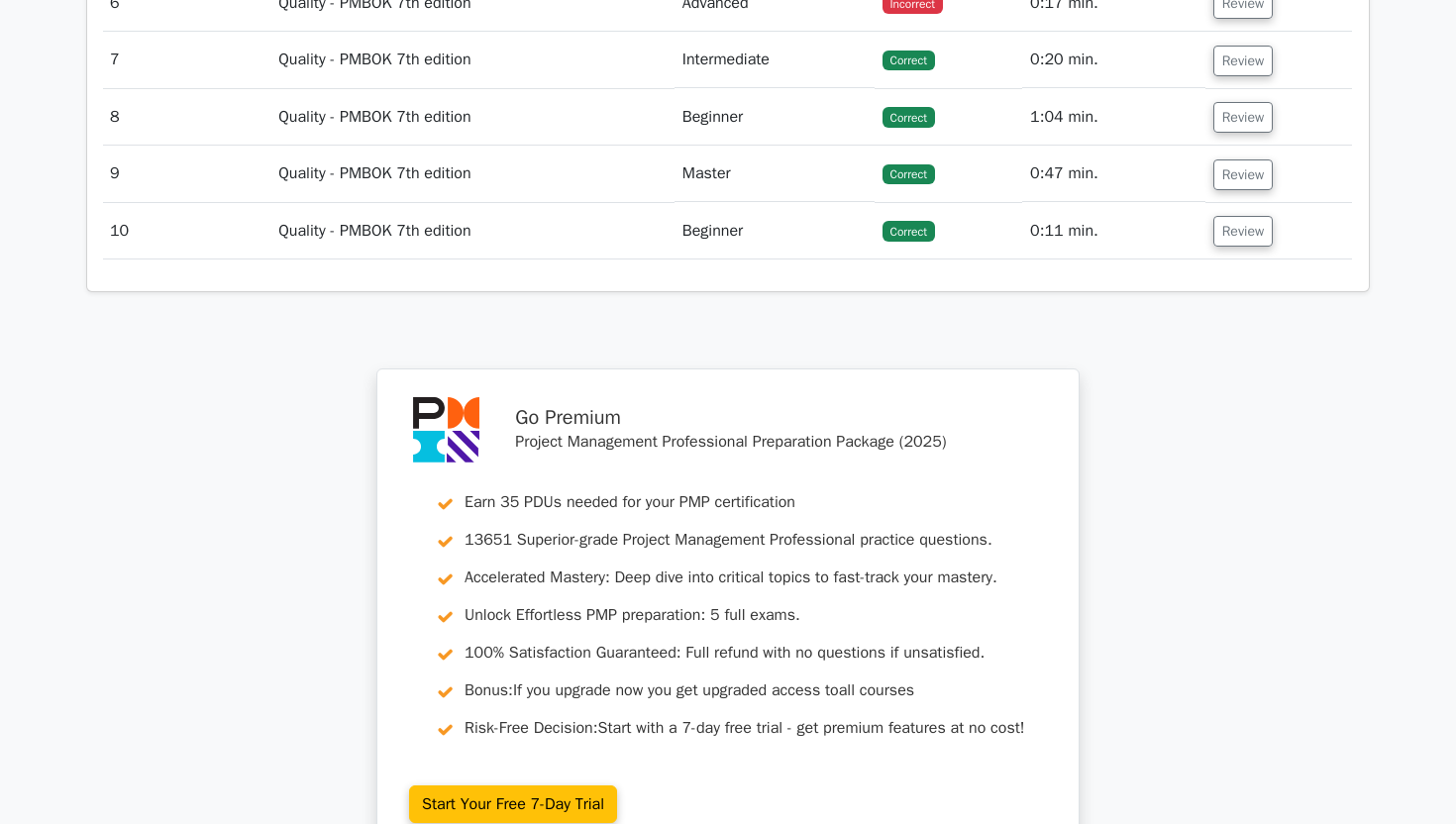 scroll, scrollTop: 6197, scrollLeft: 0, axis: vertical 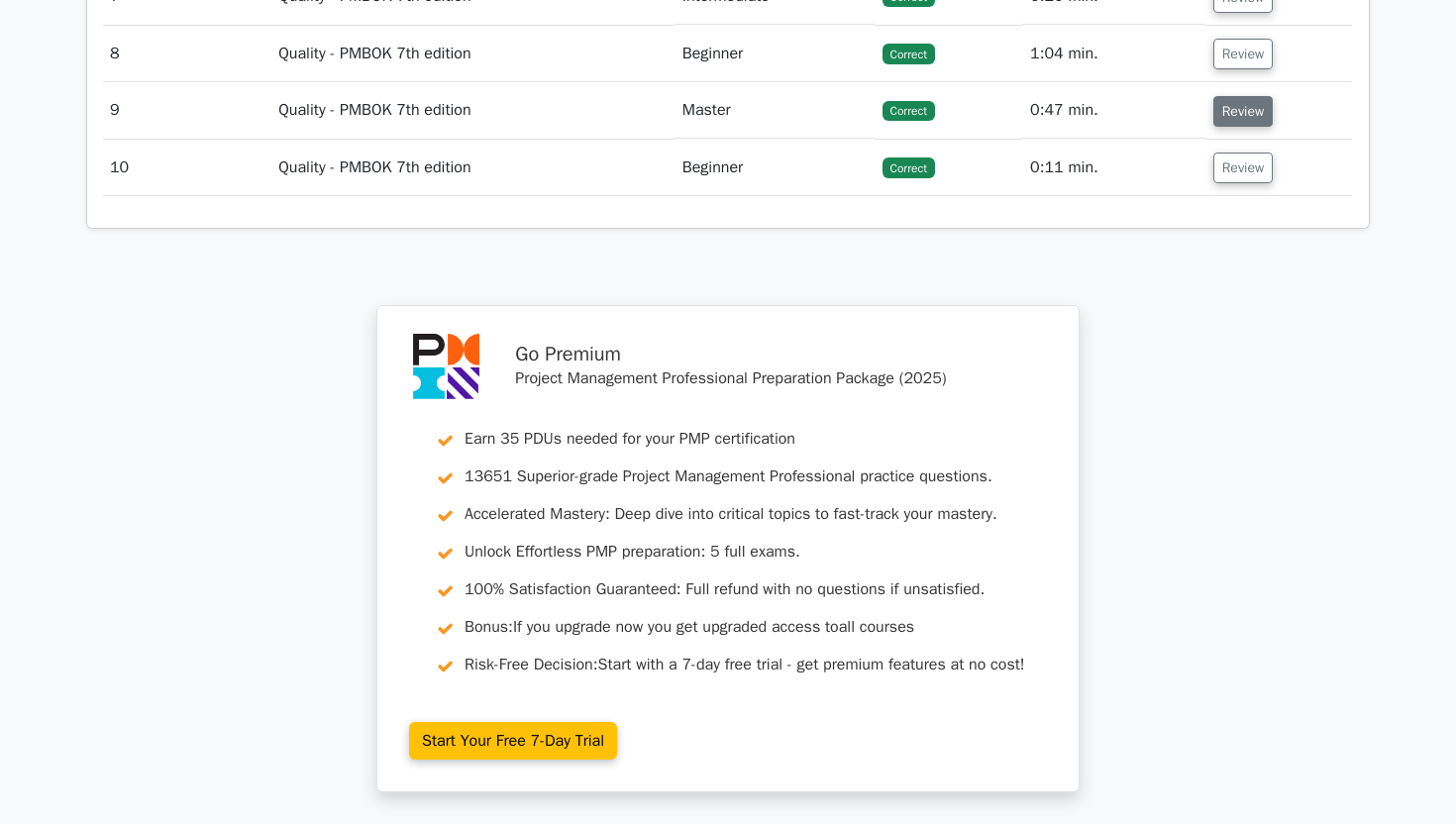 click on "Review" at bounding box center [1243, 111] 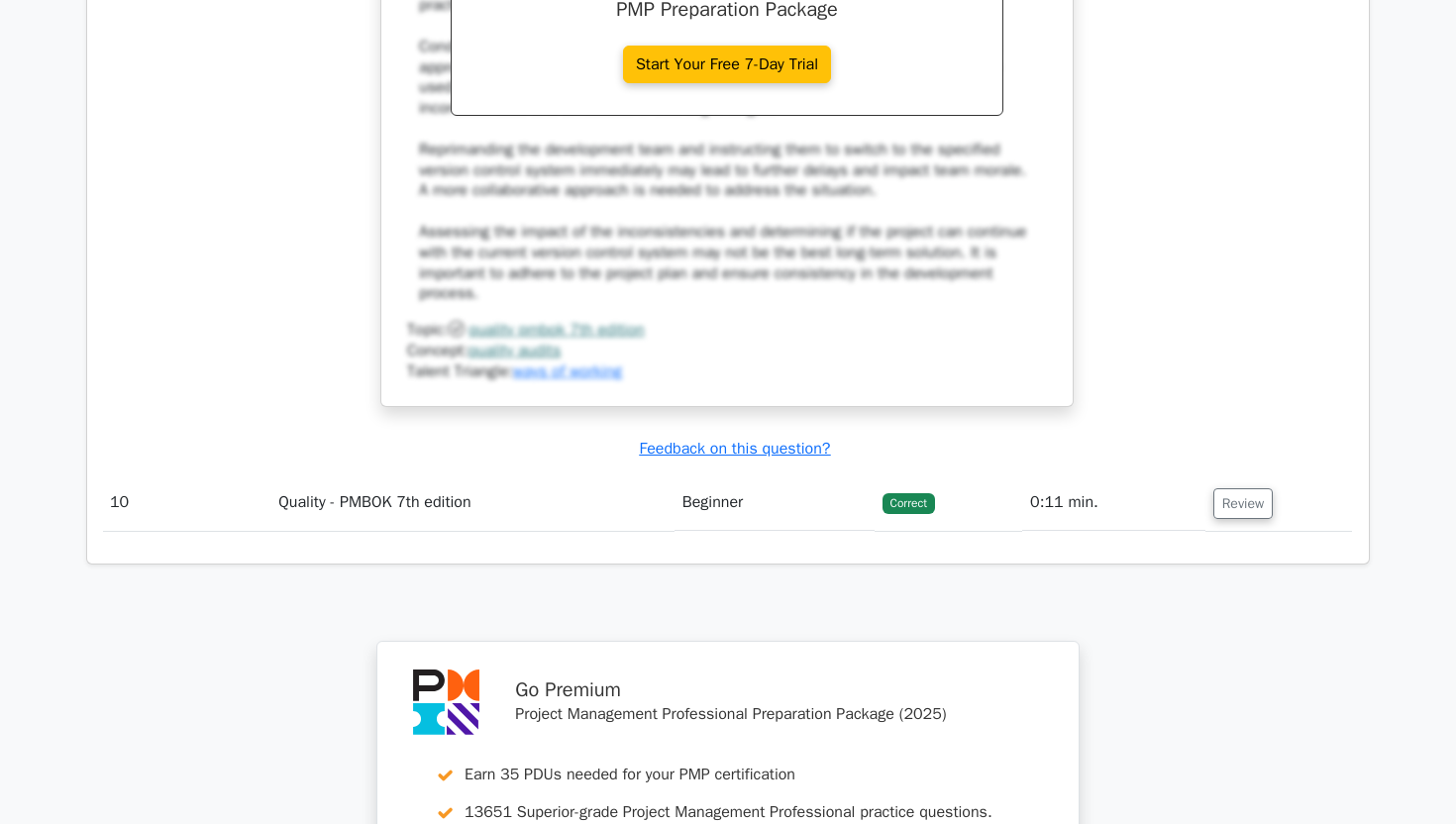 scroll, scrollTop: 7110, scrollLeft: 0, axis: vertical 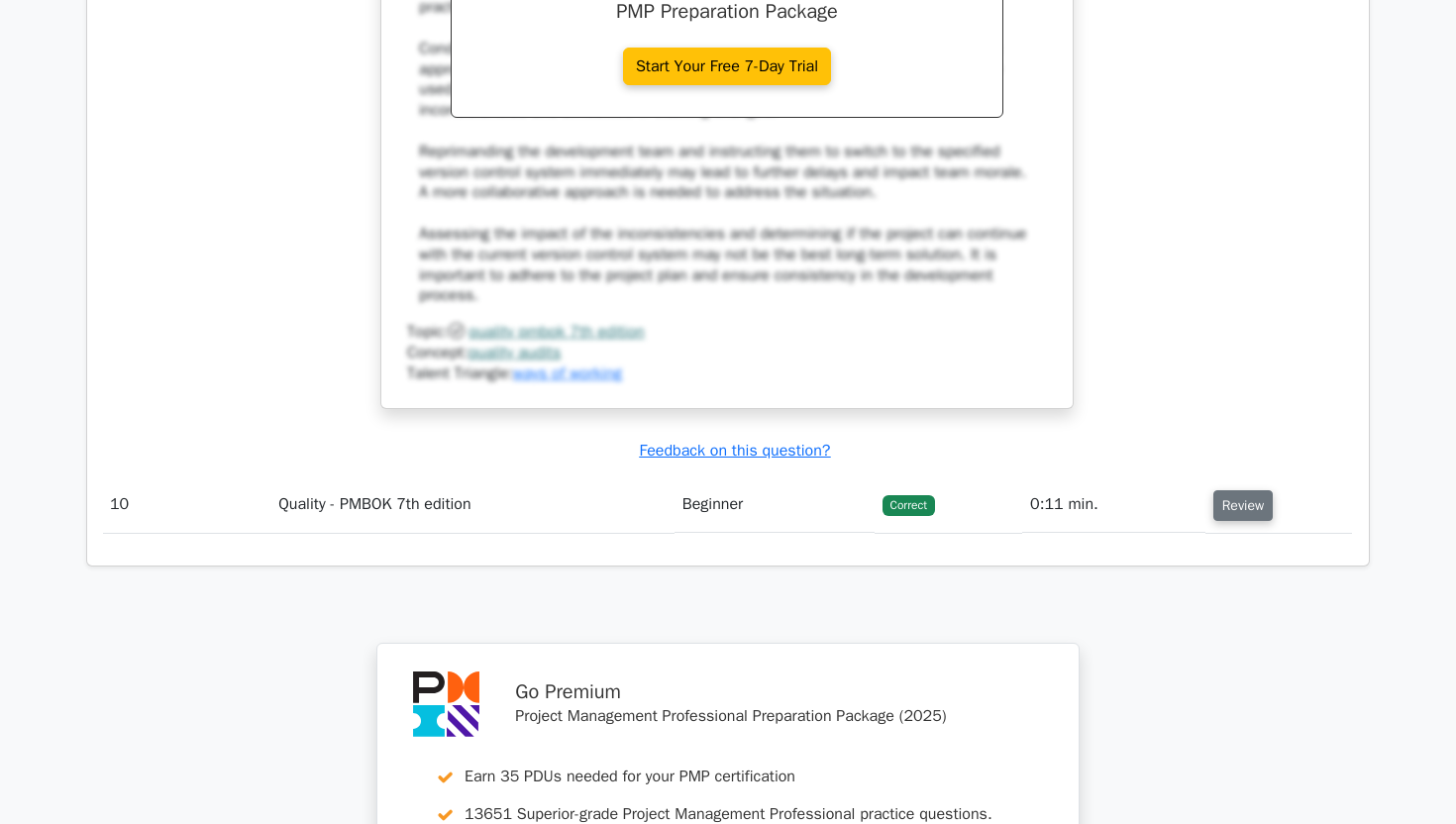 click on "Review" at bounding box center (1243, 505) 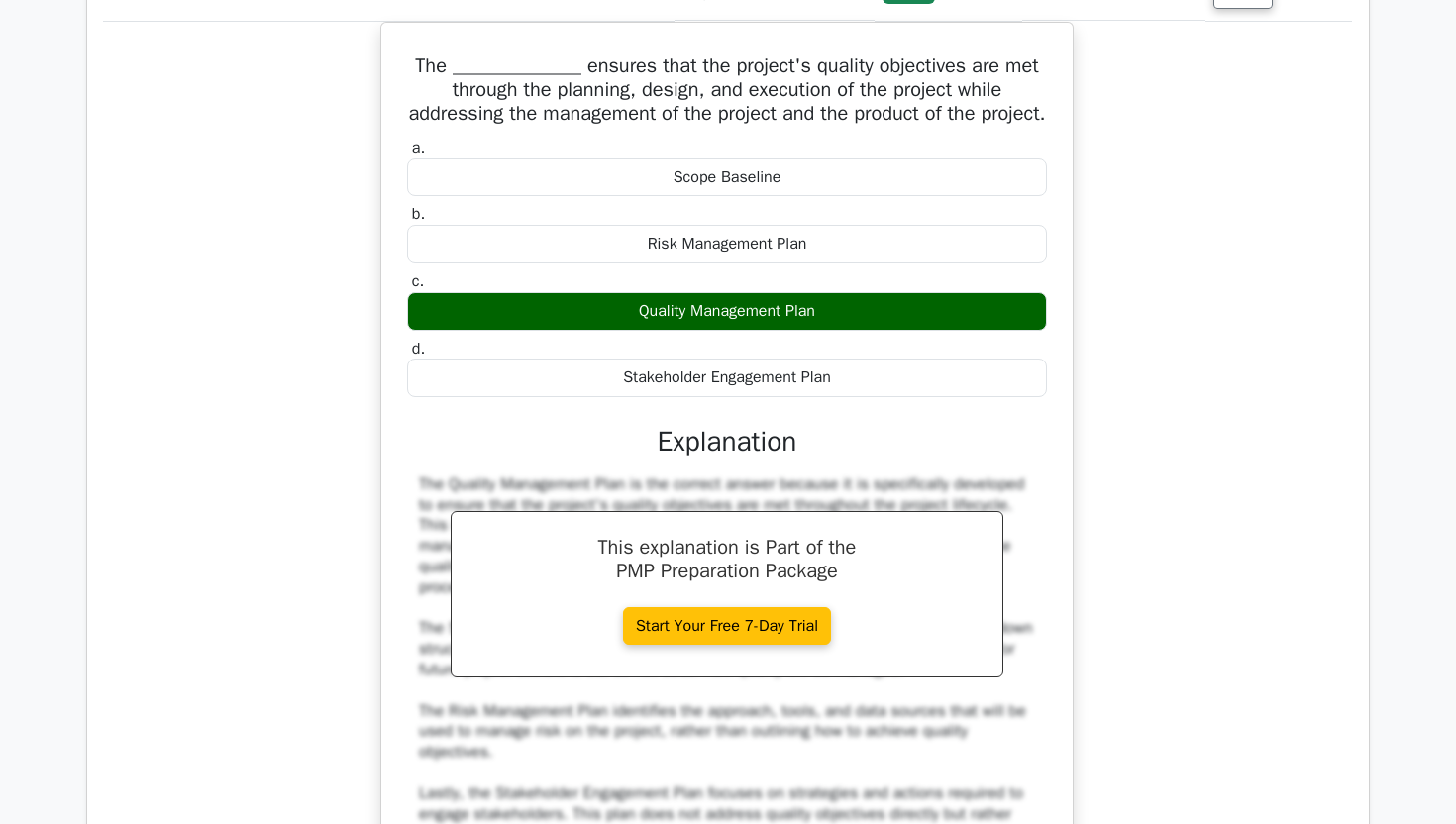 scroll, scrollTop: 7656, scrollLeft: 0, axis: vertical 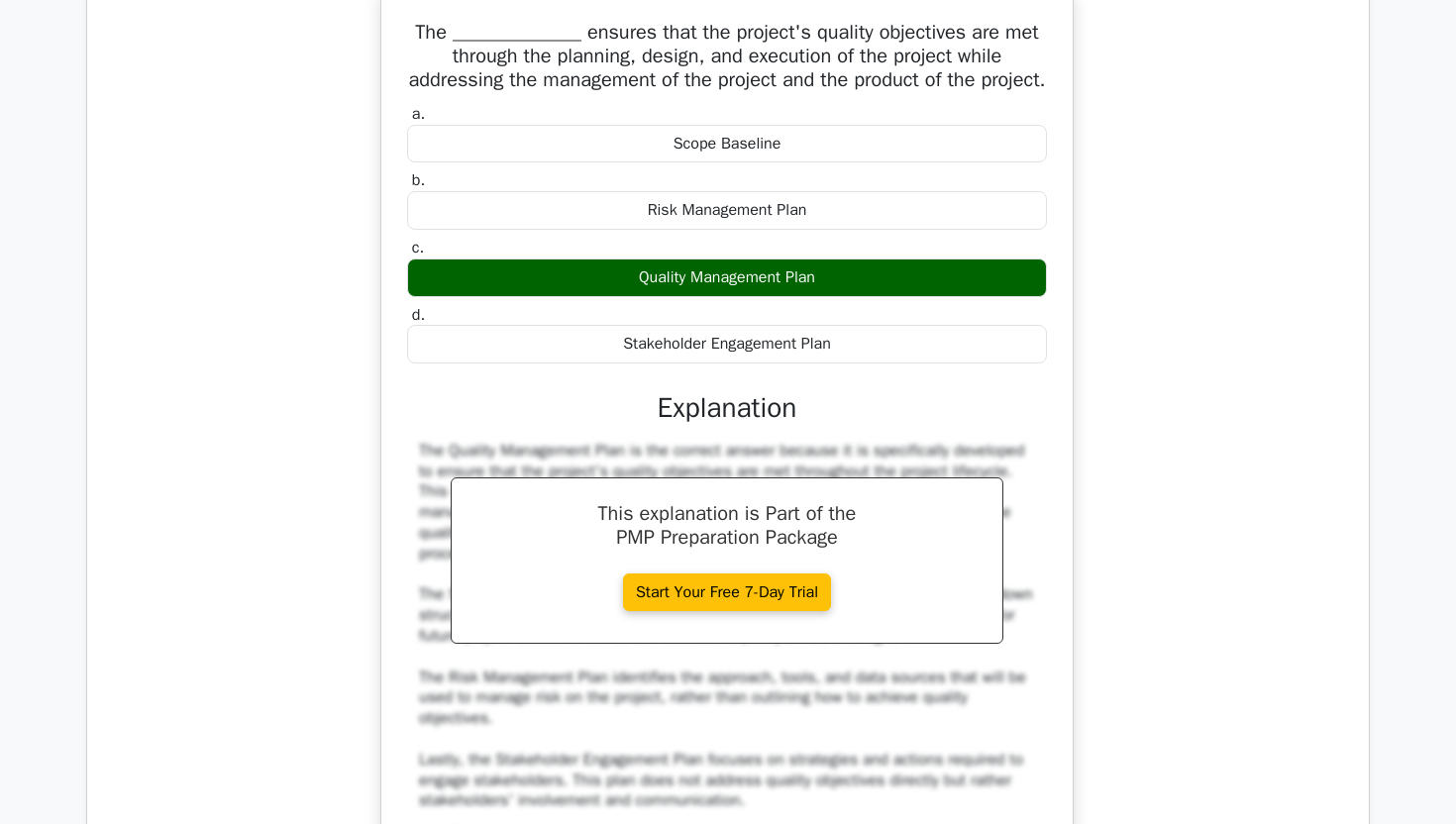 click on "Review" at bounding box center (1243, -41) 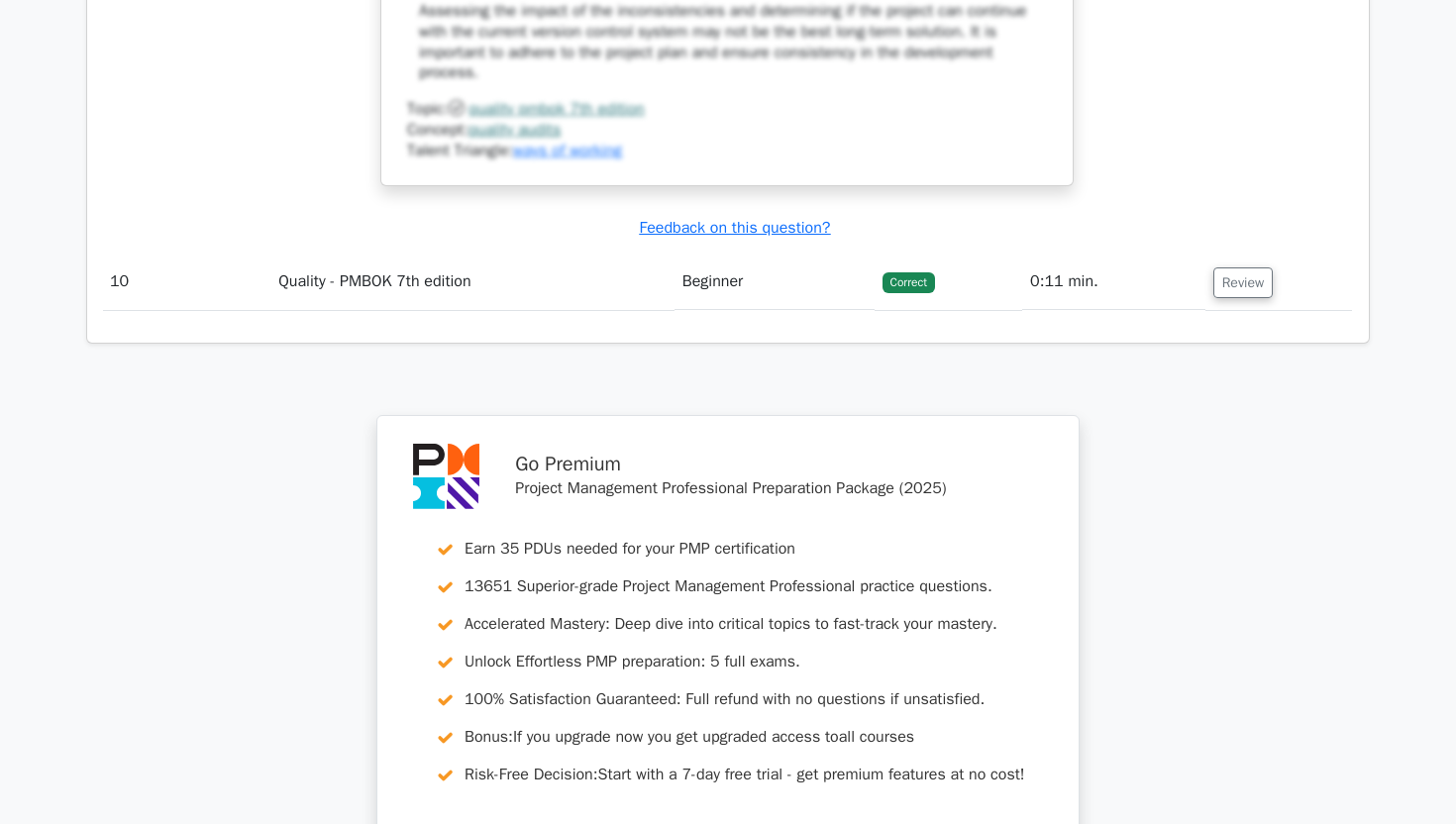 scroll, scrollTop: 7916, scrollLeft: 0, axis: vertical 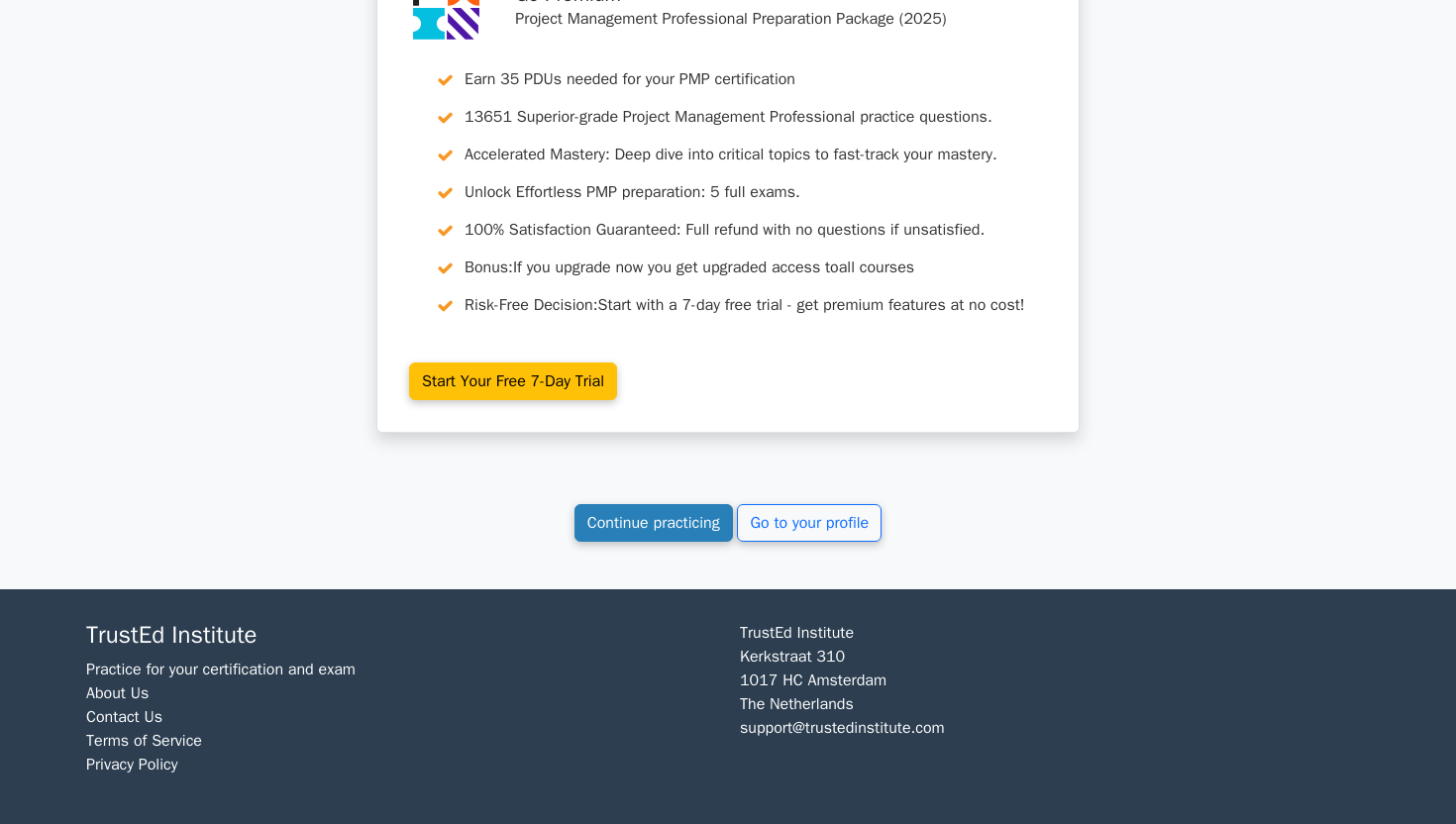 click on "Continue practicing" at bounding box center [654, 523] 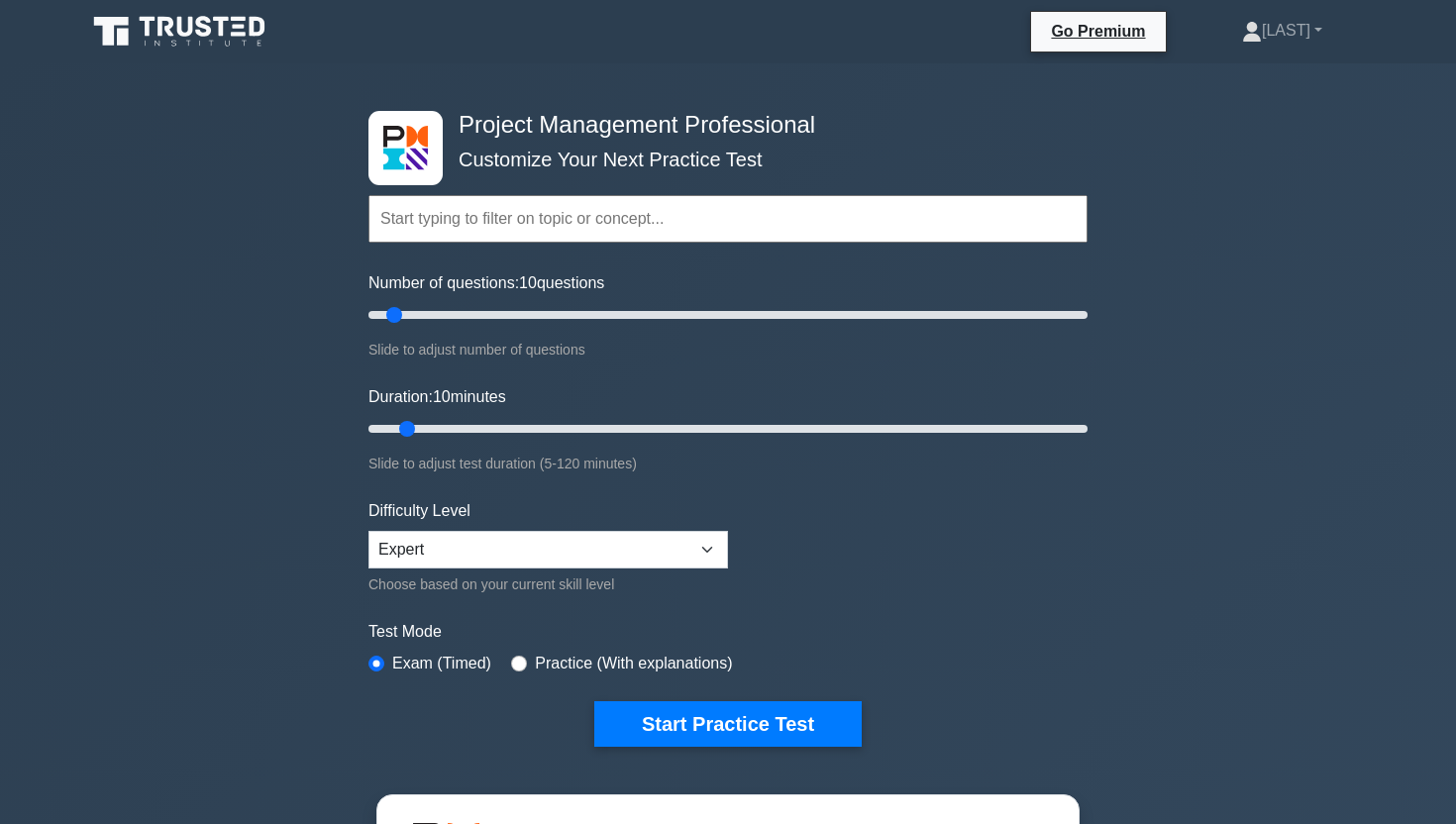 scroll, scrollTop: 0, scrollLeft: 0, axis: both 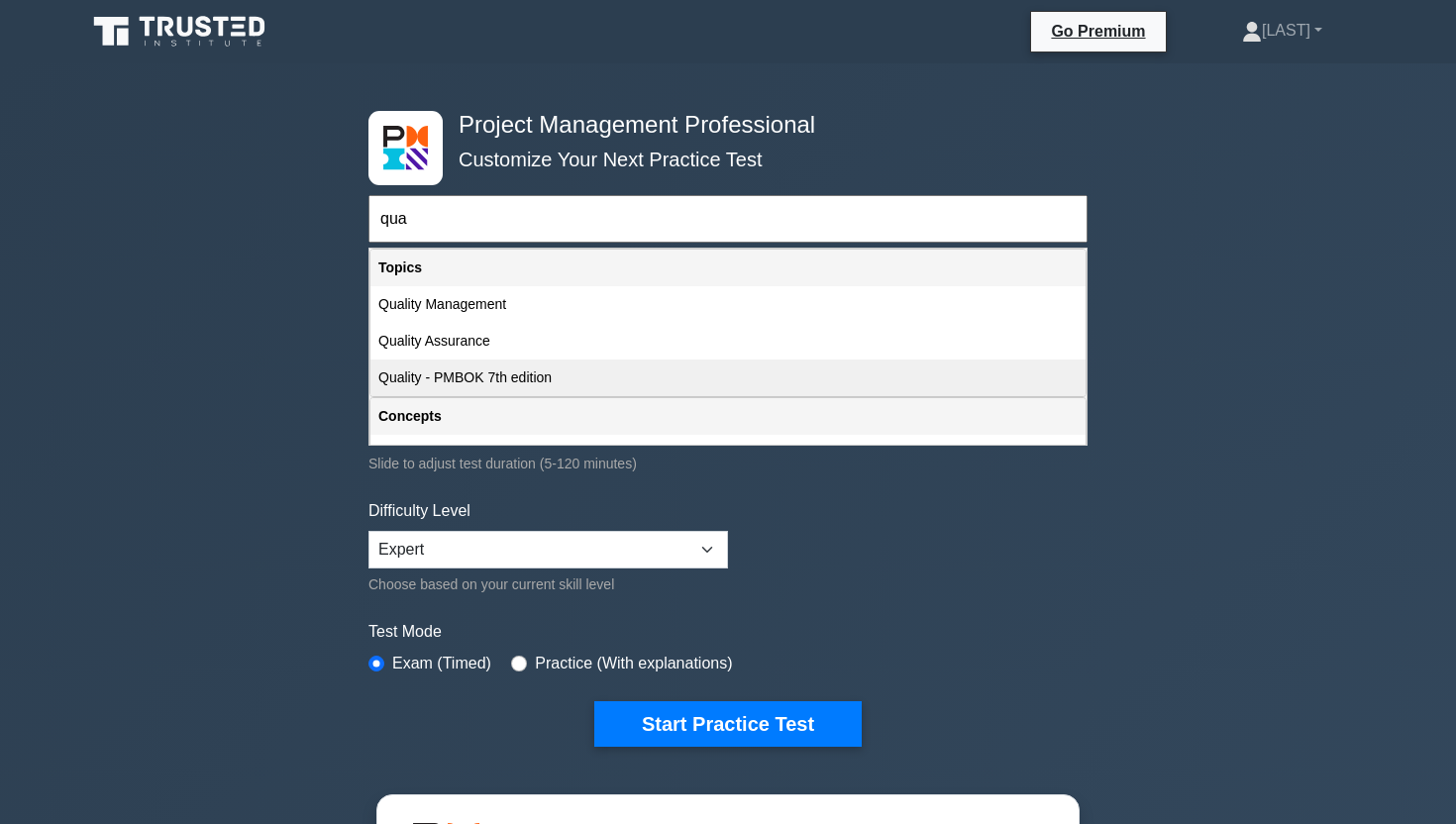 click on "Quality - PMBOK 7th edition" at bounding box center (728, 377) 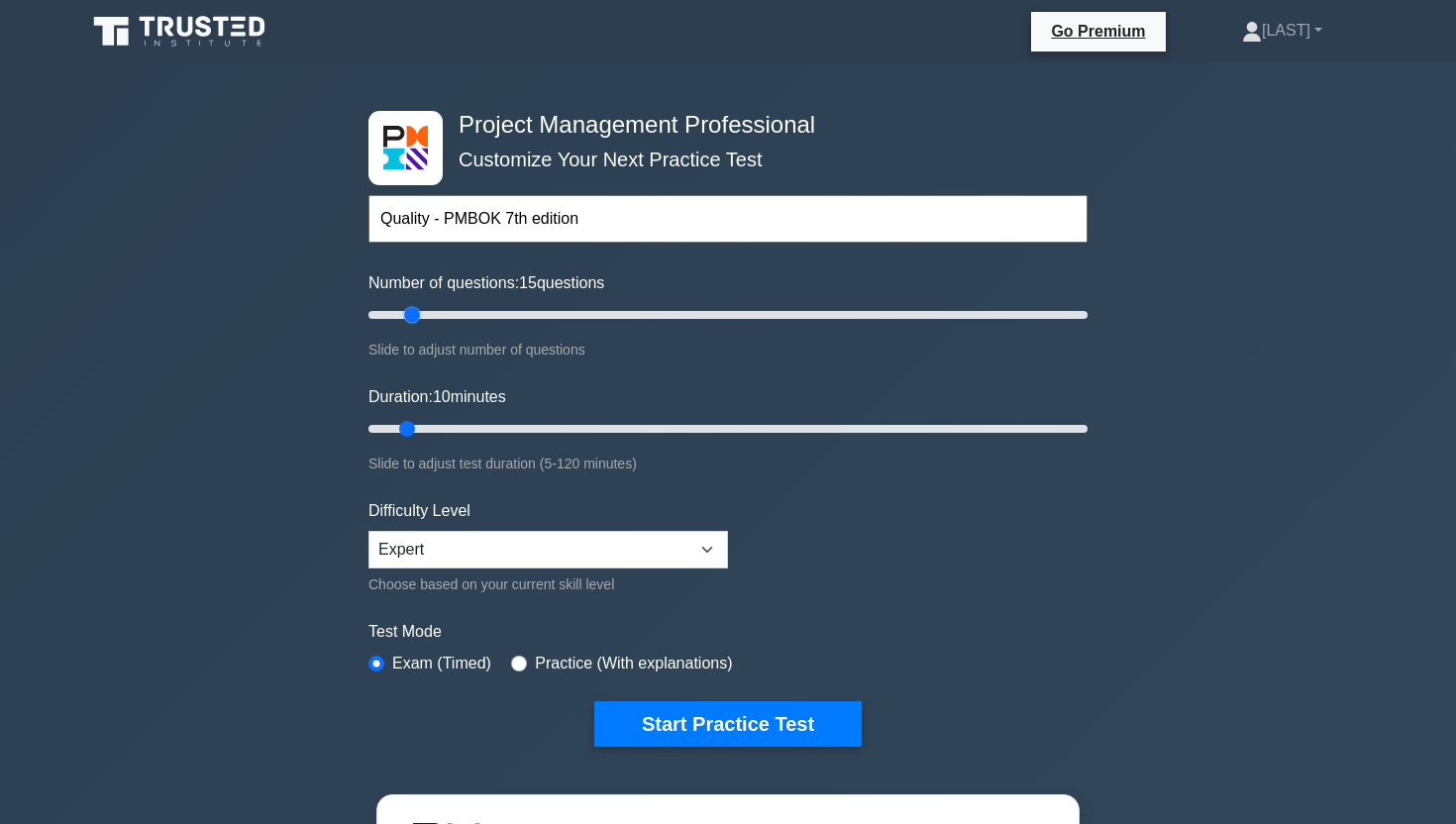 drag, startPoint x: 402, startPoint y: 311, endPoint x: 418, endPoint y: 306, distance: 16.763055 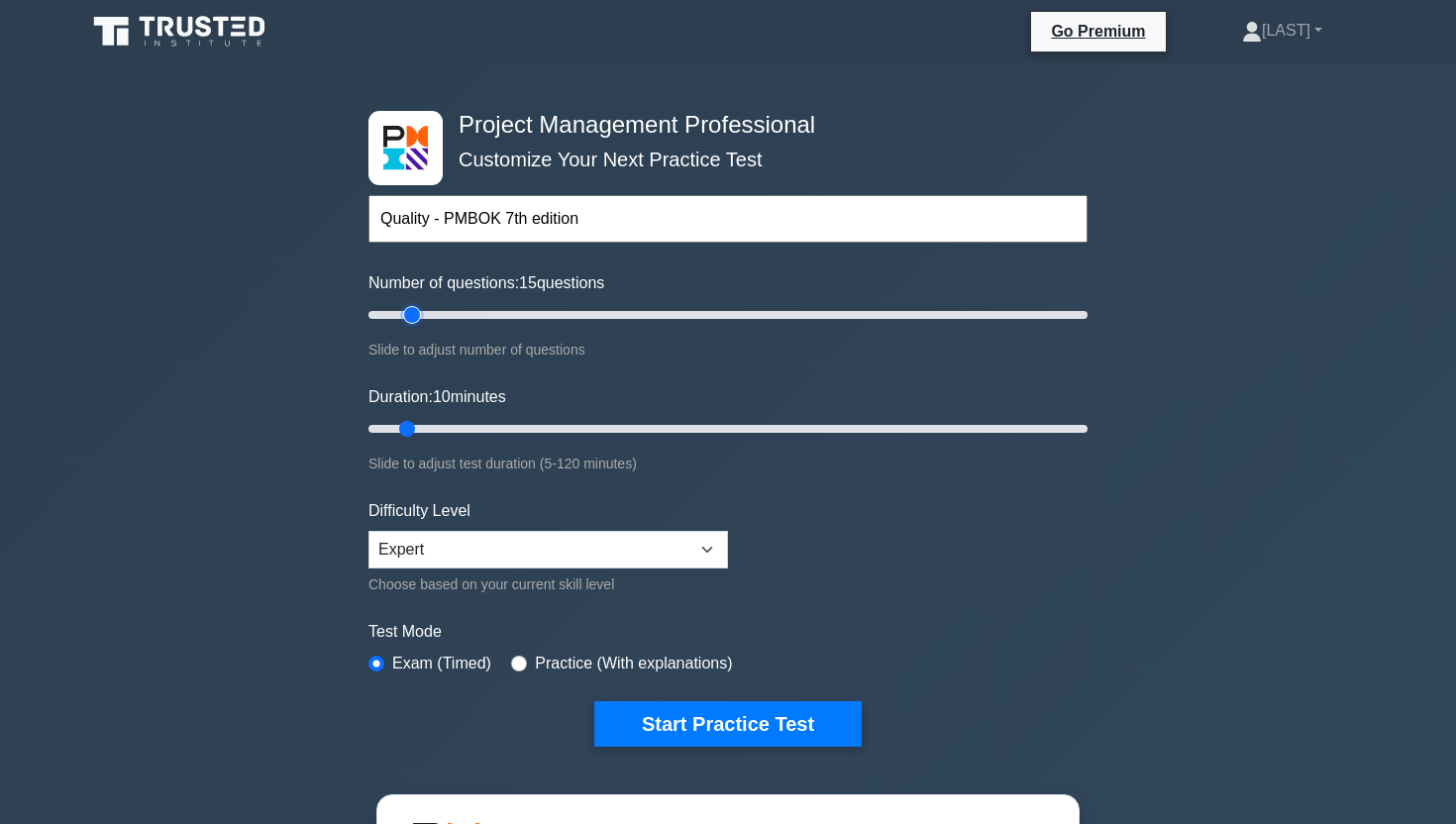 type on "15" 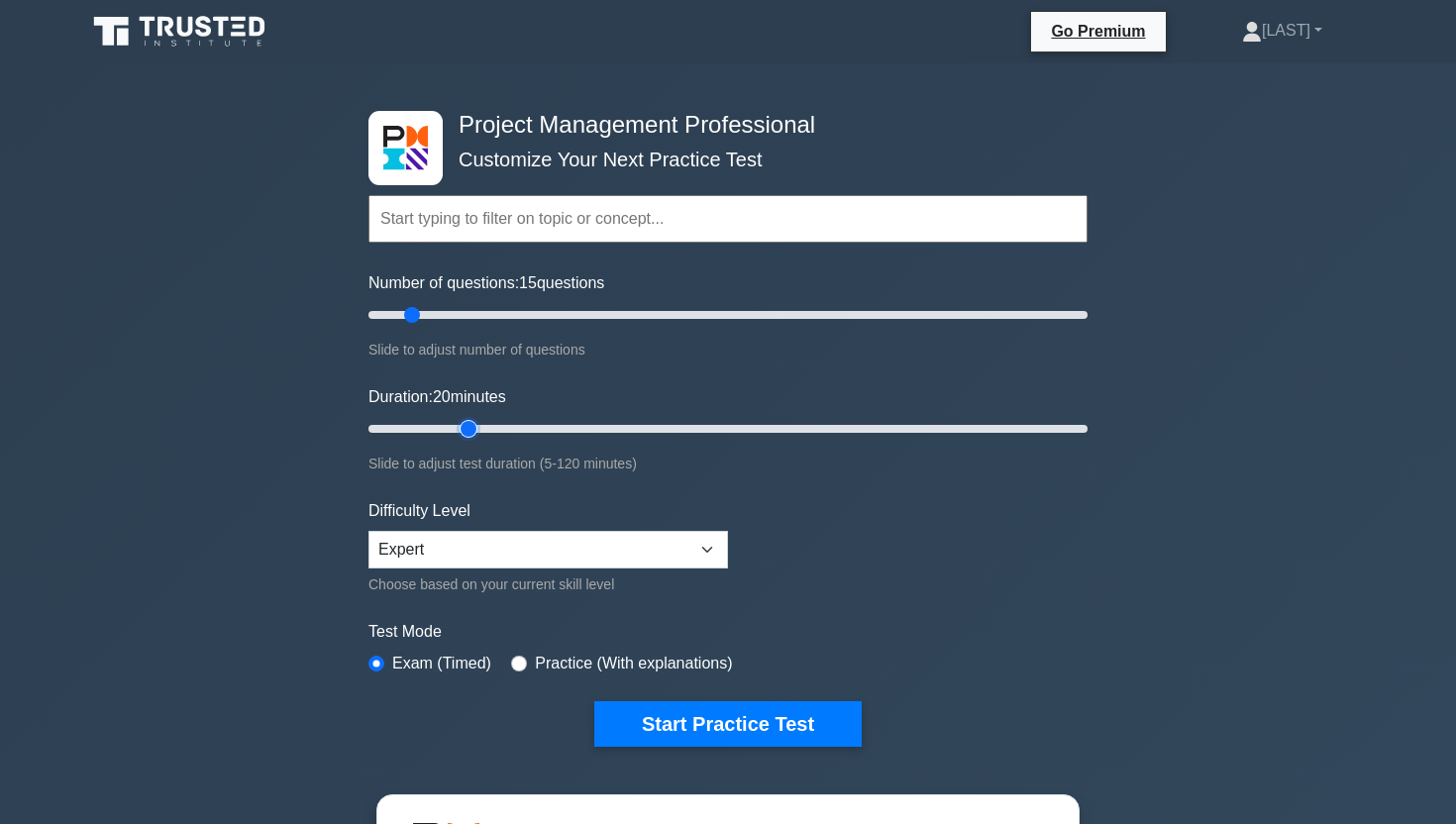 drag, startPoint x: 414, startPoint y: 428, endPoint x: 473, endPoint y: 424, distance: 59.135438 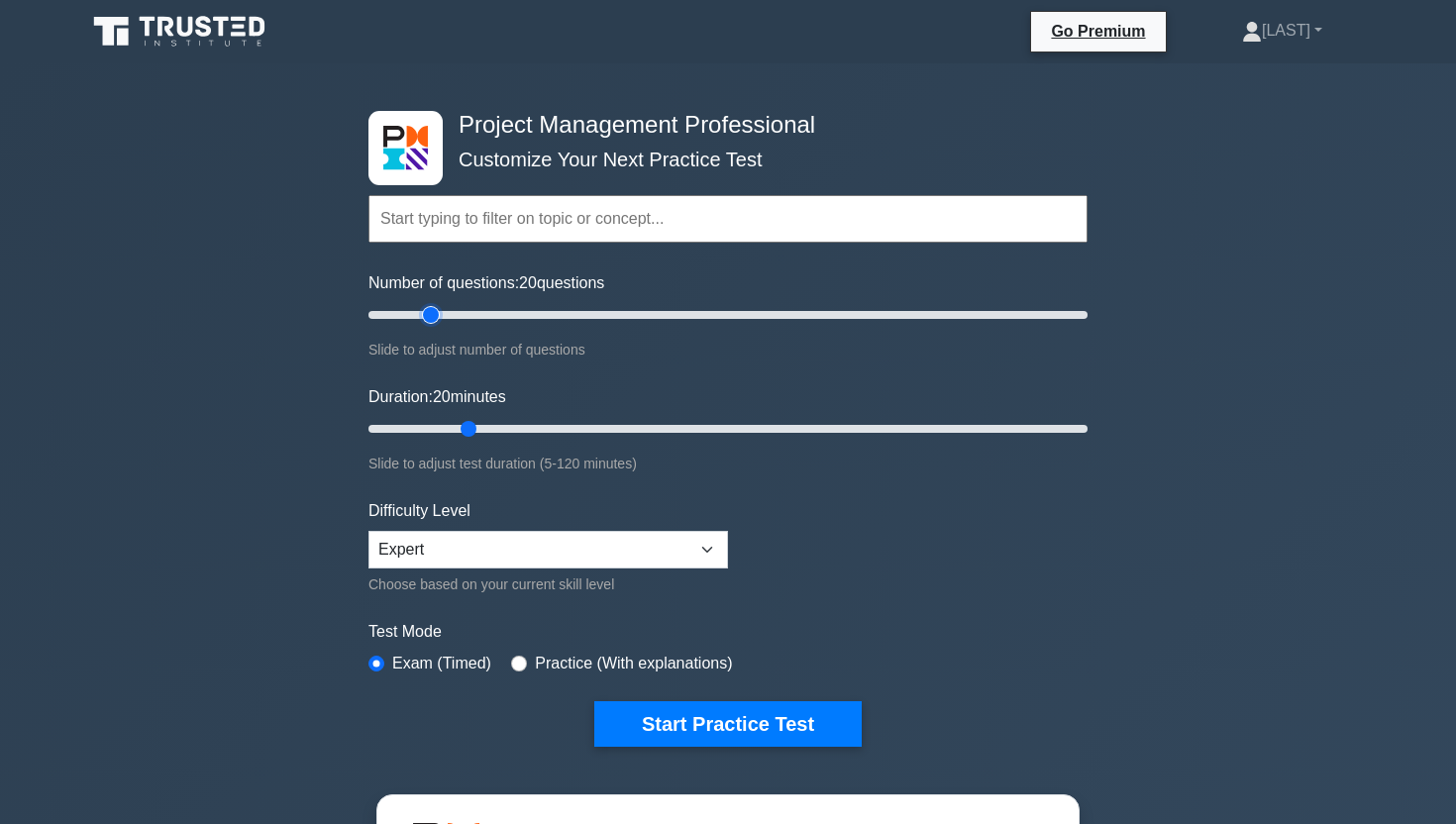 drag, startPoint x: 418, startPoint y: 311, endPoint x: 436, endPoint y: 313, distance: 18.11077 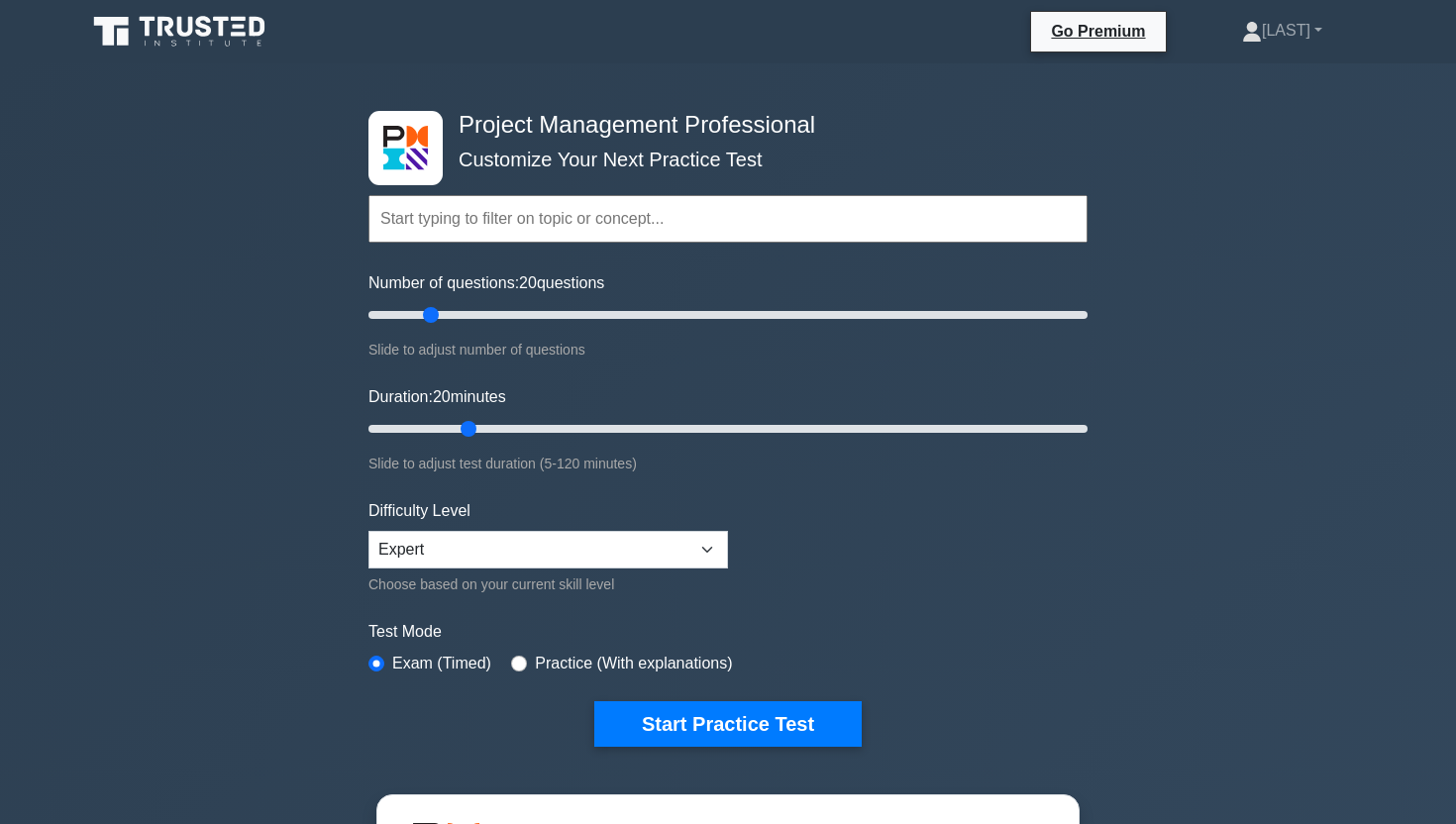 click at bounding box center [728, 219] 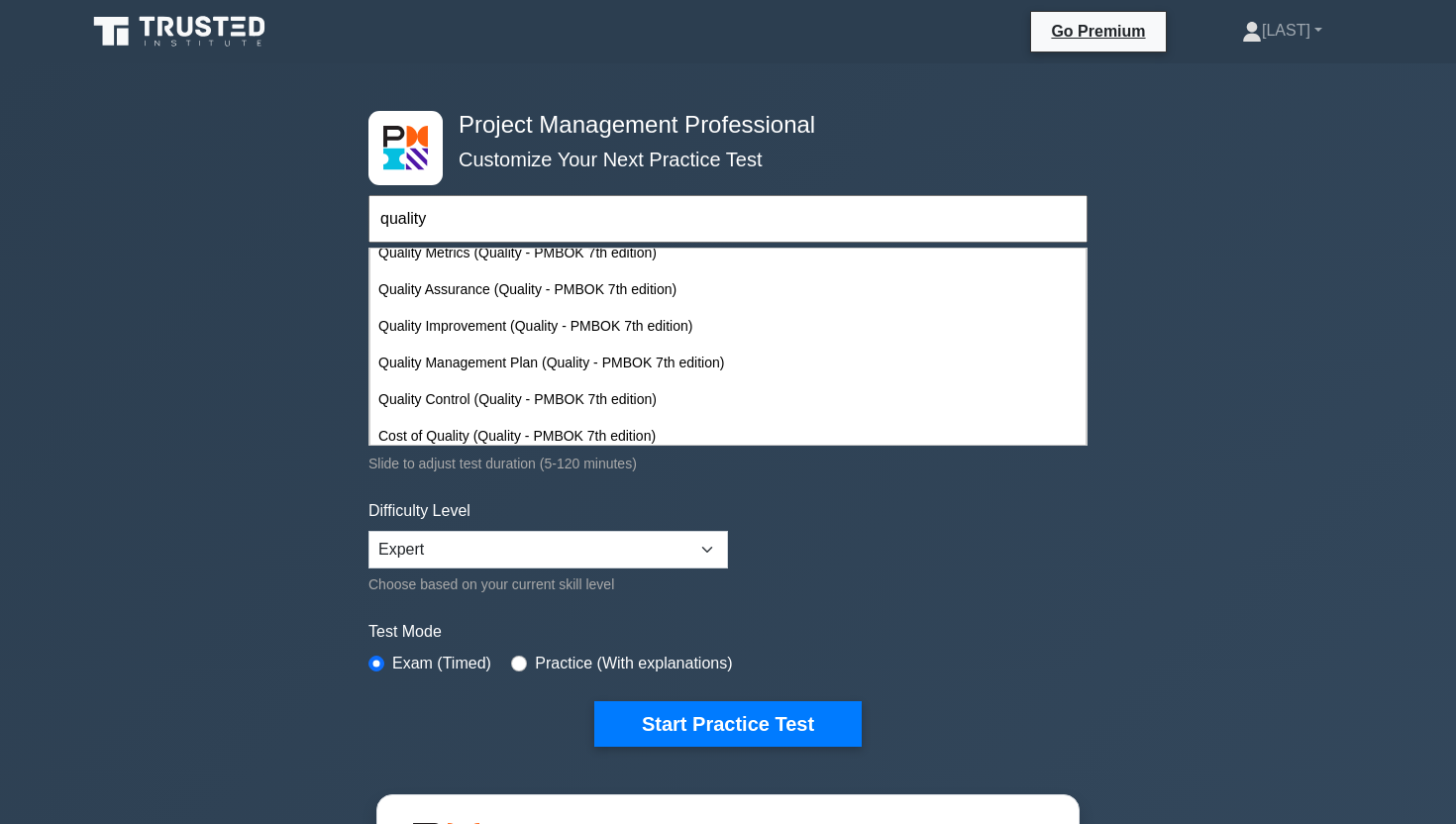 scroll, scrollTop: 1074, scrollLeft: 0, axis: vertical 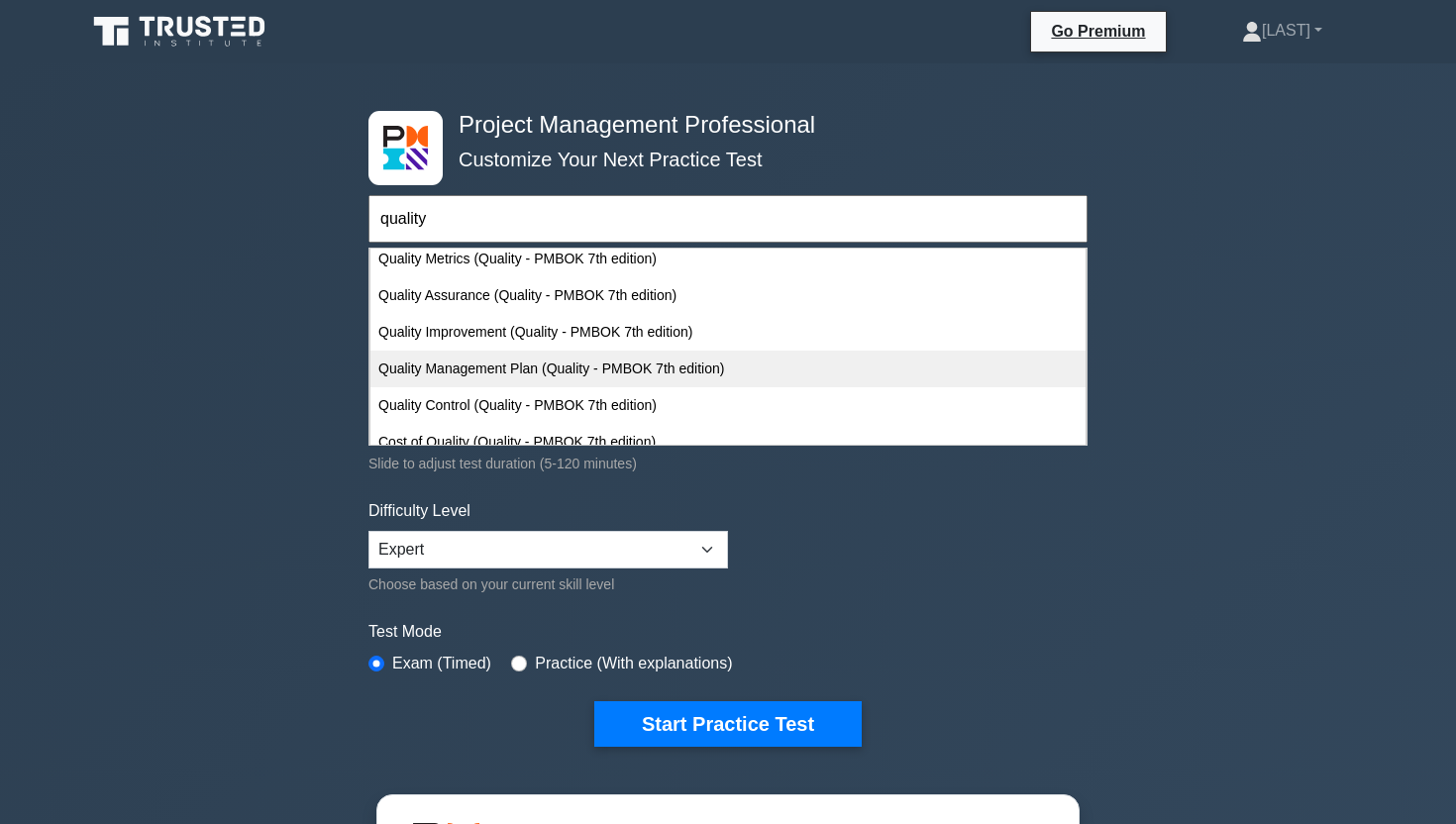 click on "Quality Management Plan (Quality - PMBOK 7th edition)" at bounding box center (728, 368) 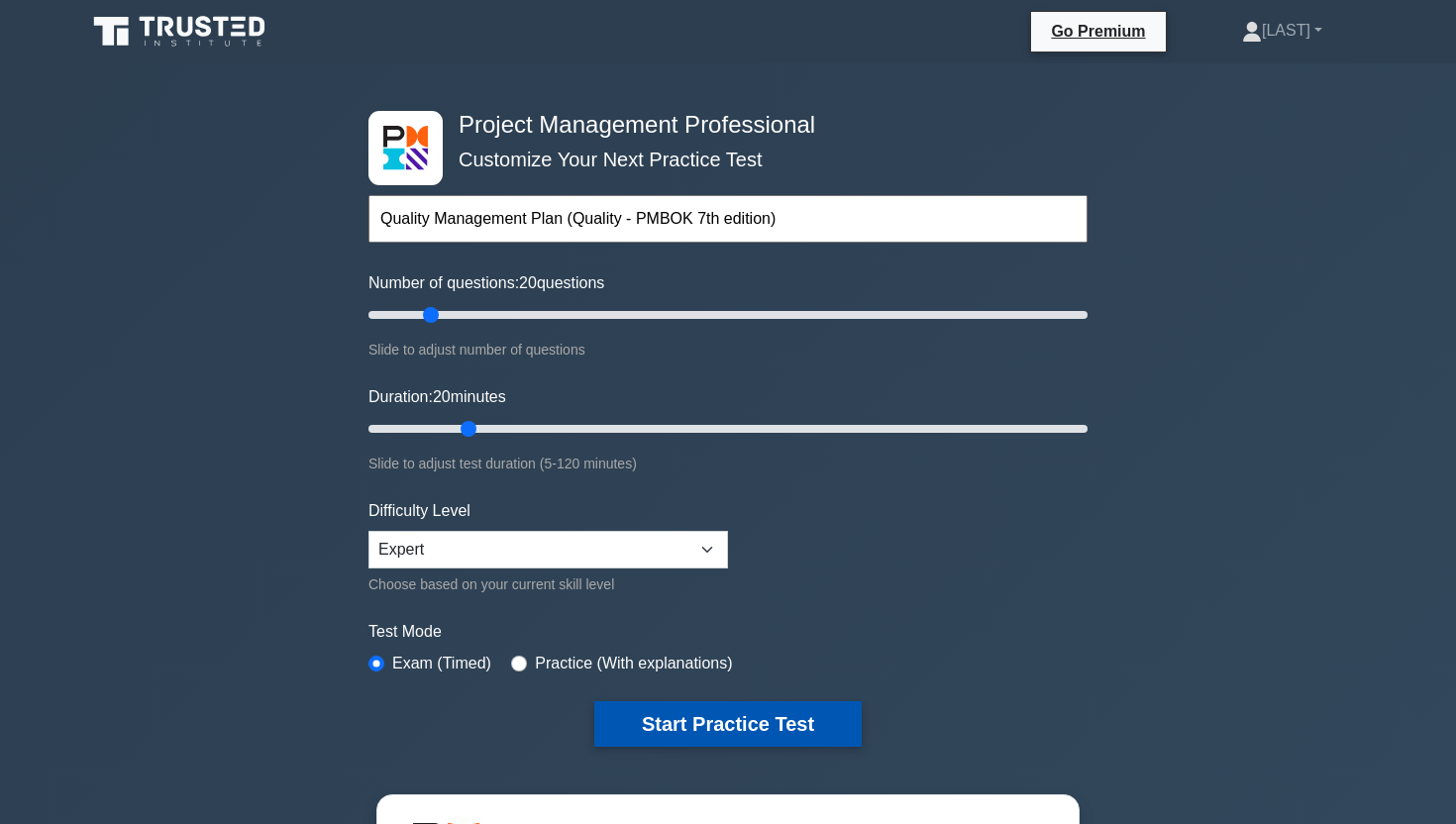 click on "Start Practice Test" at bounding box center [728, 724] 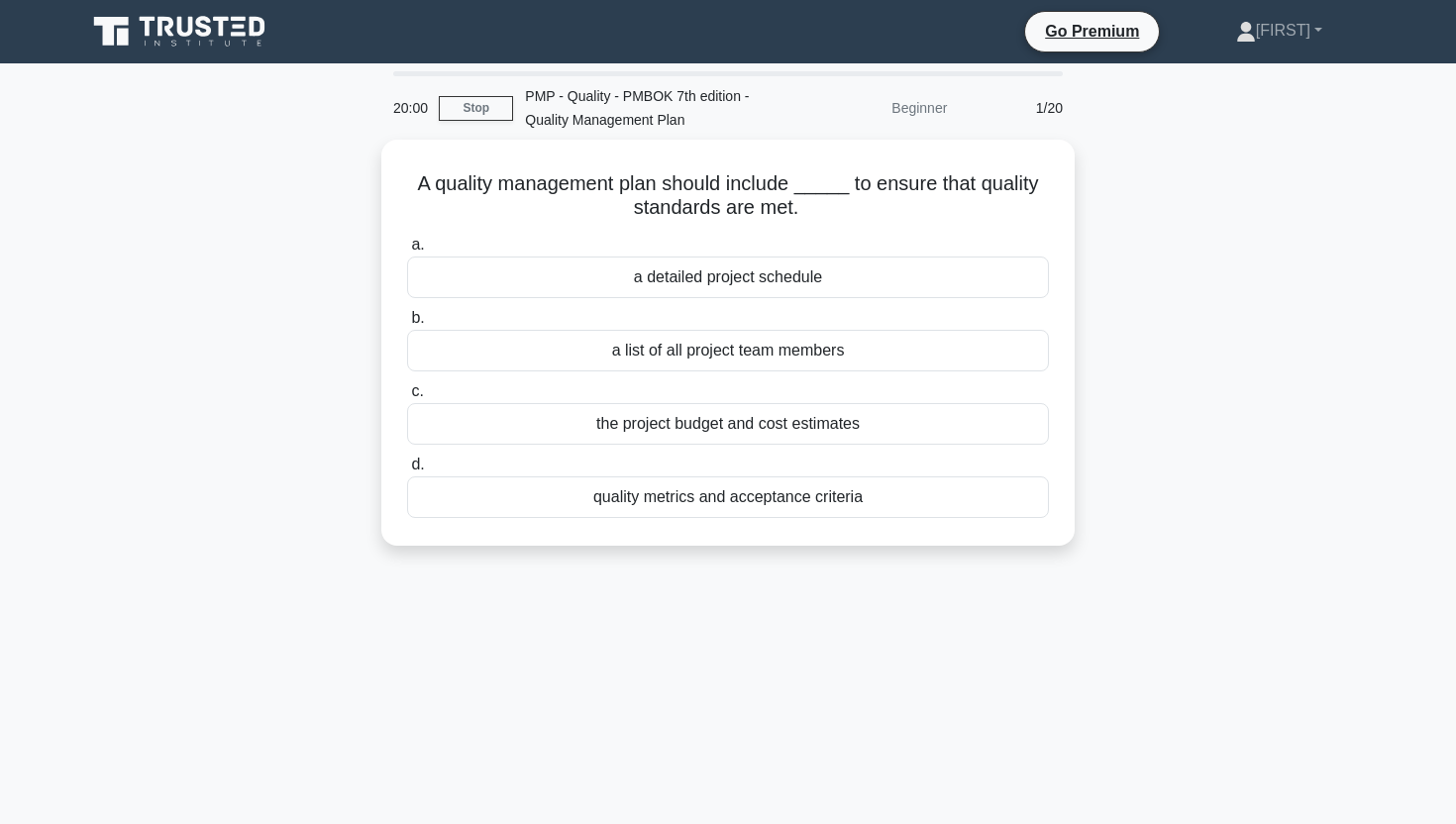scroll, scrollTop: 0, scrollLeft: 0, axis: both 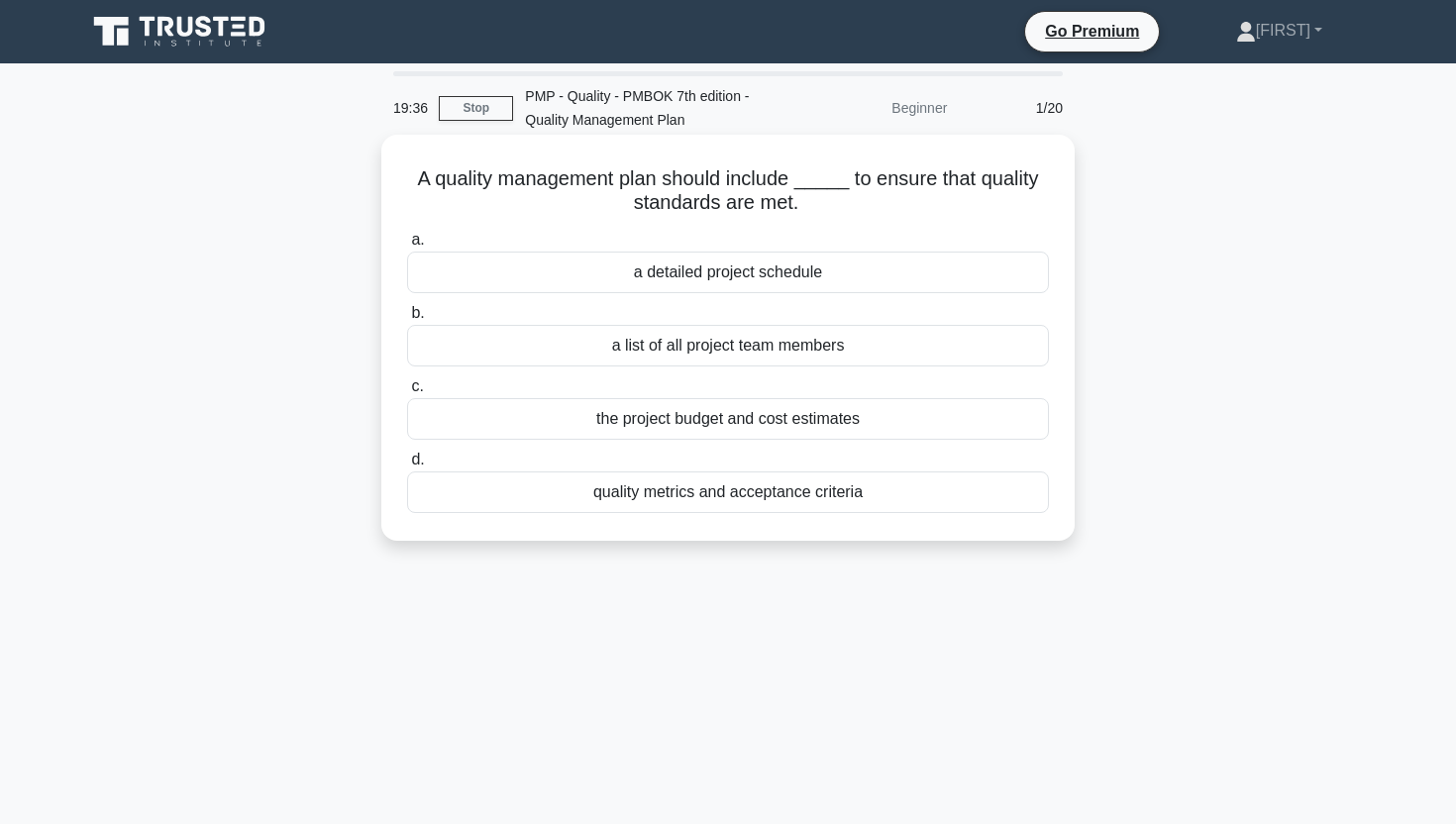 click on "quality metrics and acceptance criteria" at bounding box center (728, 492) 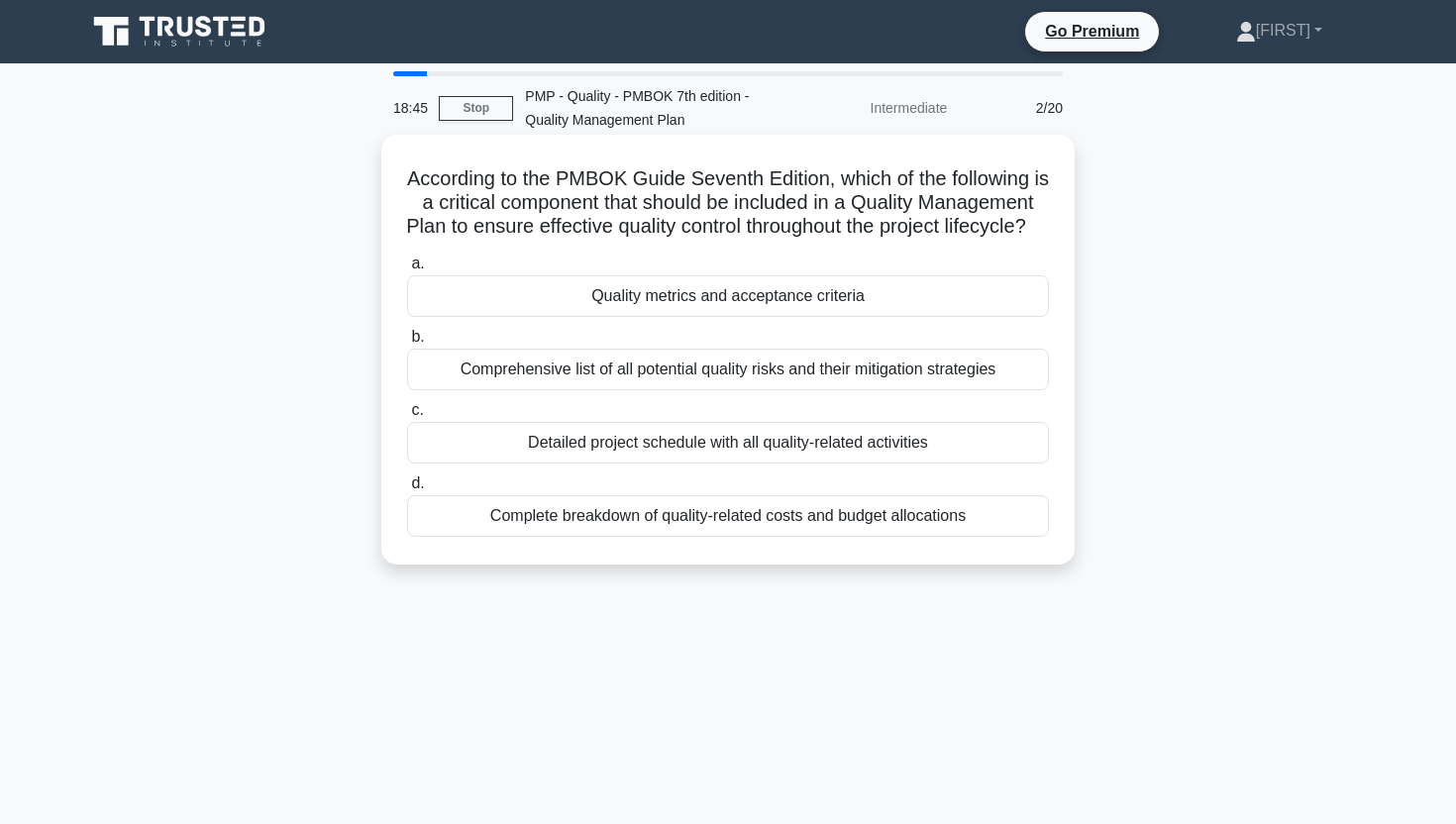 click on "Comprehensive list of all potential quality risks and their mitigation strategies" at bounding box center [728, 369] 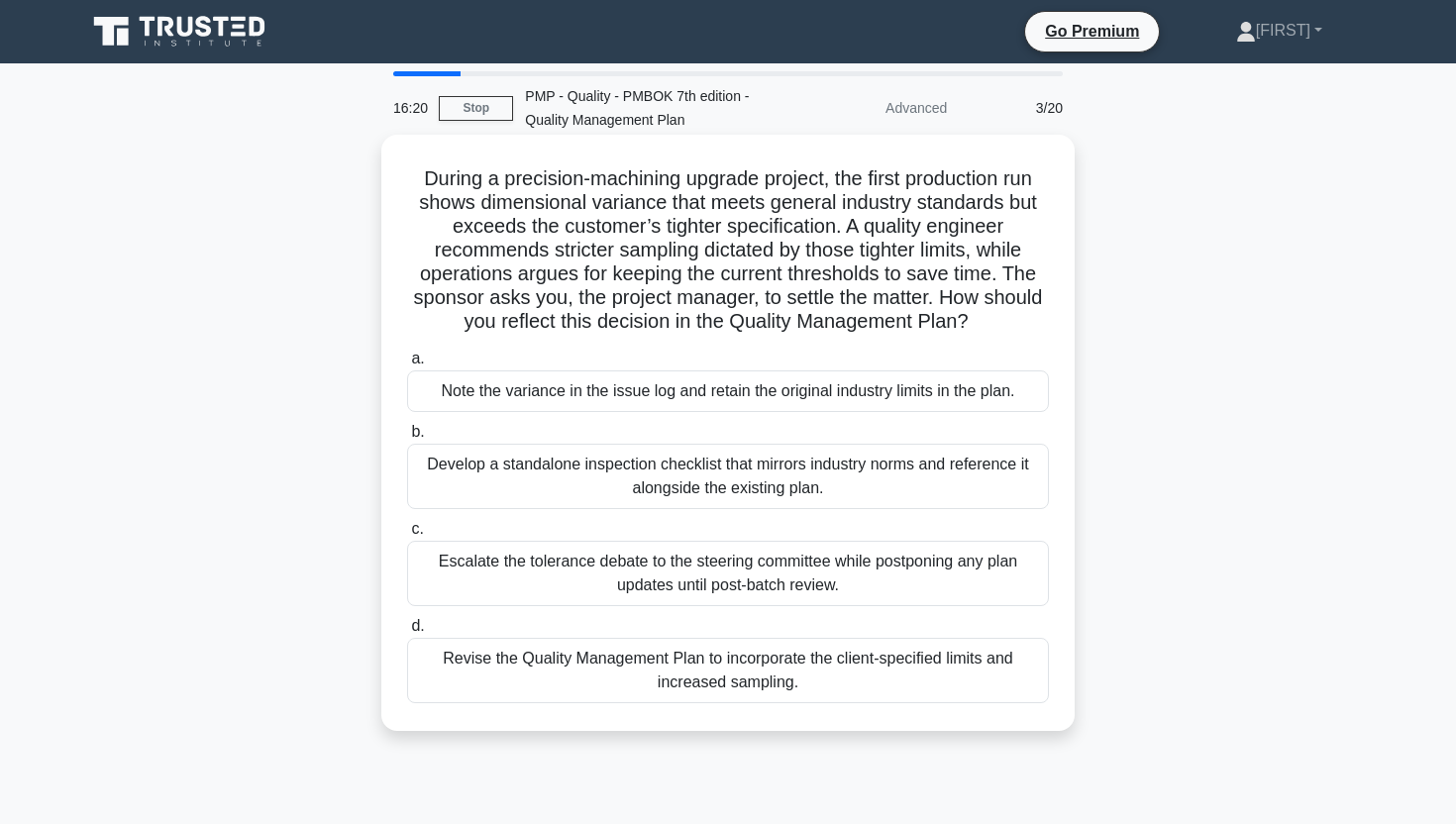 click on "Revise the Quality Management Plan to incorporate the client-specified limits and increased sampling." at bounding box center [728, 670] 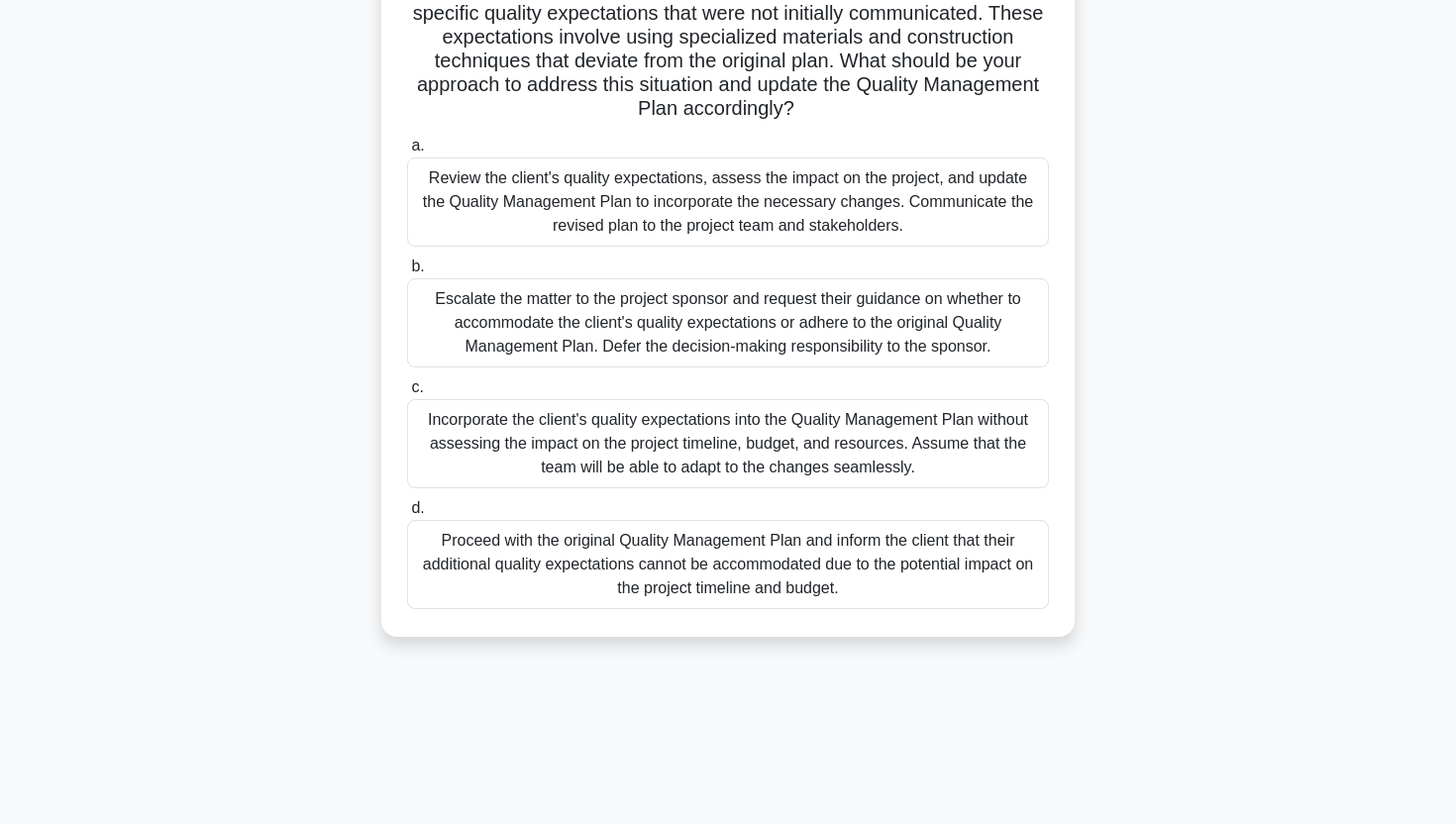 scroll, scrollTop: 246, scrollLeft: 0, axis: vertical 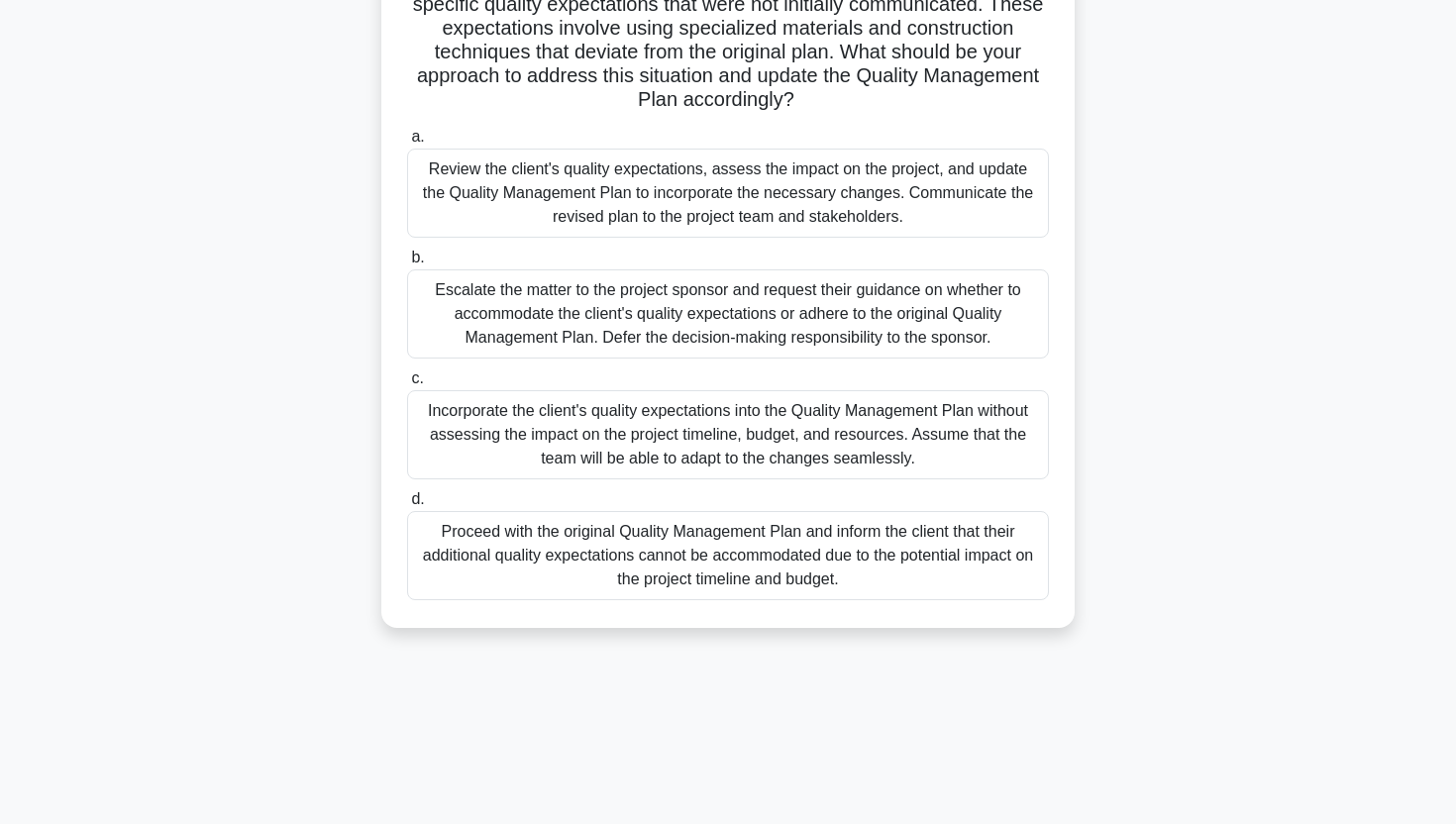 click on "Review the client's quality expectations, assess the impact on the project, and update the Quality Management Plan to incorporate the necessary changes. Communicate the revised plan to the project team and stakeholders." at bounding box center [728, 193] 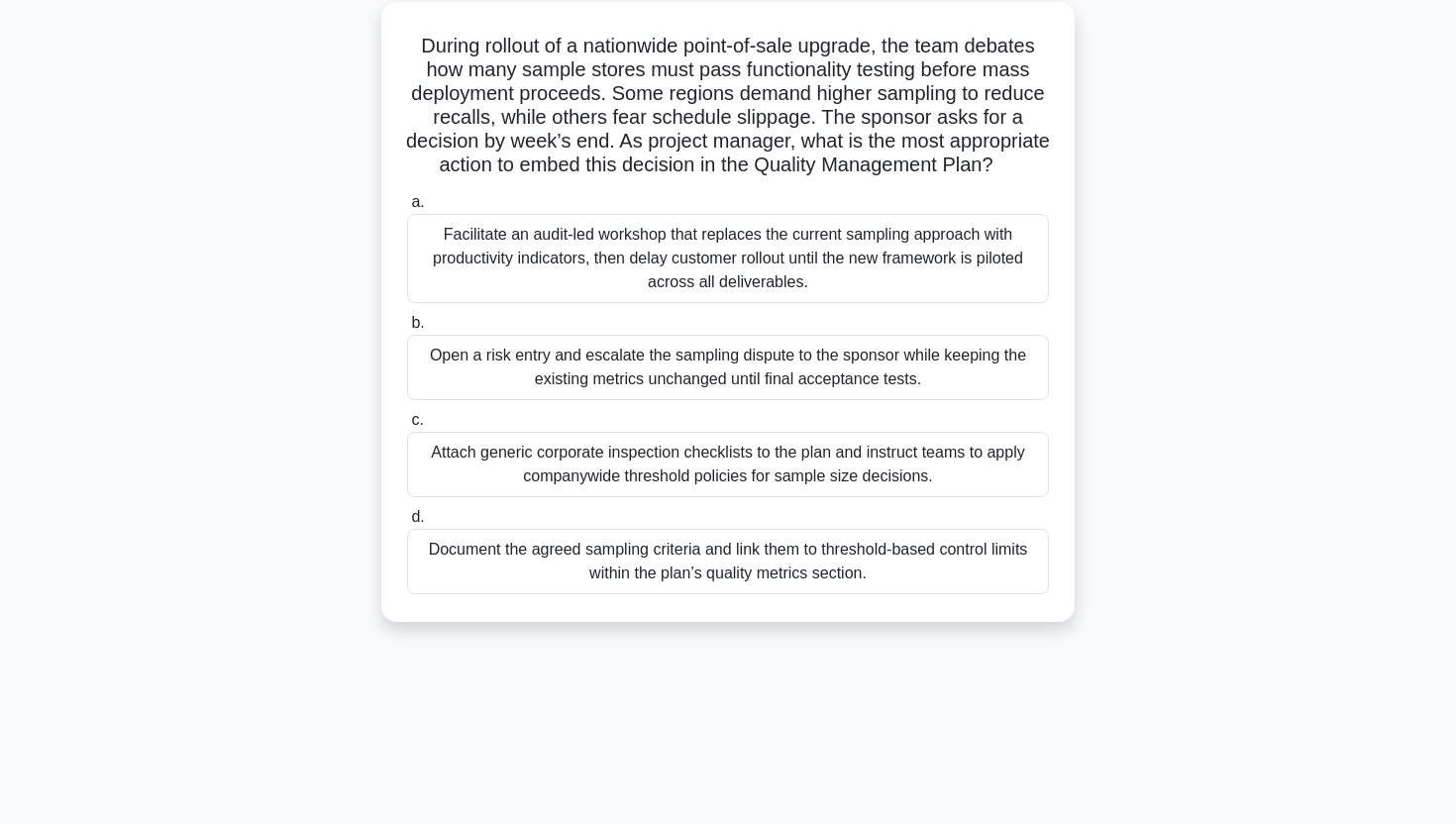 scroll, scrollTop: 134, scrollLeft: 0, axis: vertical 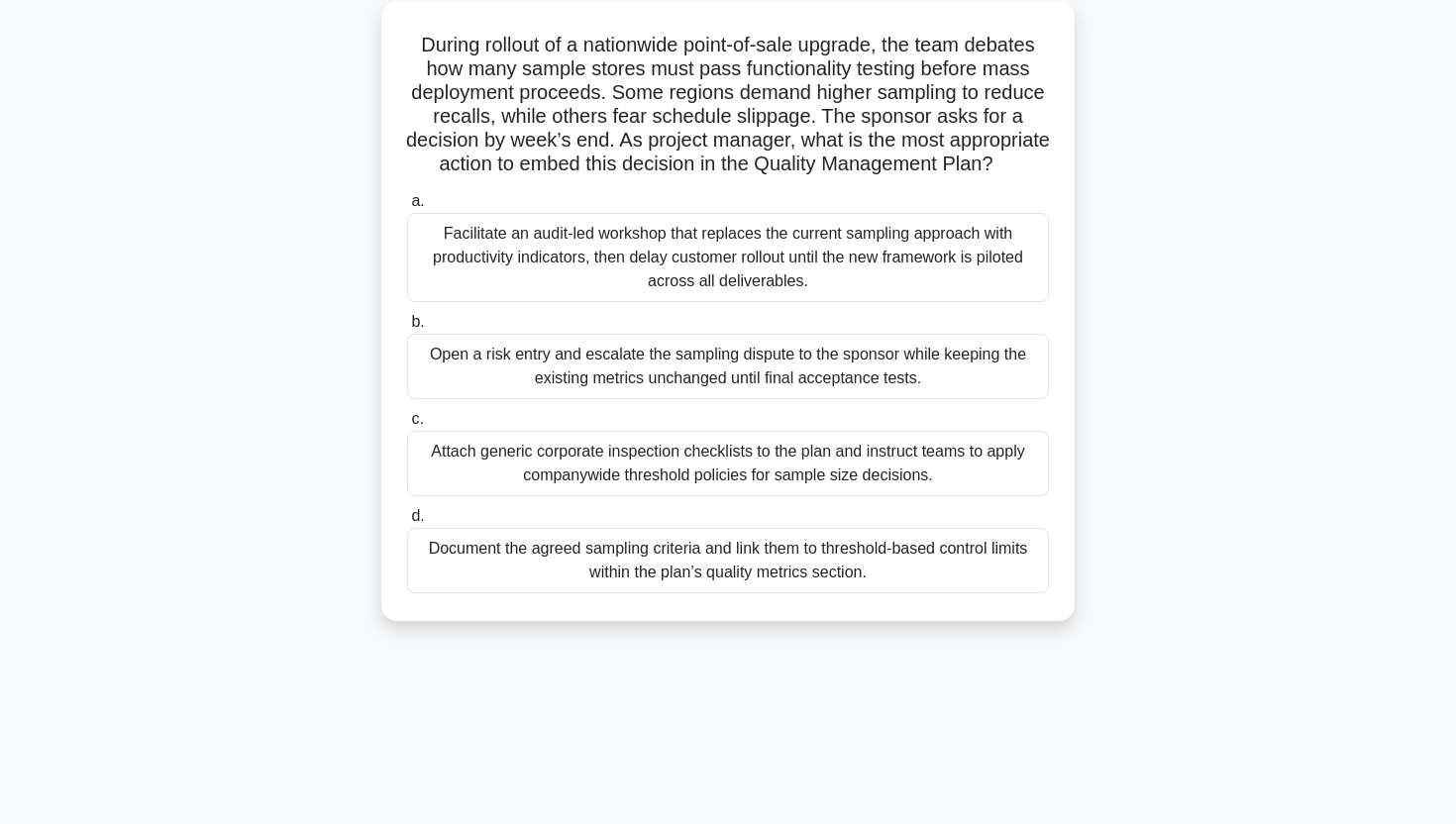 click on "Document the agreed sampling criteria and link them to threshold-based control limits within the plan’s quality metrics section." at bounding box center [728, 561] 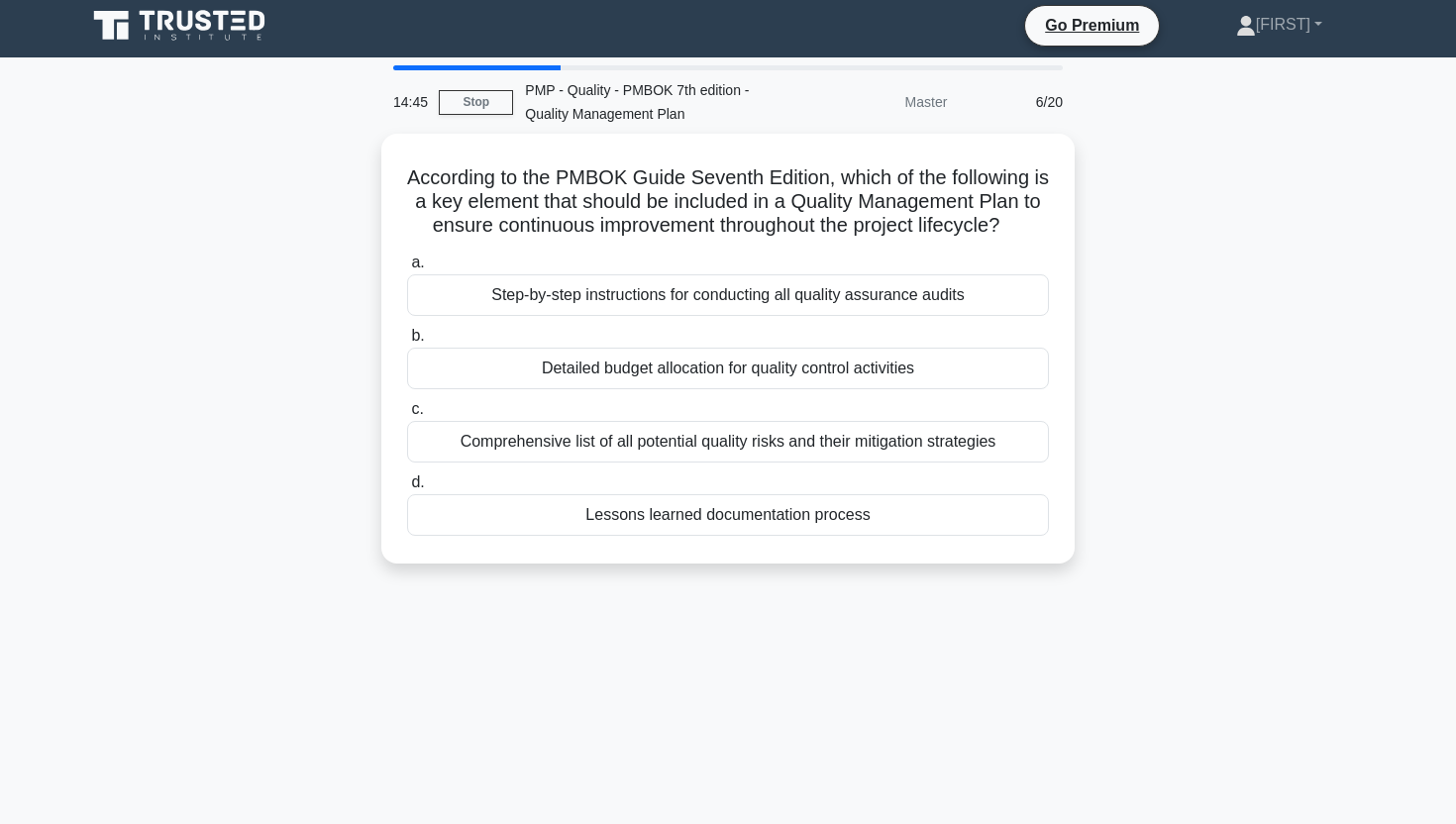 scroll, scrollTop: 0, scrollLeft: 0, axis: both 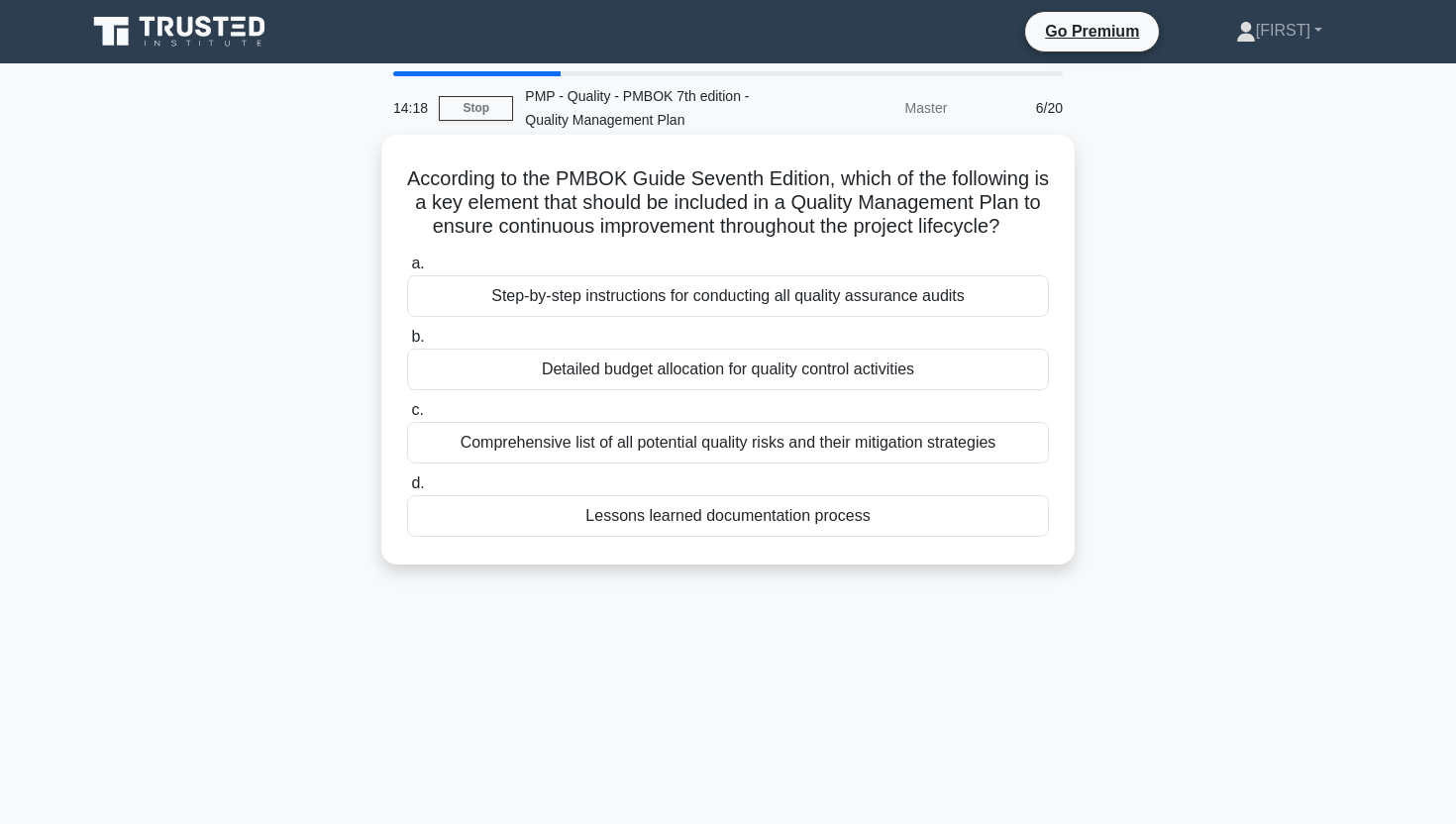 click on "Comprehensive list of all potential quality risks and their mitigation strategies" at bounding box center [728, 443] 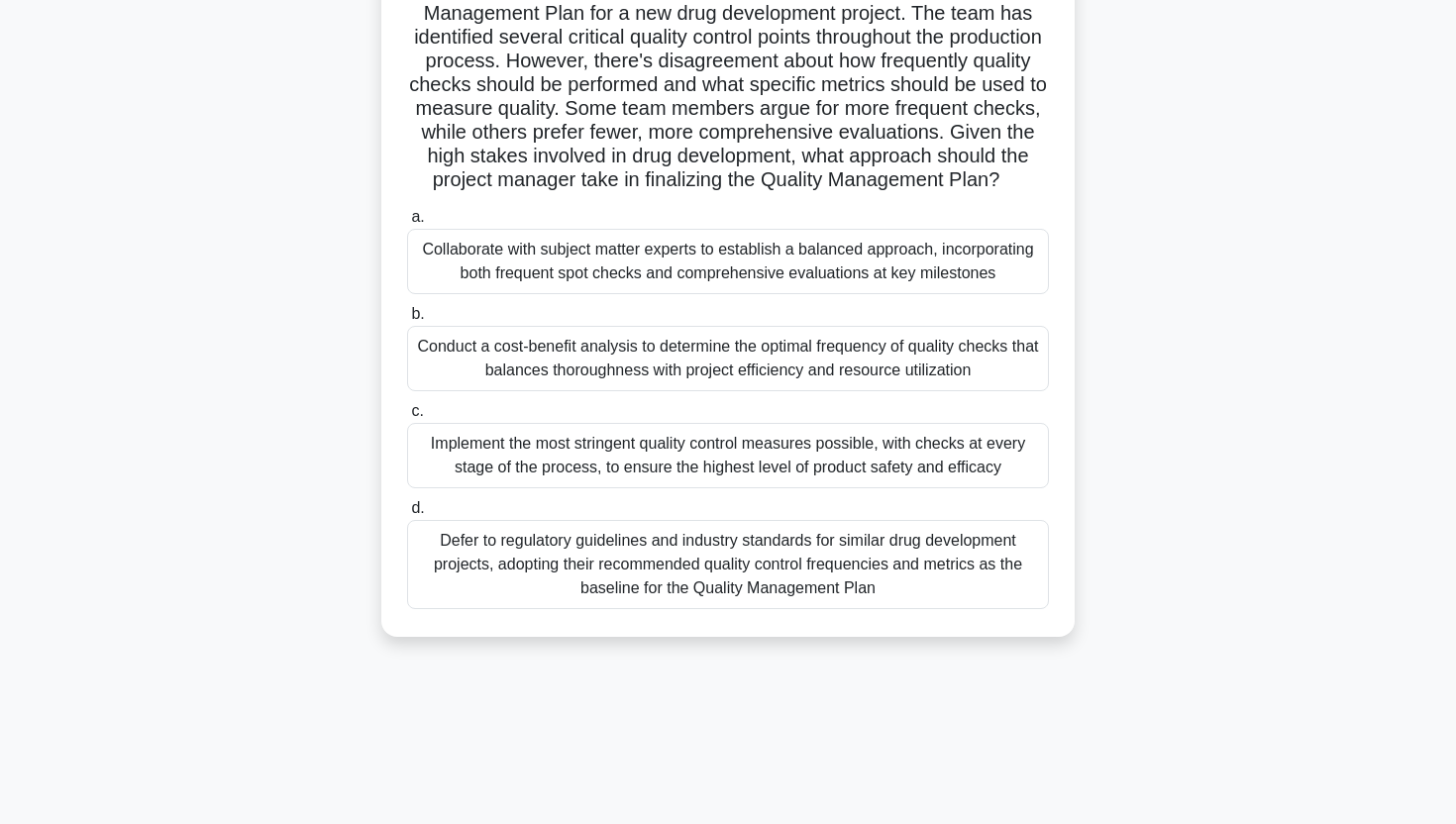 scroll, scrollTop: 191, scrollLeft: 0, axis: vertical 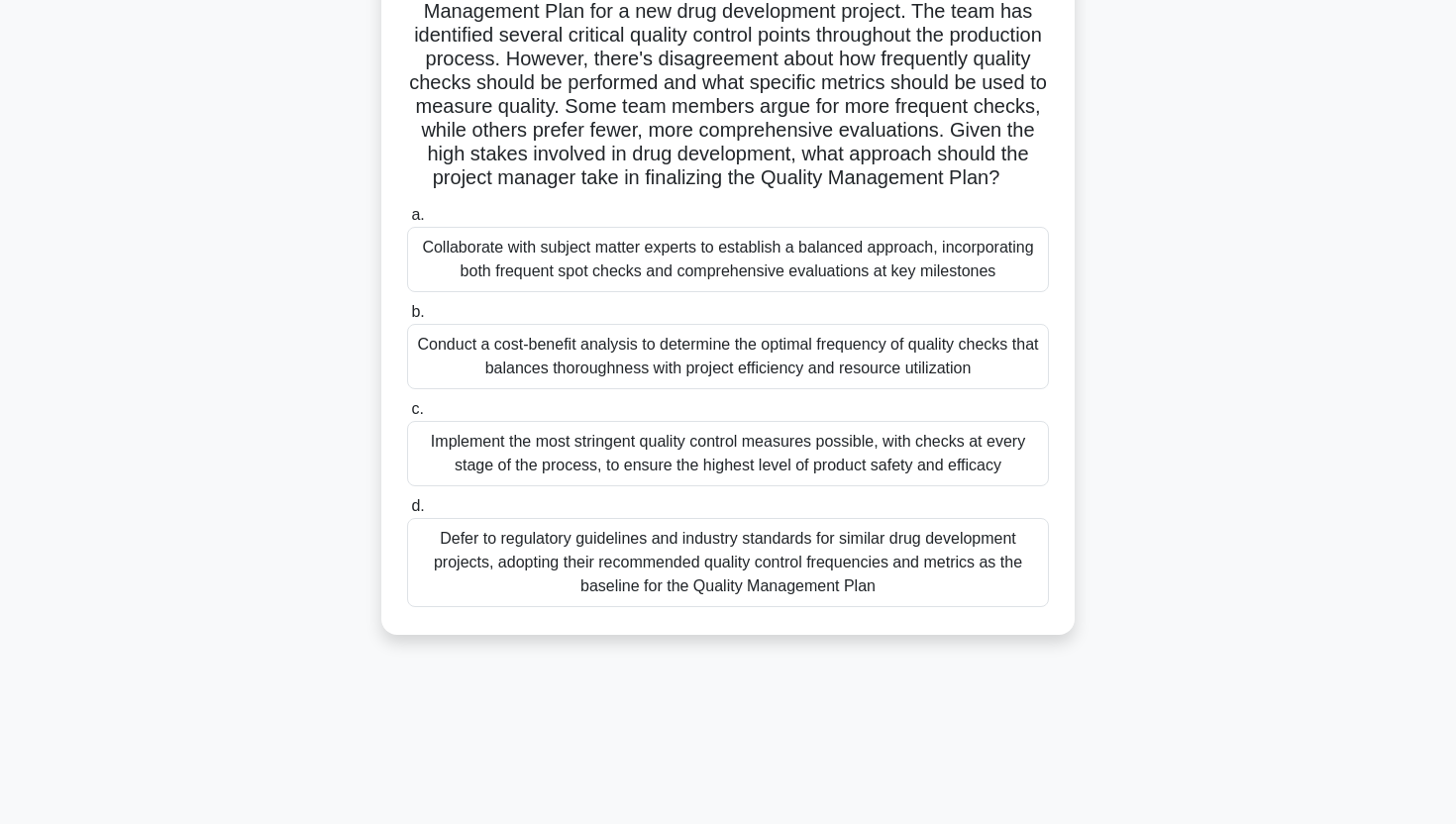 click on "Defer to regulatory guidelines and industry standards for similar drug development projects, adopting their recommended quality control frequencies and metrics as the baseline for the Quality Management Plan" at bounding box center [728, 563] 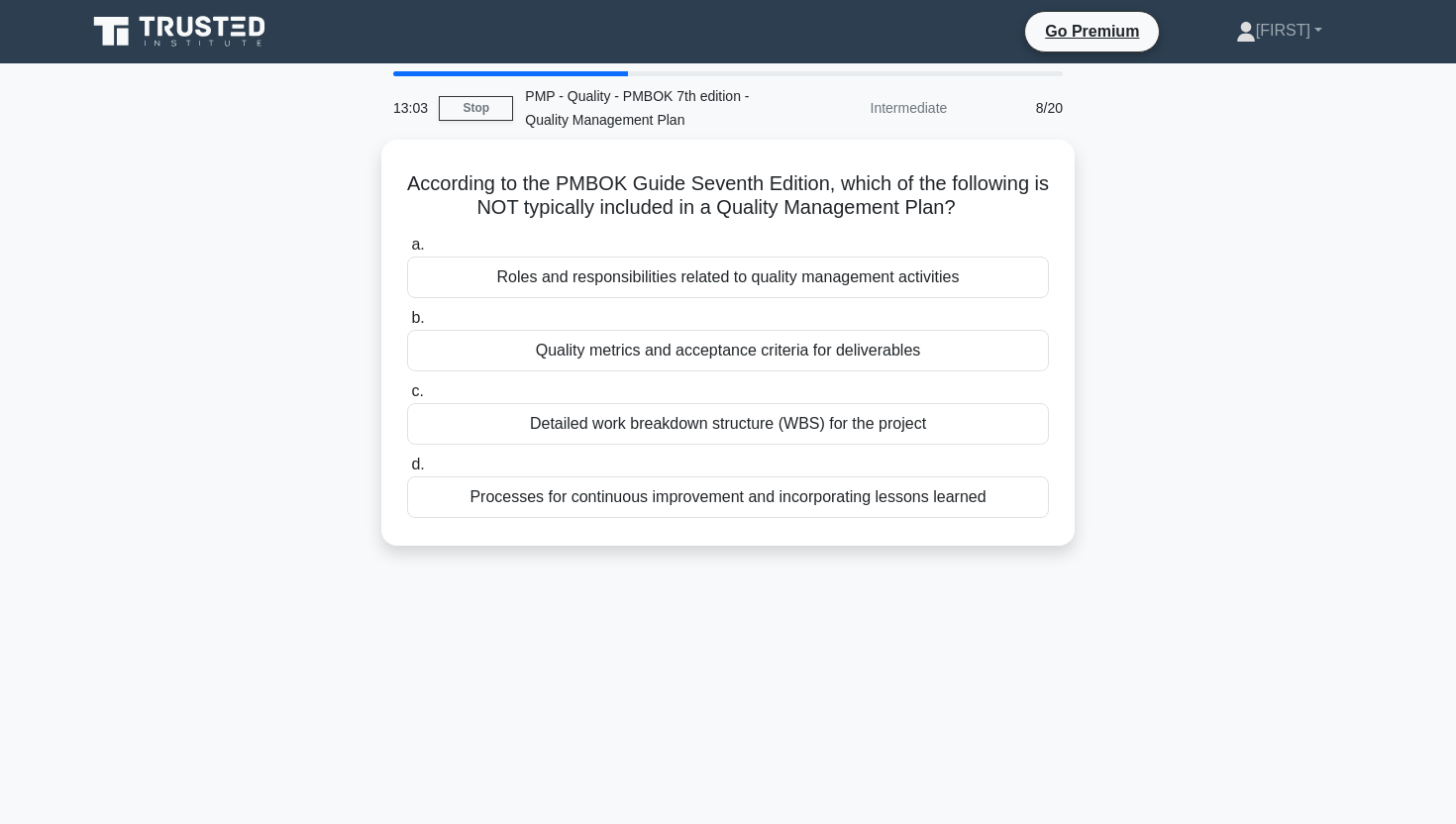 scroll, scrollTop: 0, scrollLeft: 0, axis: both 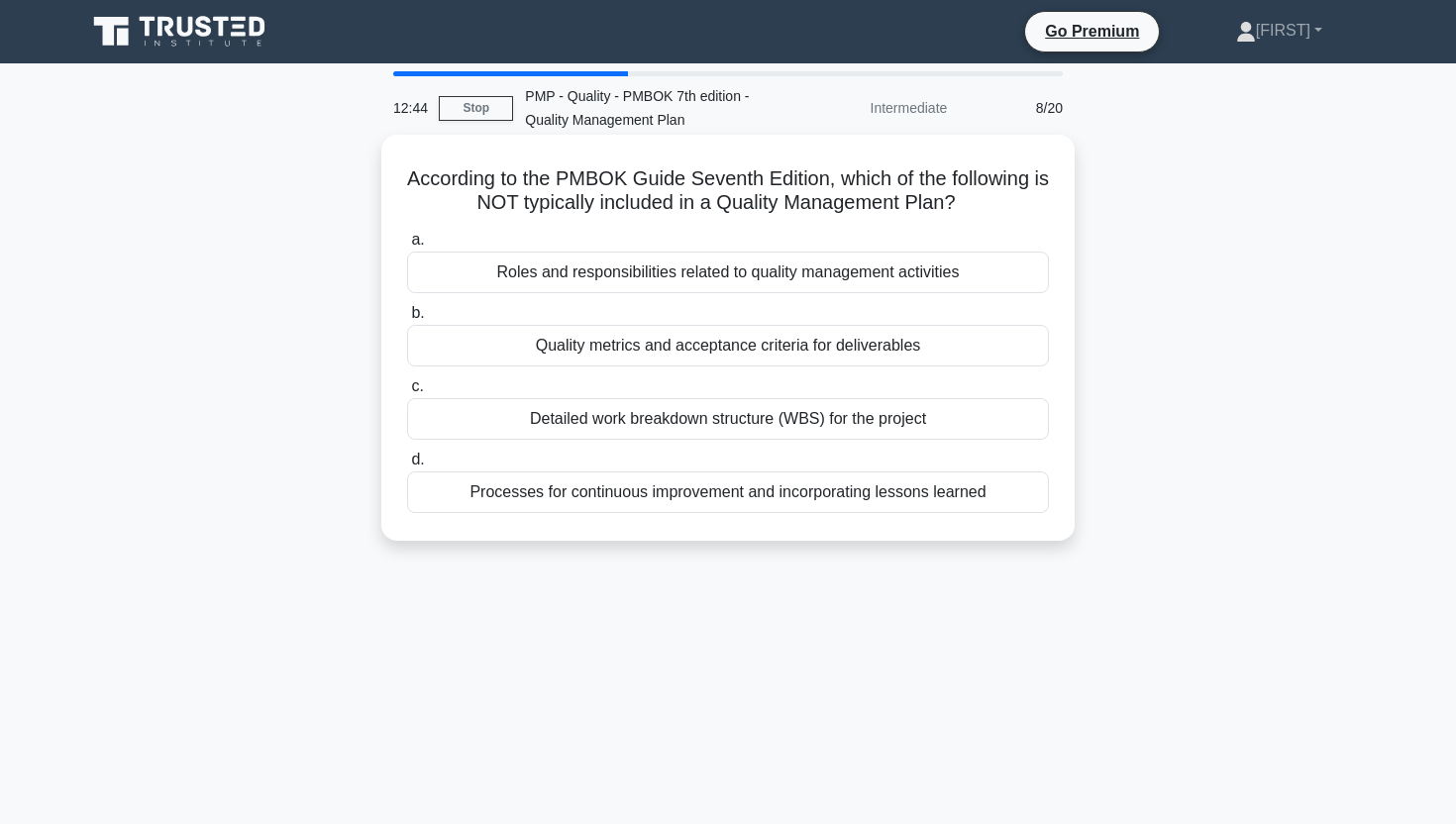 click on "Detailed work breakdown structure (WBS) for the project" at bounding box center [728, 419] 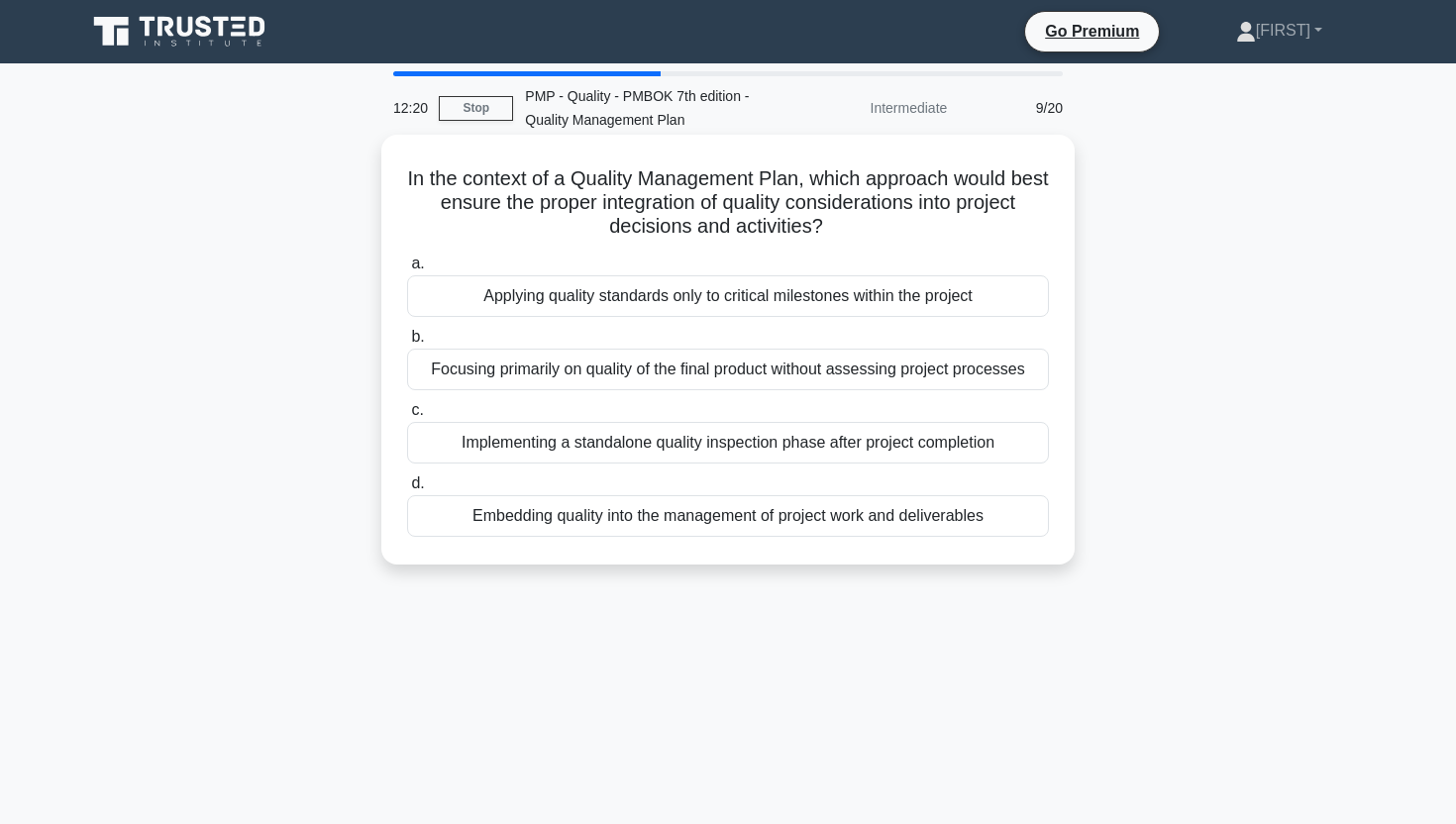 click on "Embedding quality into the management of project work and deliverables" at bounding box center (728, 516) 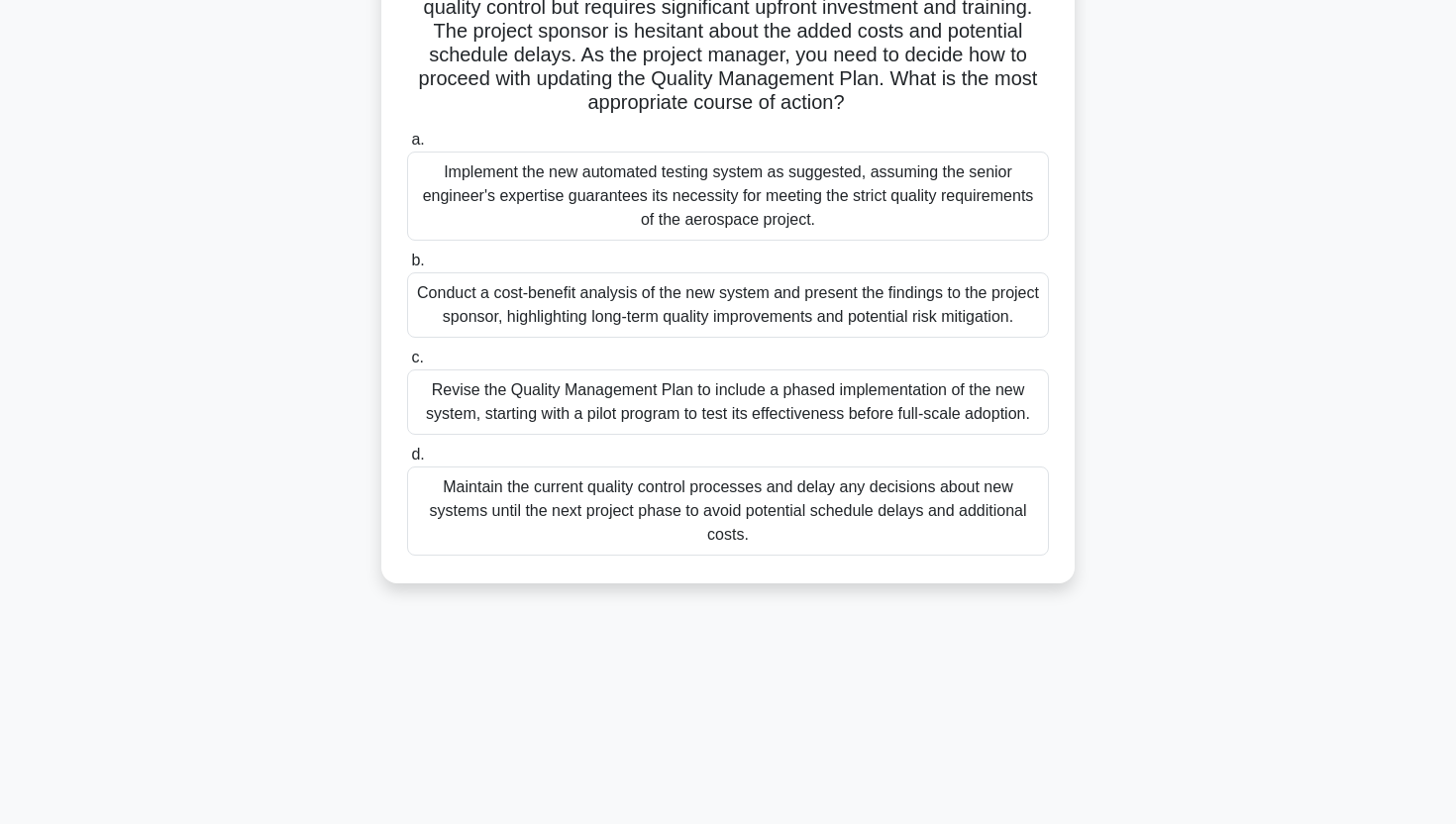 scroll, scrollTop: 246, scrollLeft: 0, axis: vertical 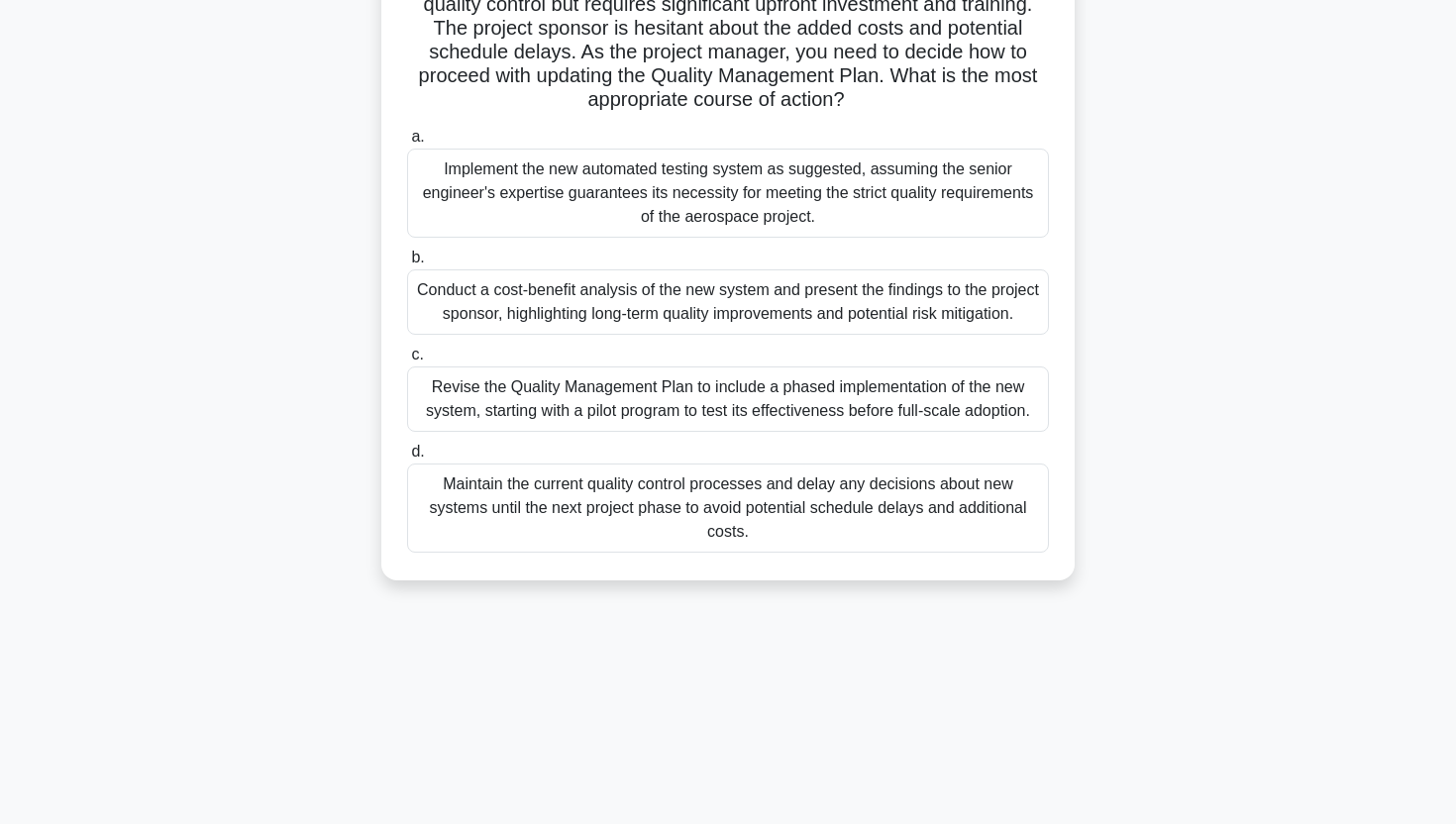click on "Conduct a cost-benefit analysis of the new system and present the findings to the project sponsor, highlighting long-term quality improvements and potential risk mitigation." at bounding box center (728, 302) 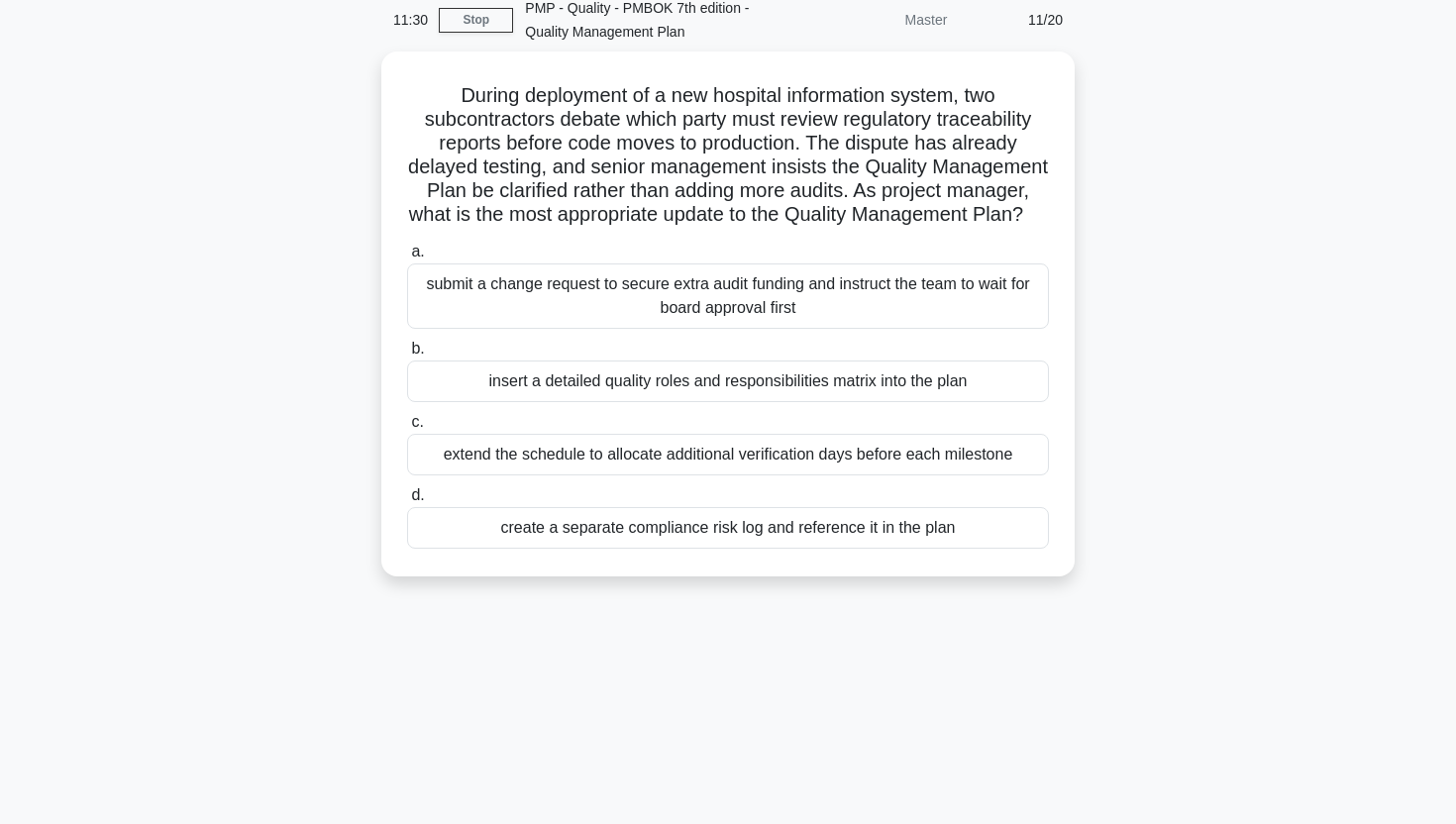 scroll, scrollTop: 0, scrollLeft: 0, axis: both 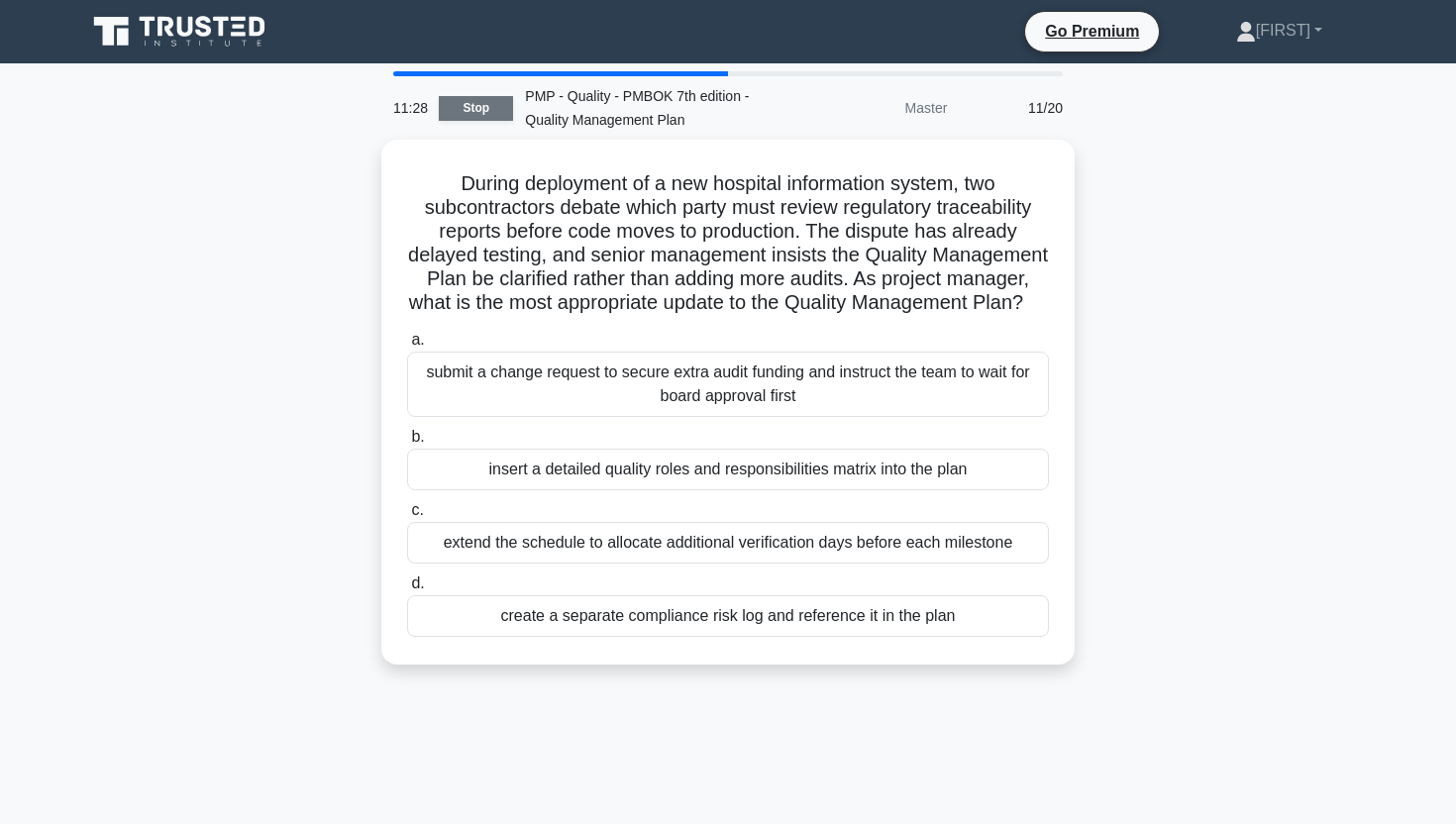 click on "Stop" at bounding box center (475, 108) 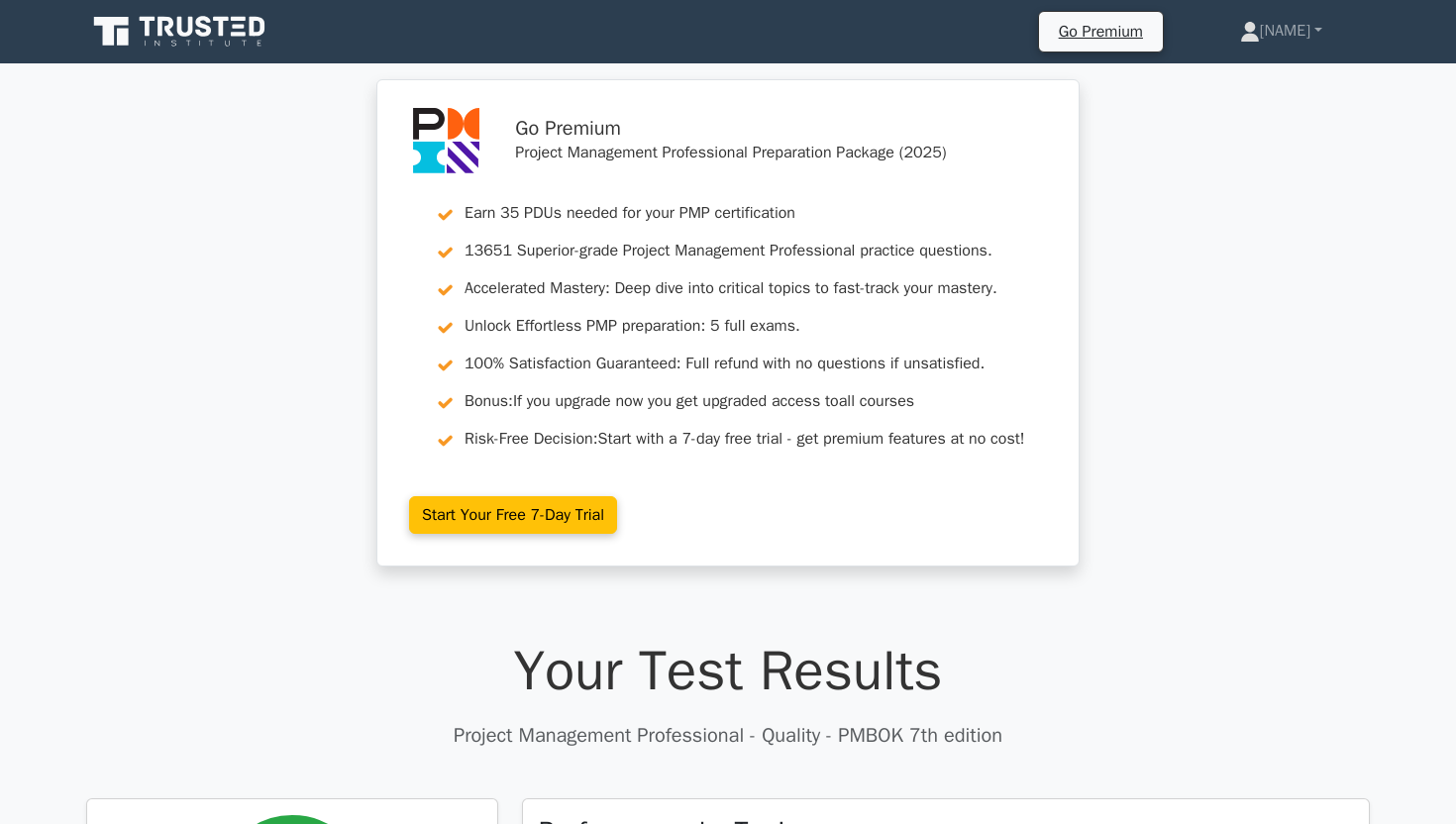 scroll, scrollTop: 0, scrollLeft: 0, axis: both 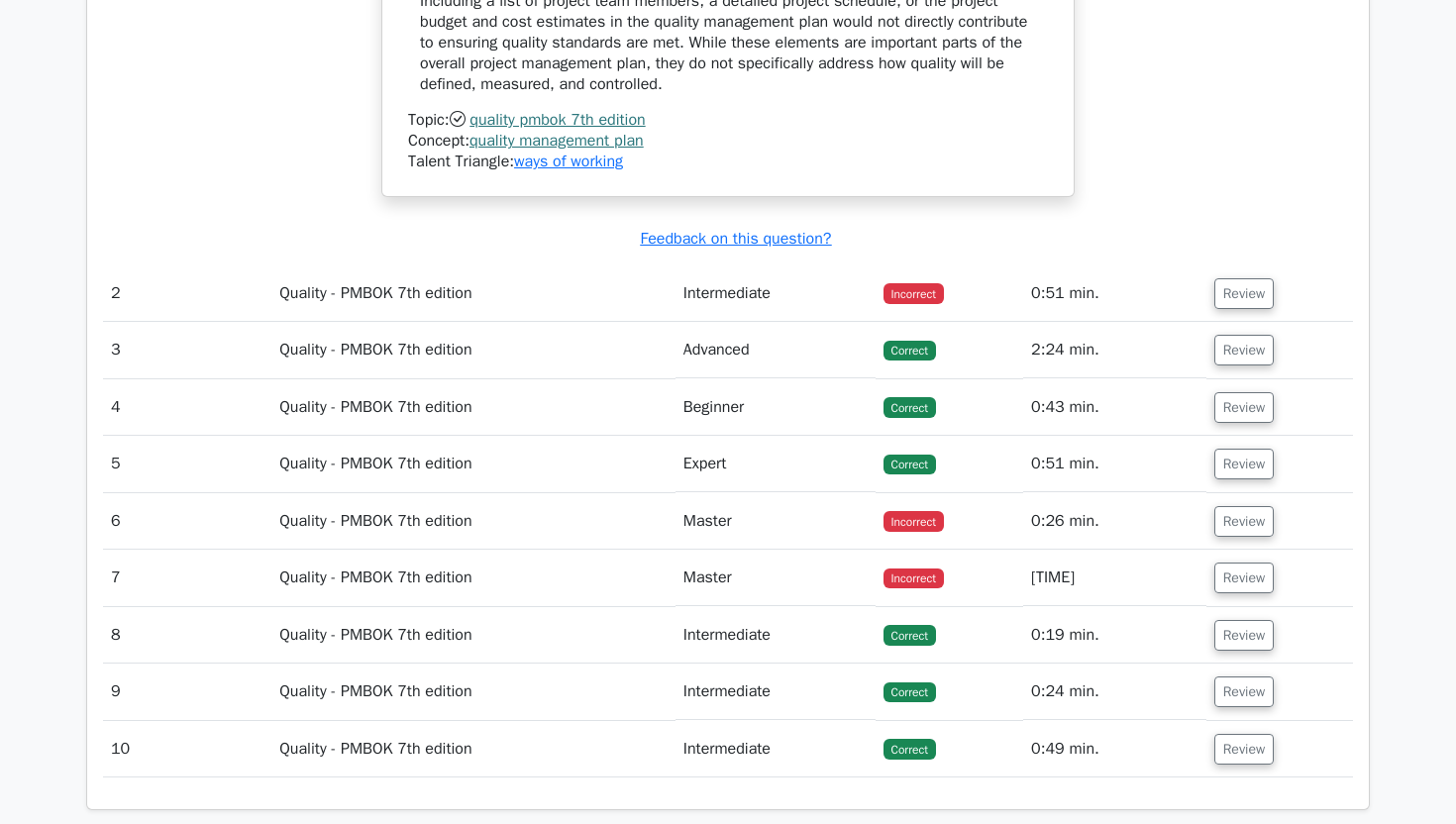 click on "Review" at bounding box center [1280, 293] 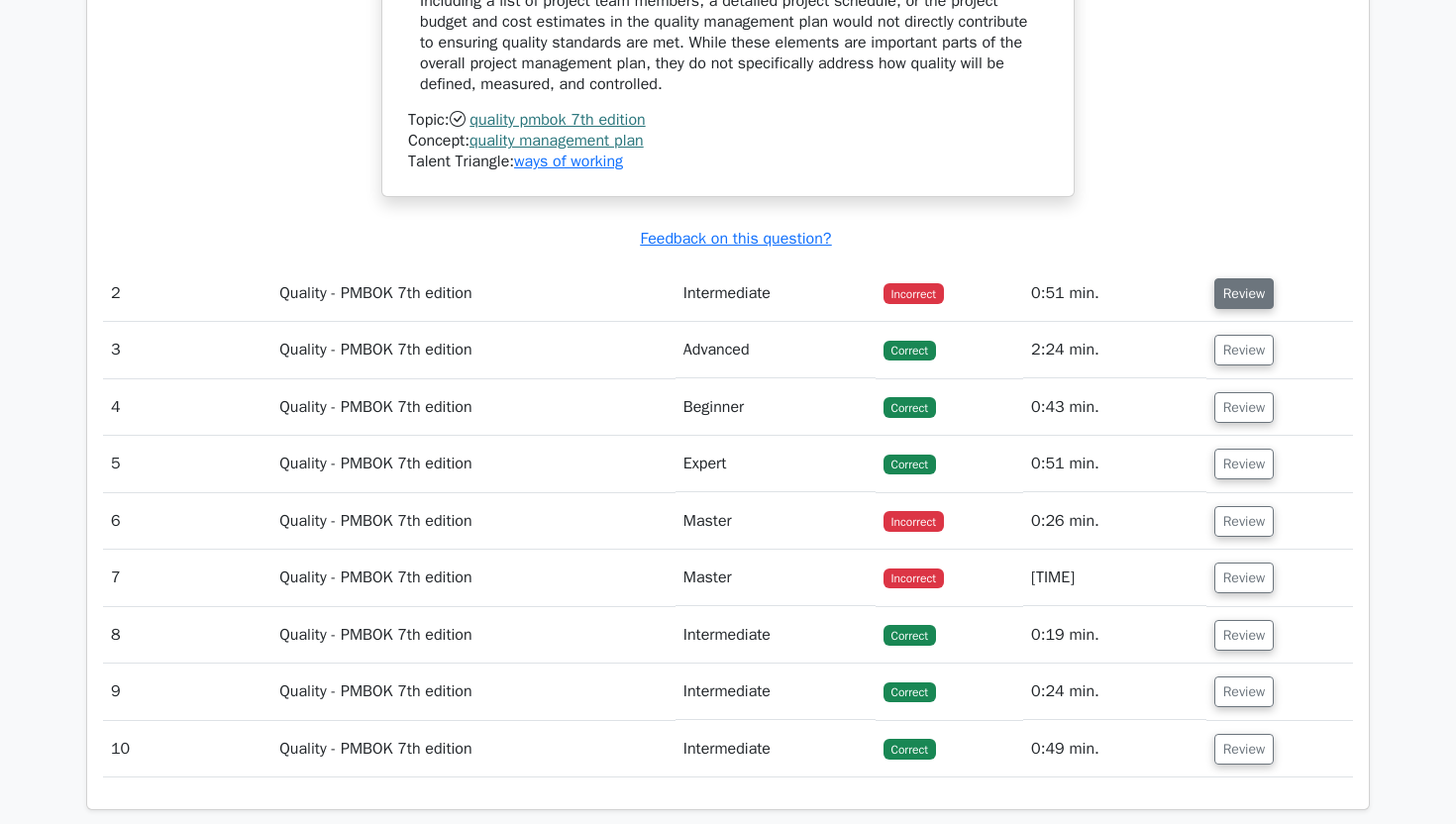 click on "Review" at bounding box center [1244, 293] 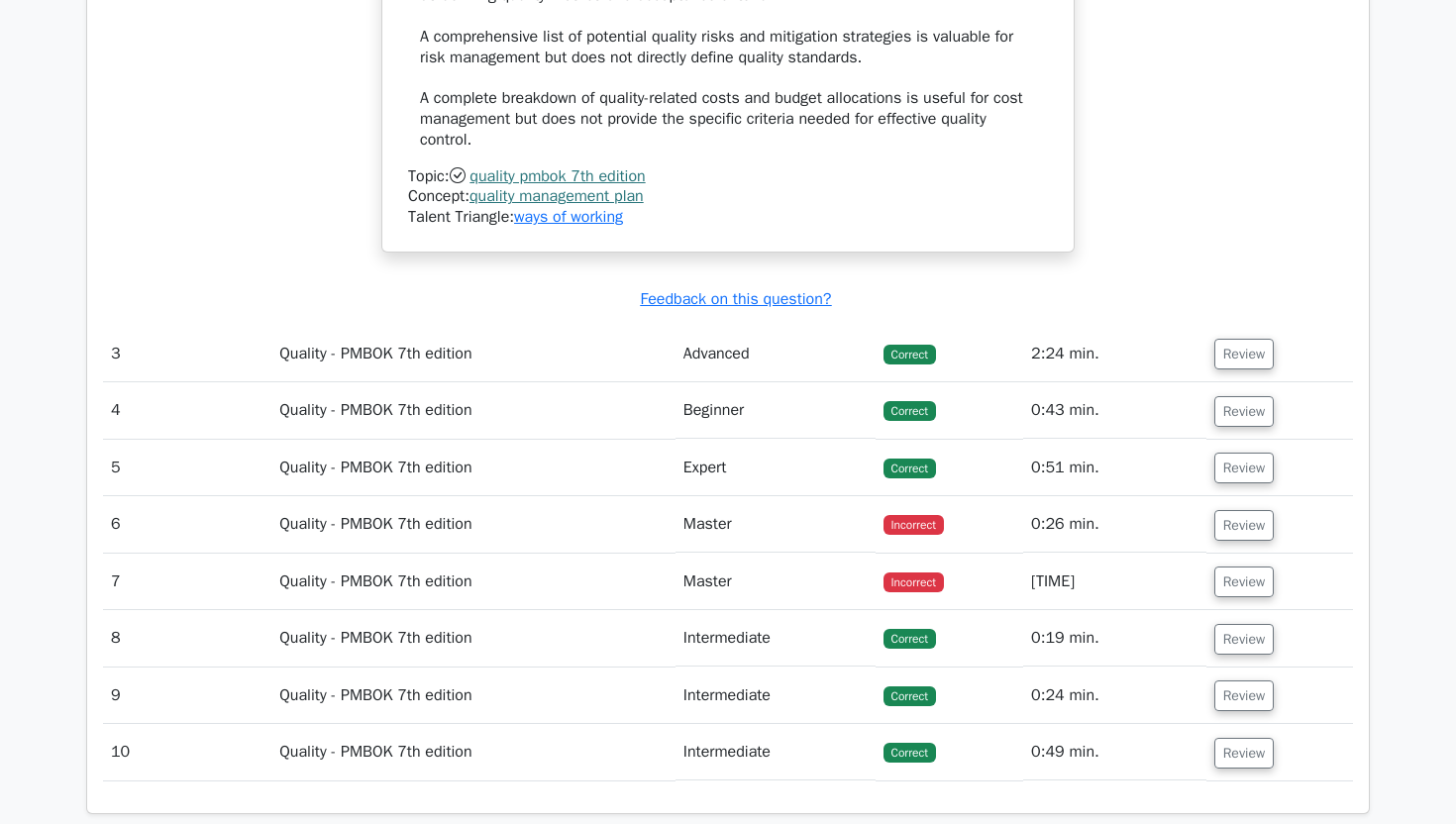 scroll, scrollTop: 3434, scrollLeft: 0, axis: vertical 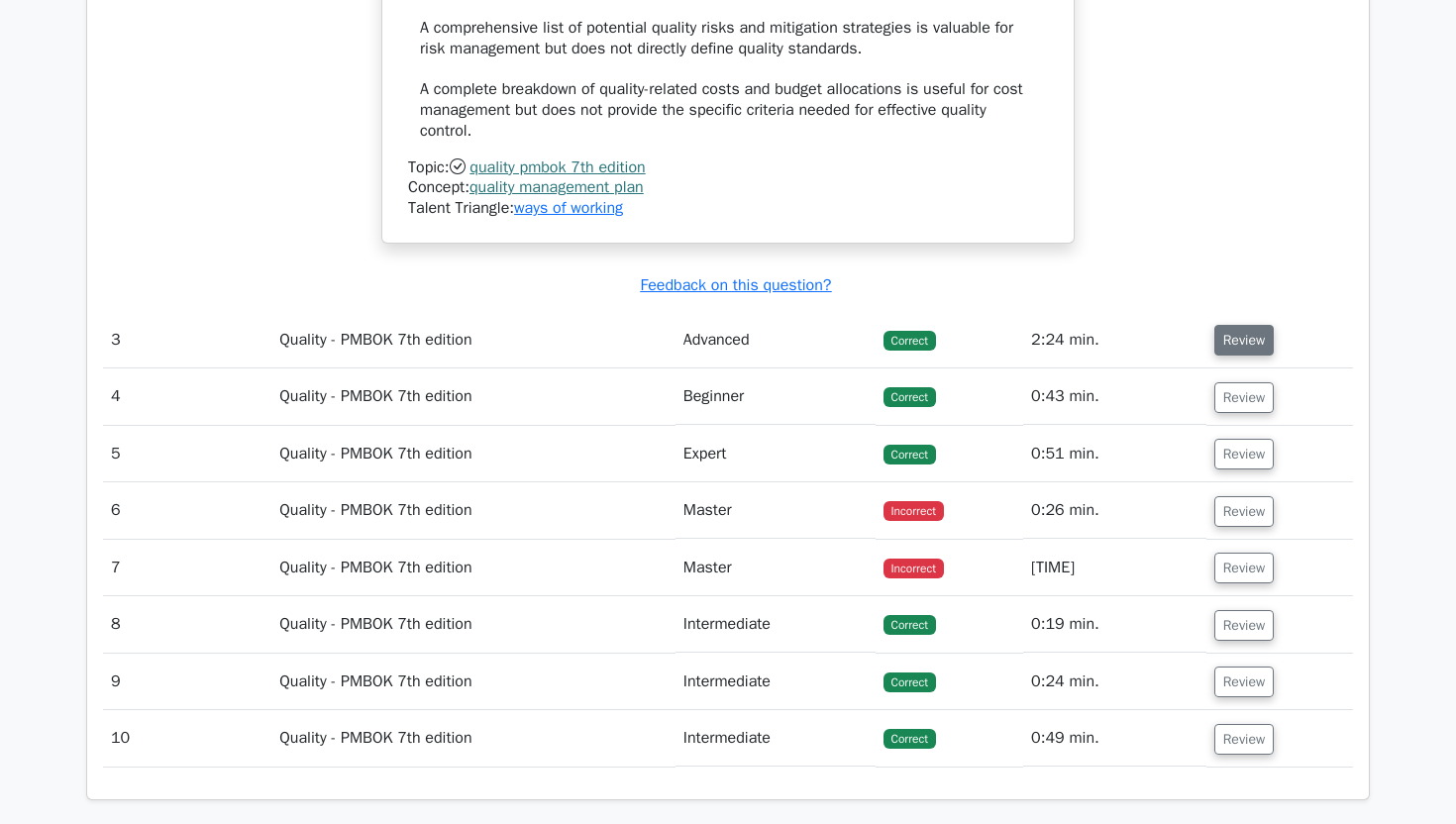 click on "Review" at bounding box center [1244, 340] 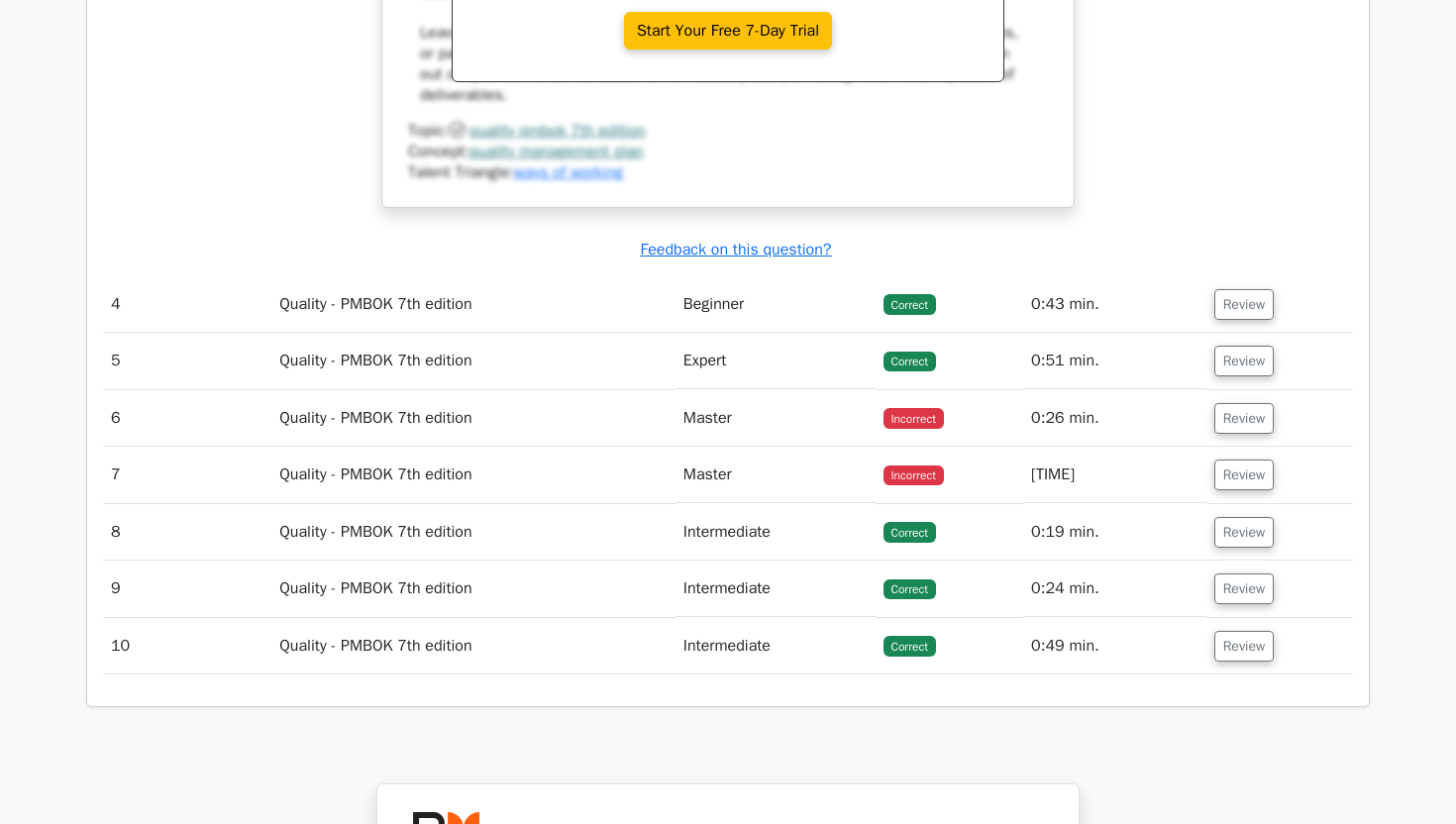 scroll, scrollTop: 4576, scrollLeft: 0, axis: vertical 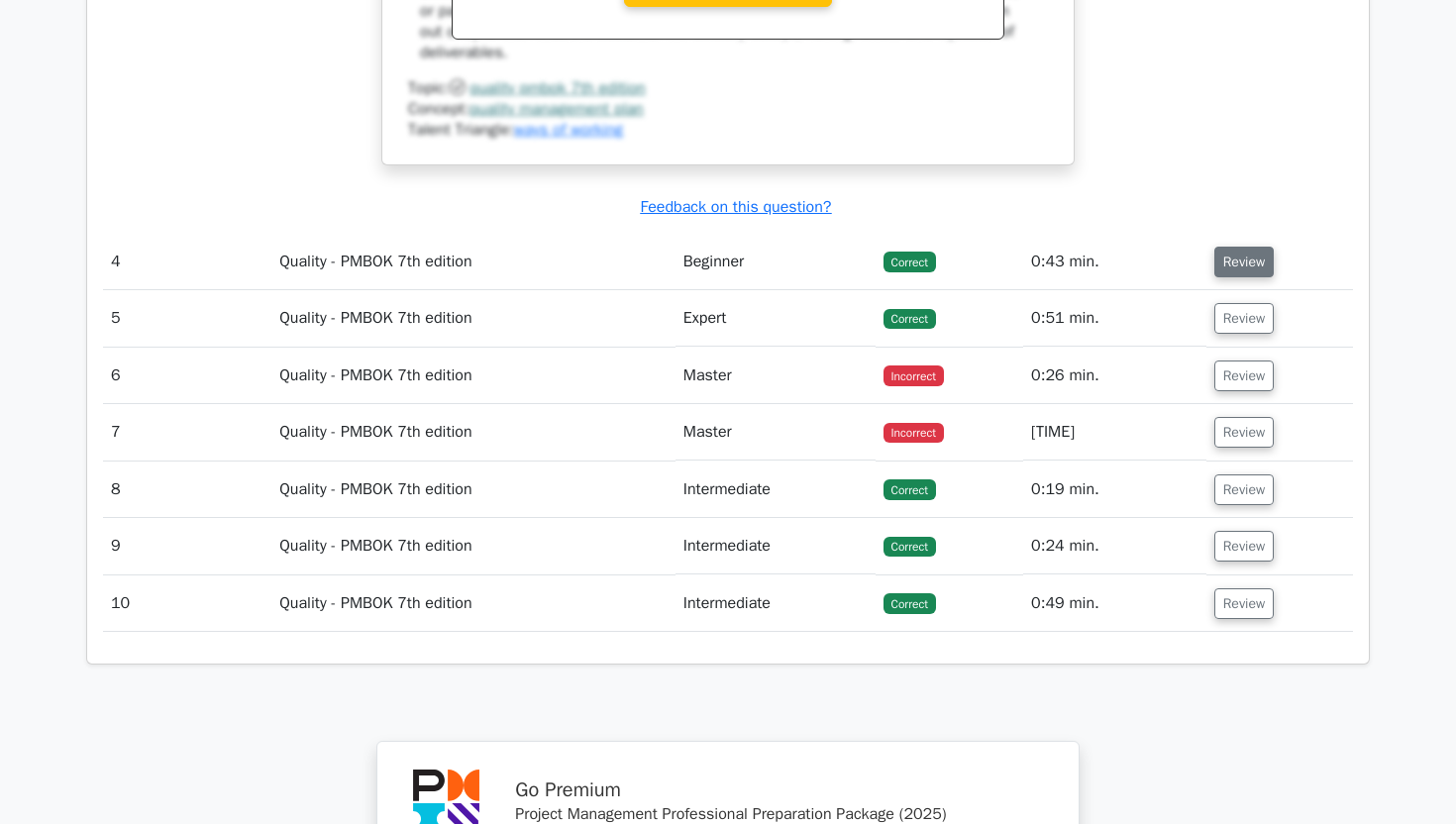 click on "Review" at bounding box center [1244, 261] 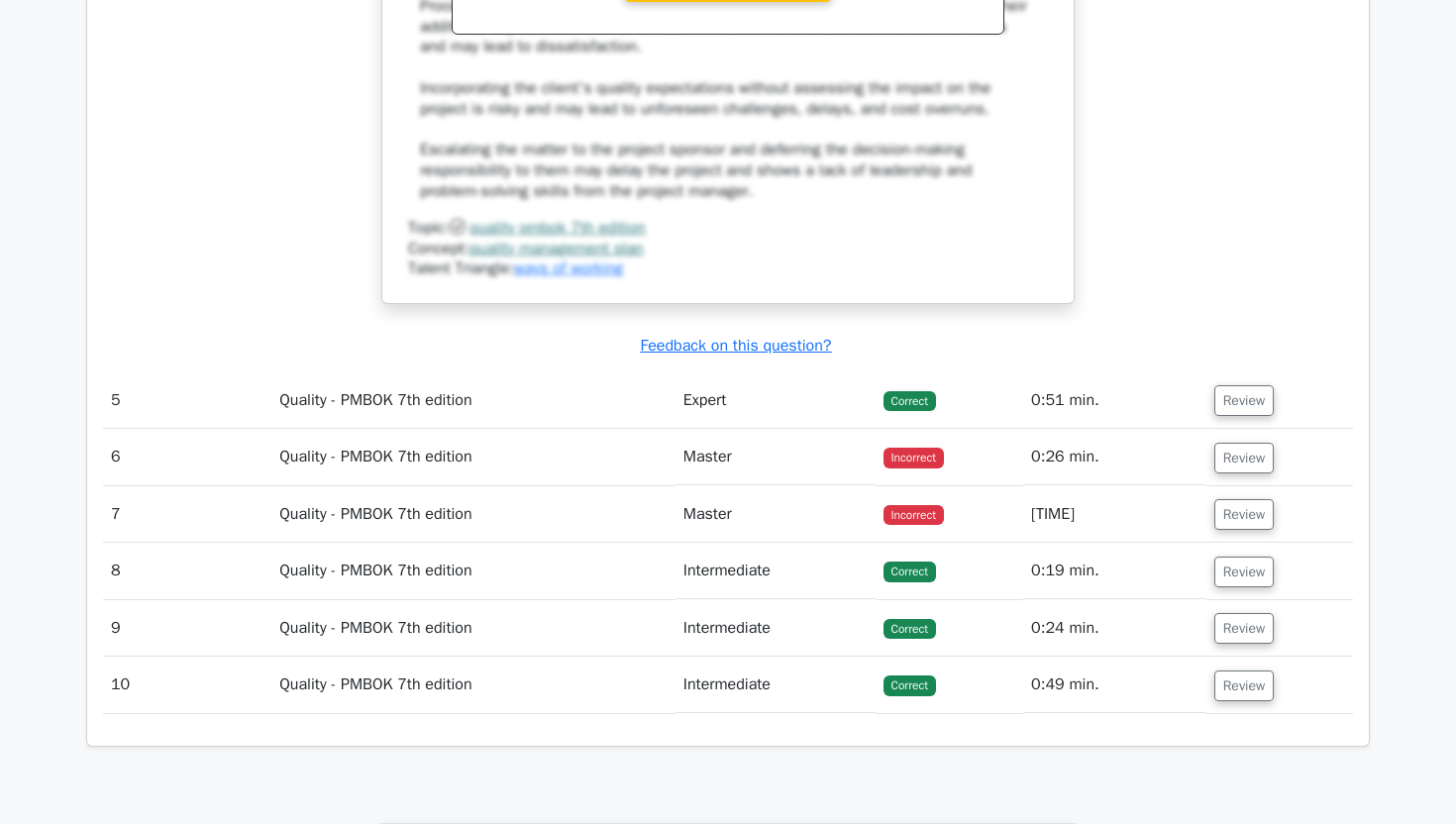 scroll, scrollTop: 5813, scrollLeft: 0, axis: vertical 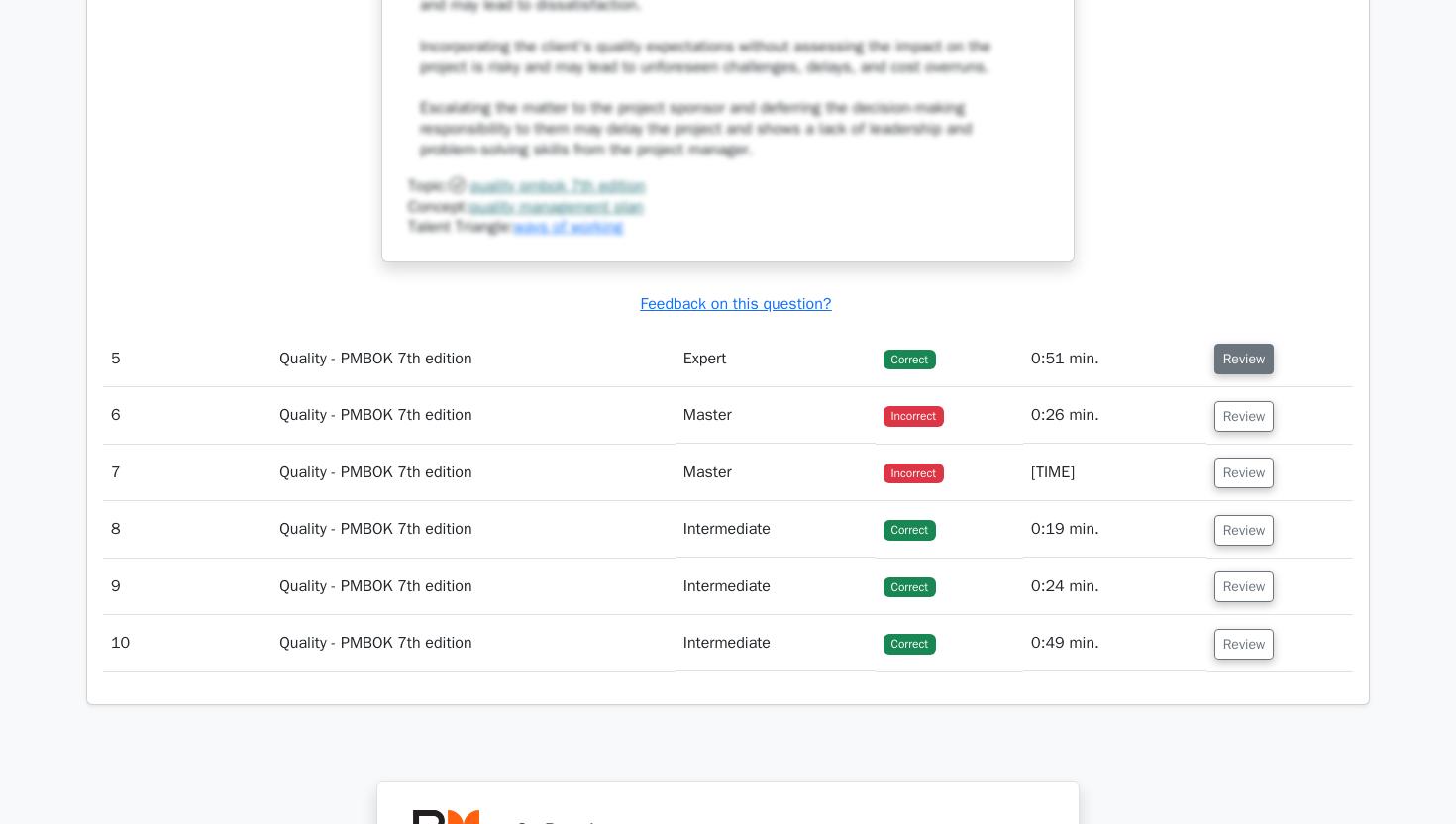 click on "Review" at bounding box center [1244, 359] 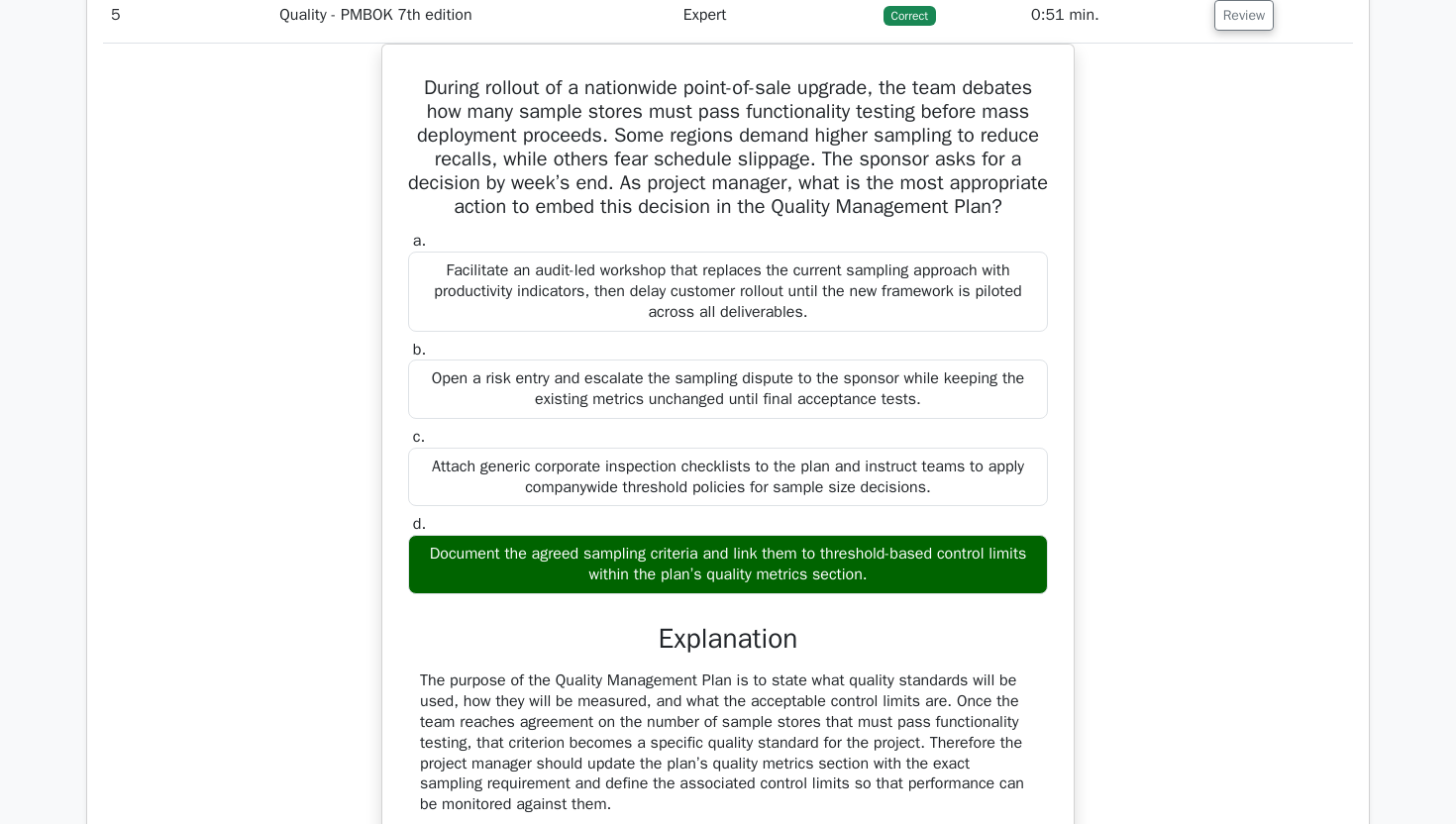 scroll, scrollTop: 6139, scrollLeft: 0, axis: vertical 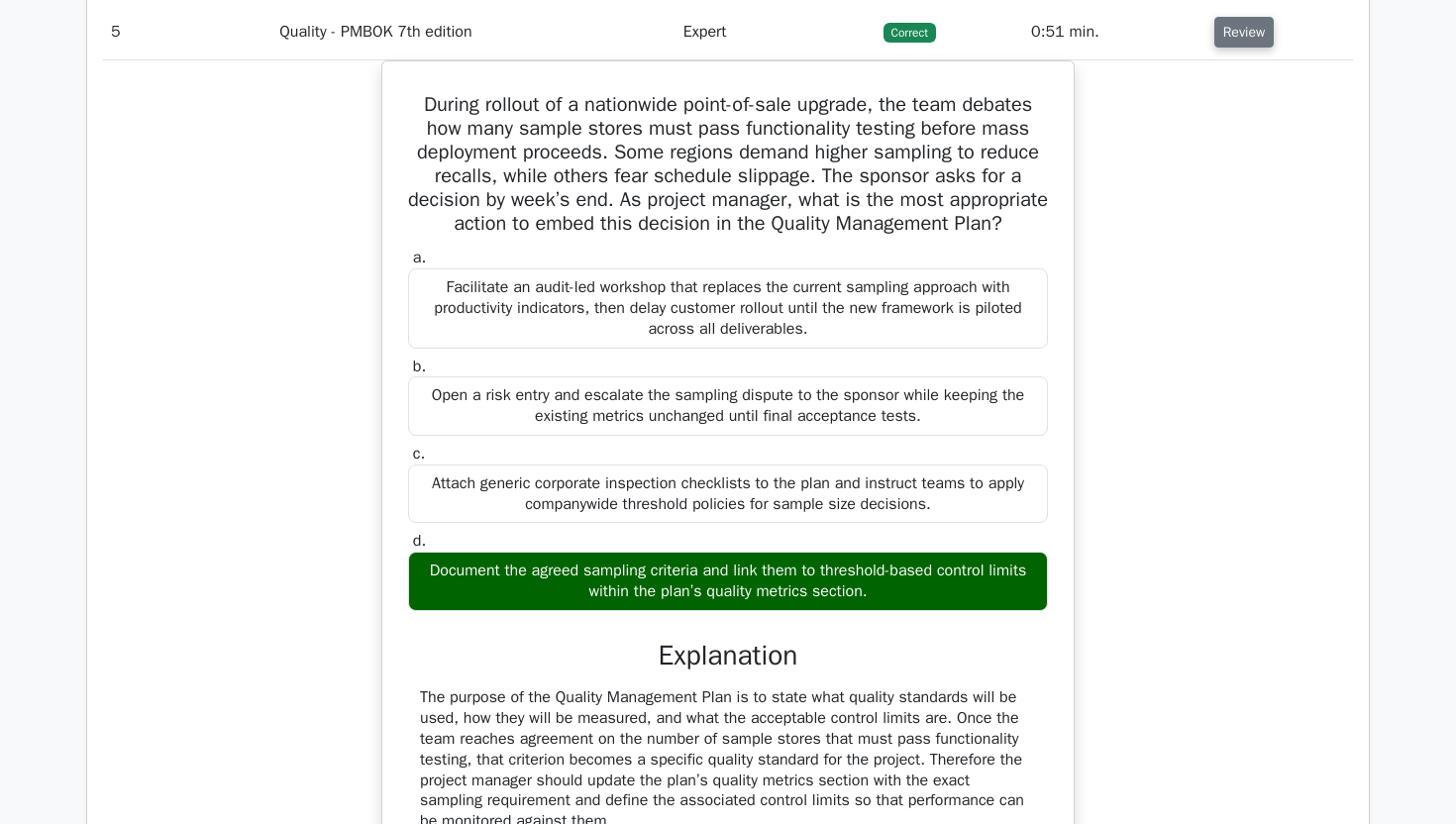 click on "Review" at bounding box center (1244, 32) 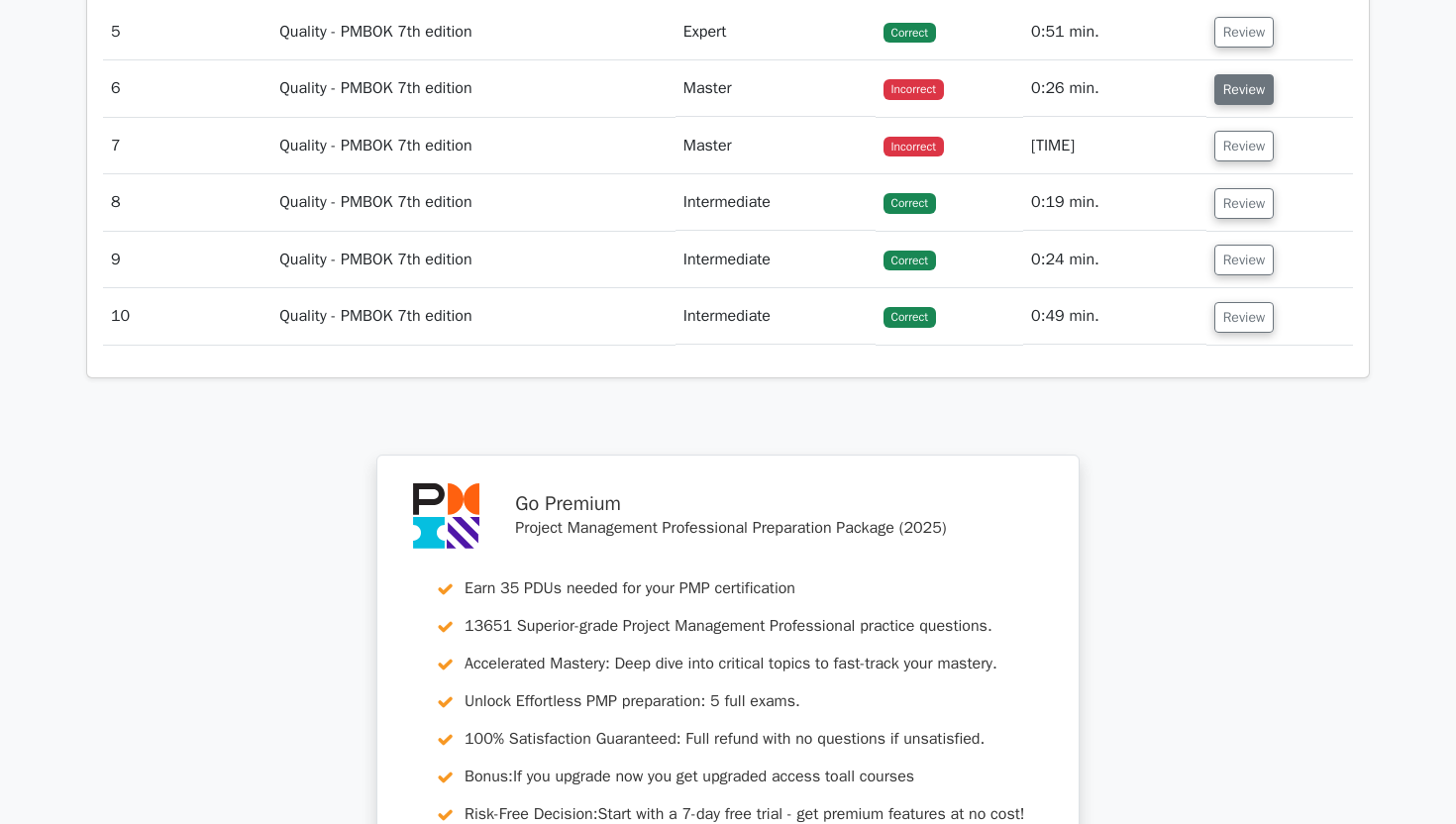 click on "Review" at bounding box center [1244, 89] 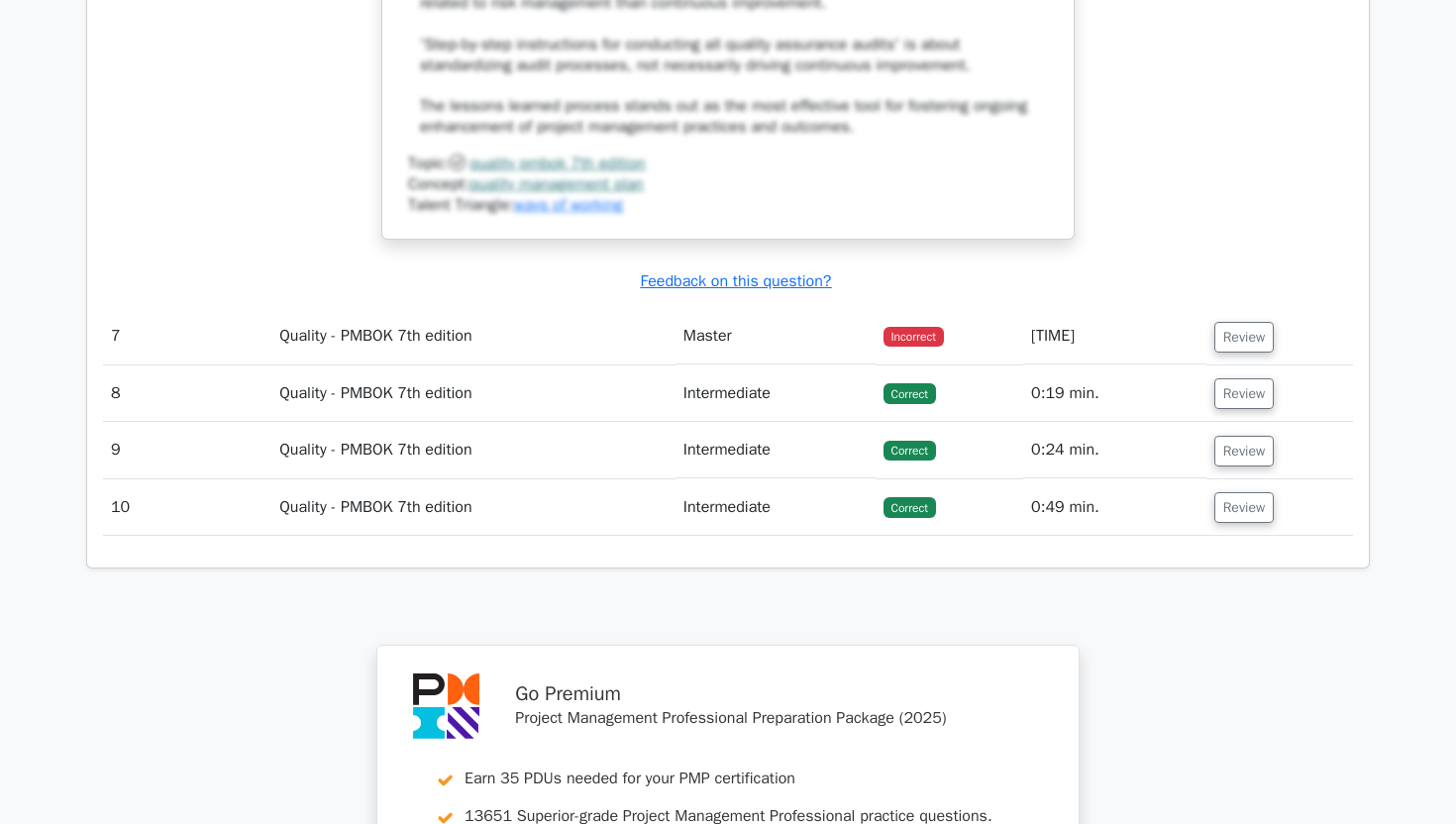 scroll, scrollTop: 7098, scrollLeft: 0, axis: vertical 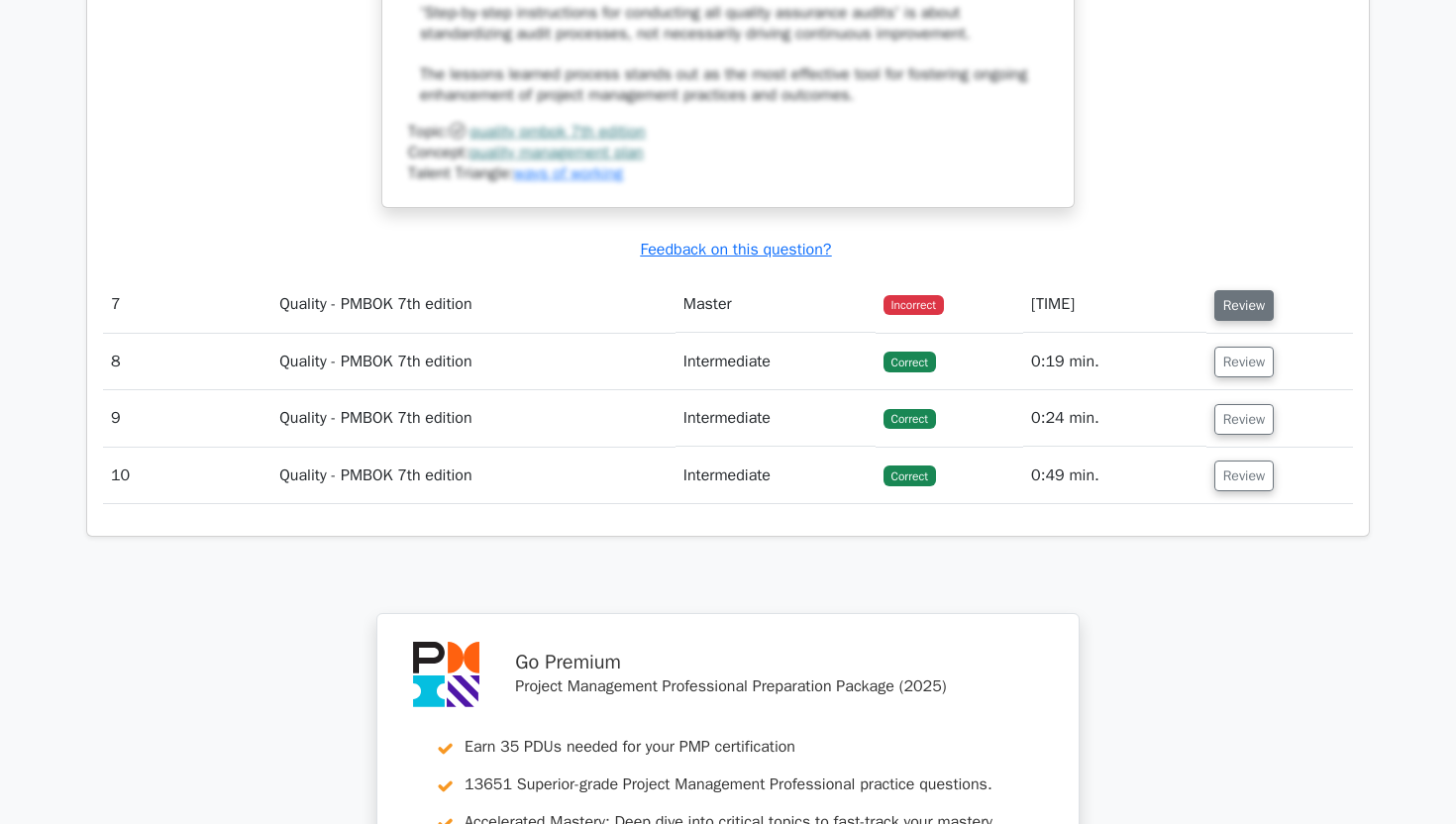 click on "Review" at bounding box center [1244, 305] 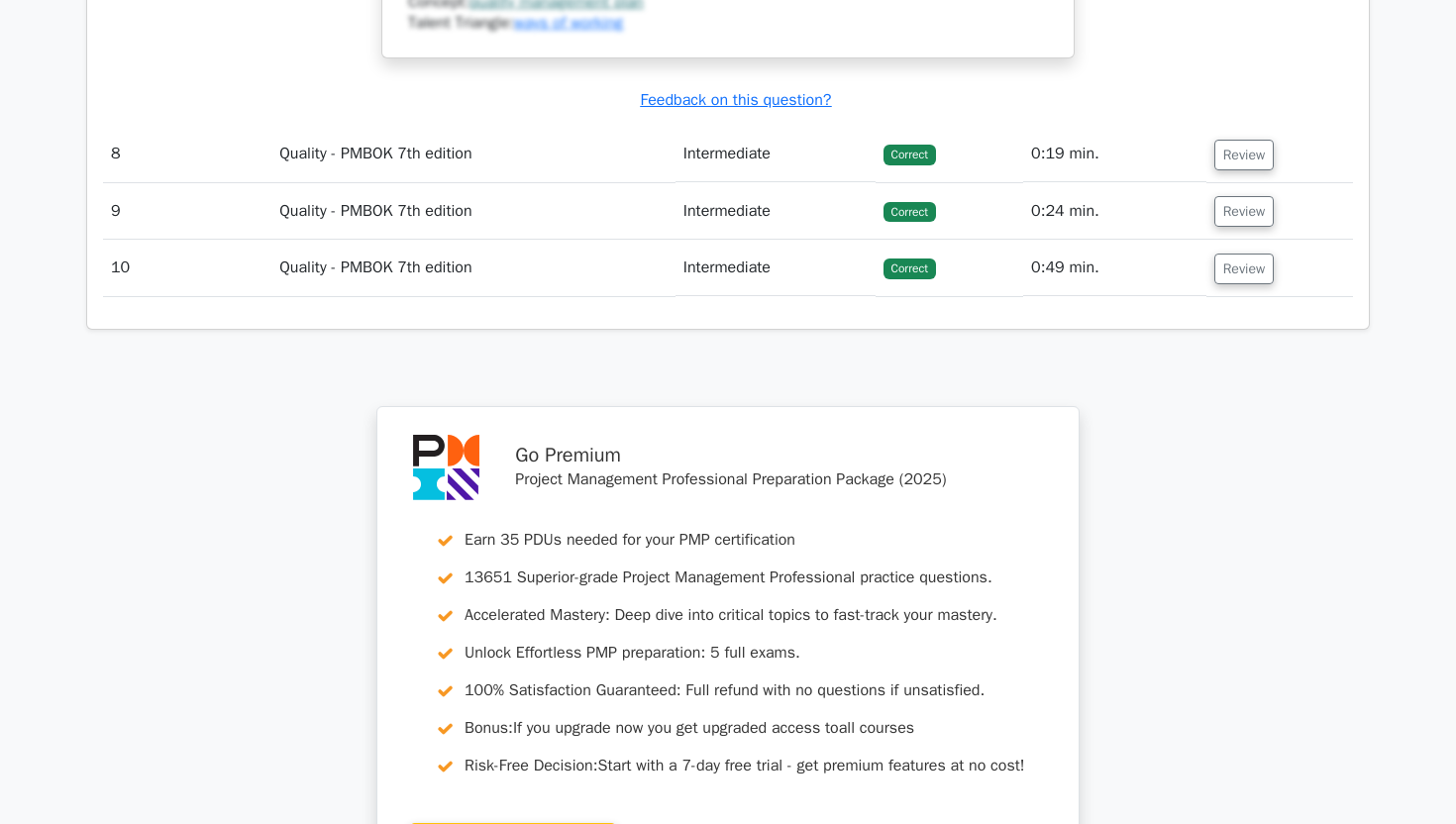 scroll, scrollTop: 8837, scrollLeft: 0, axis: vertical 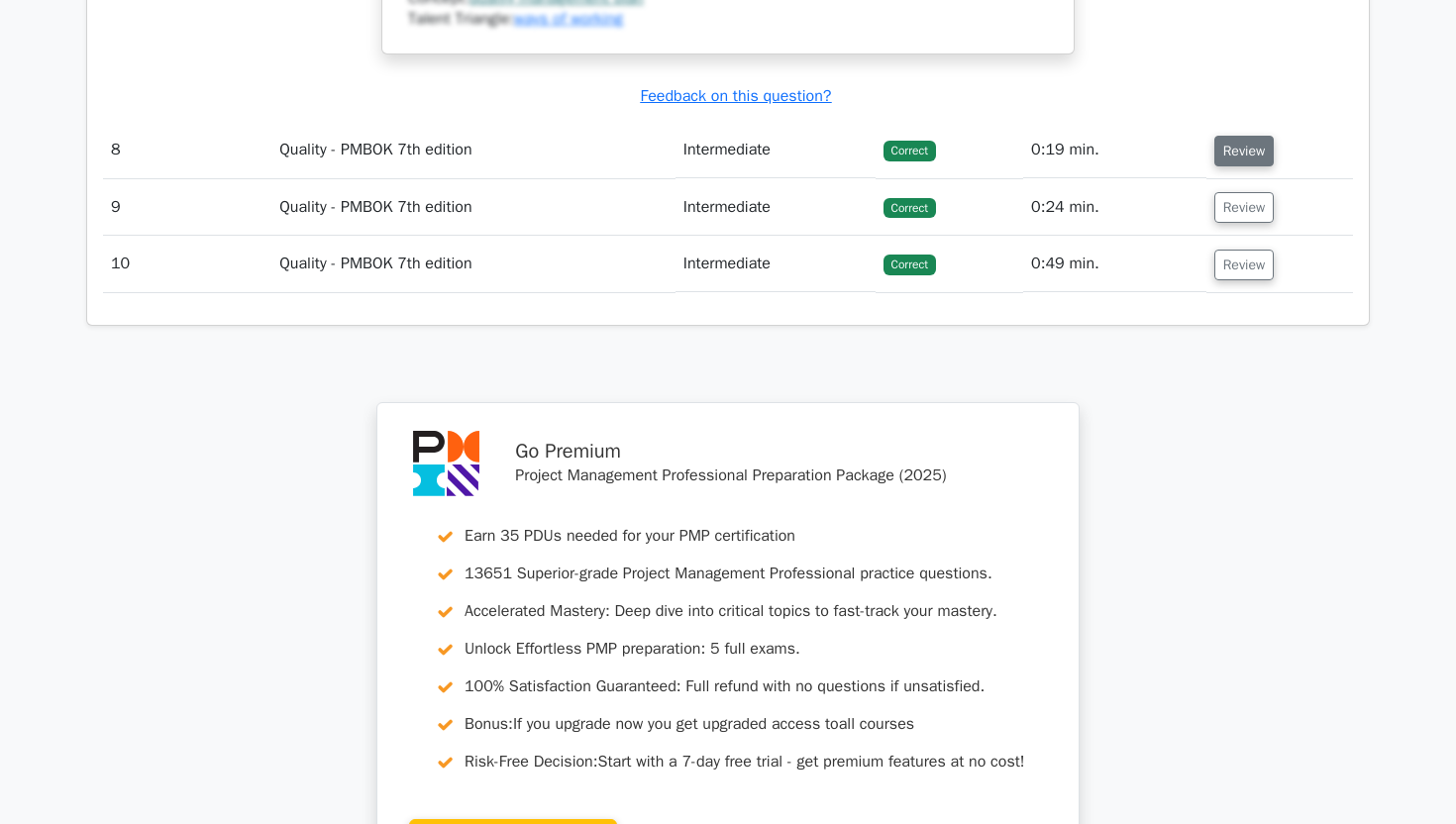 click on "Review" at bounding box center (1244, 151) 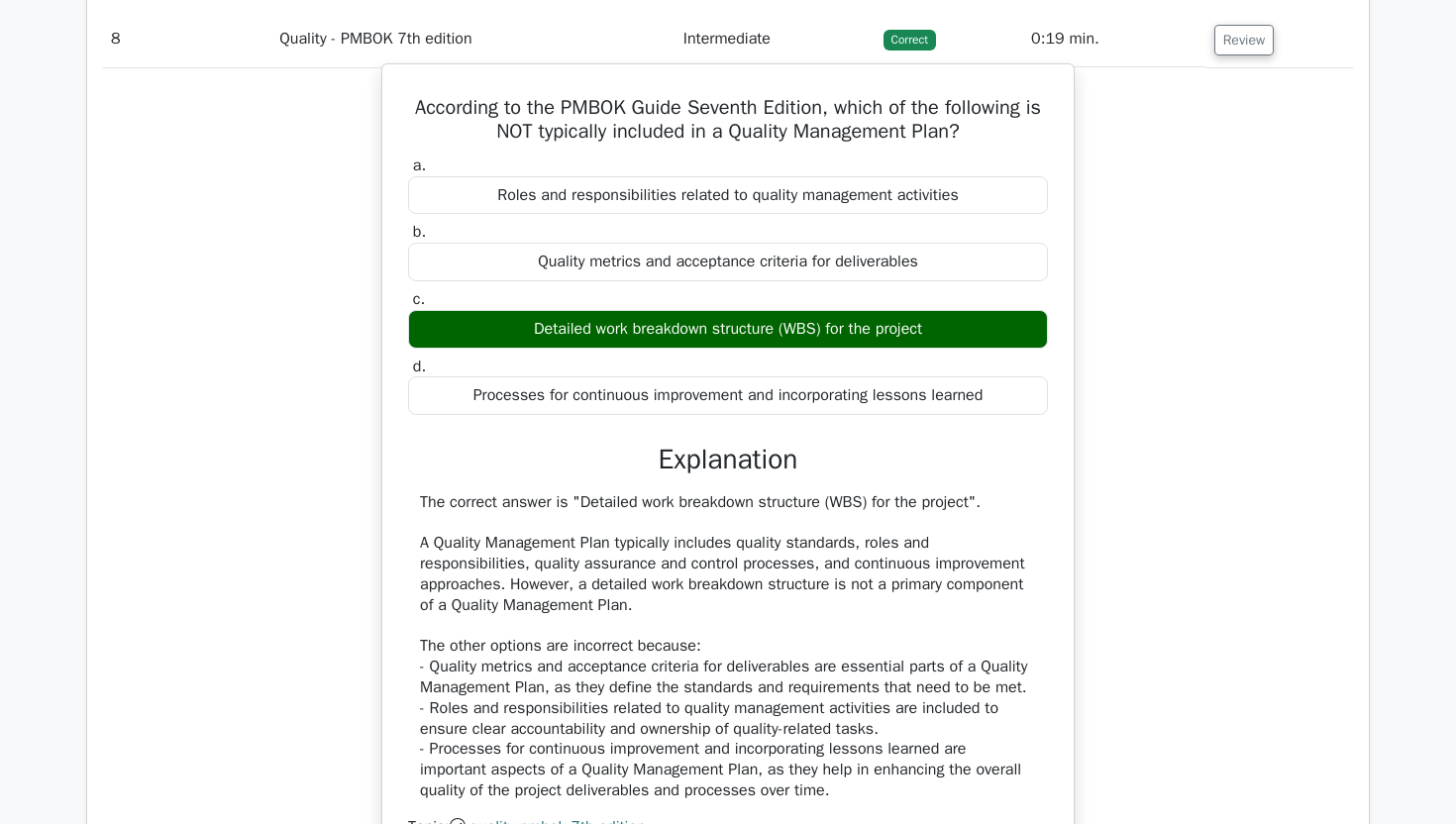 scroll, scrollTop: 8950, scrollLeft: 0, axis: vertical 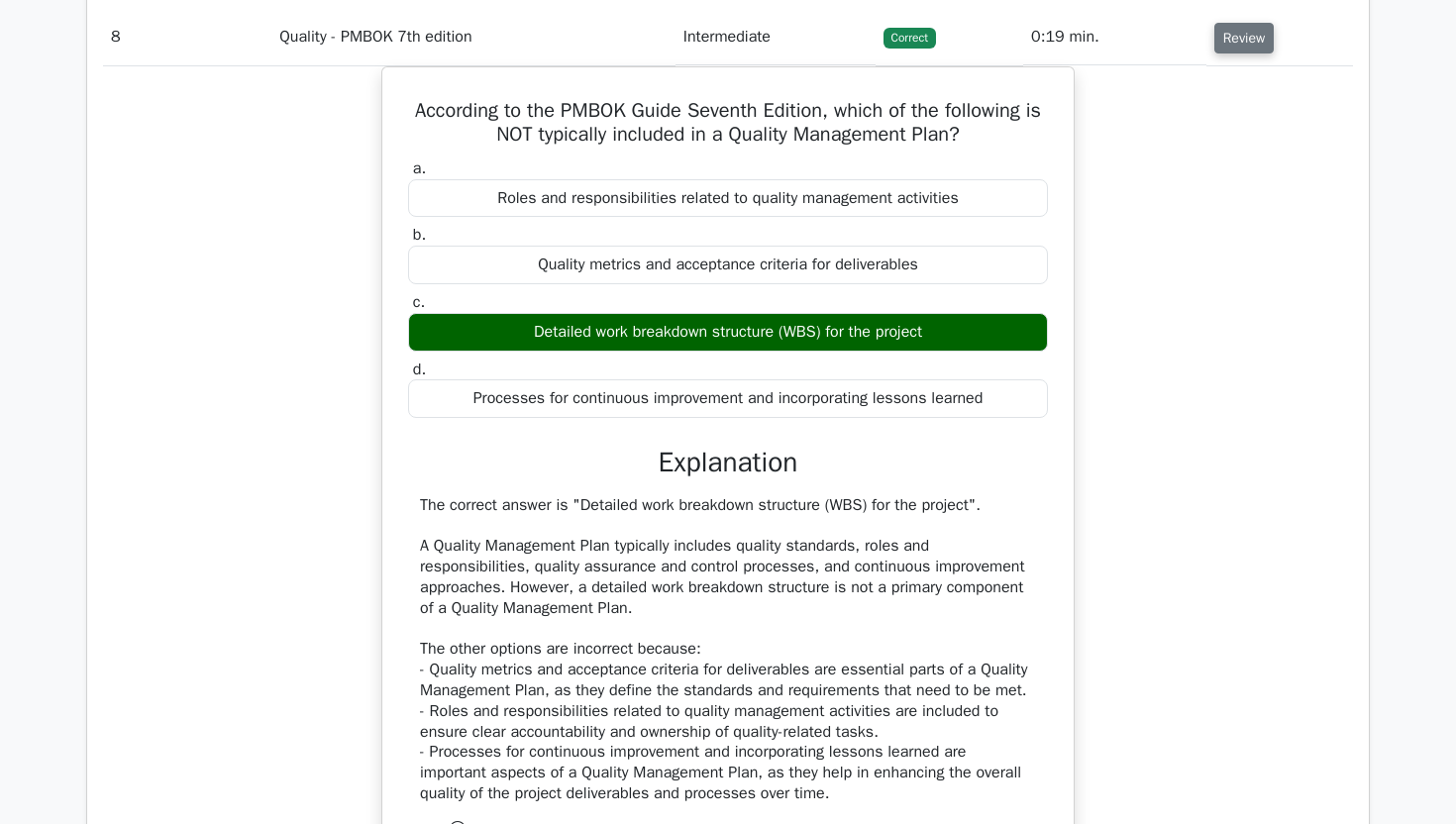 click on "Review" at bounding box center (1244, 38) 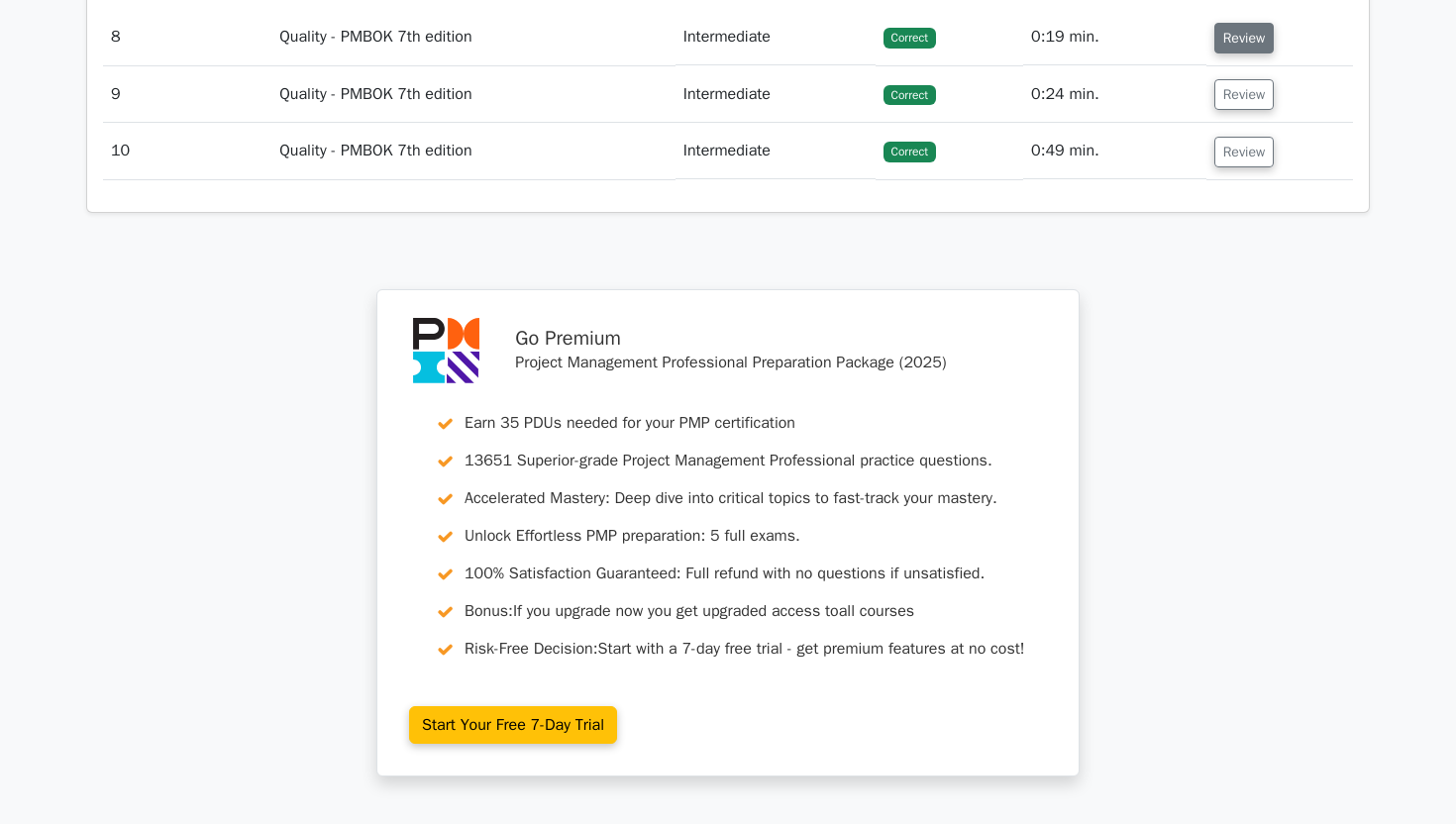 click on "Review" at bounding box center [1244, 38] 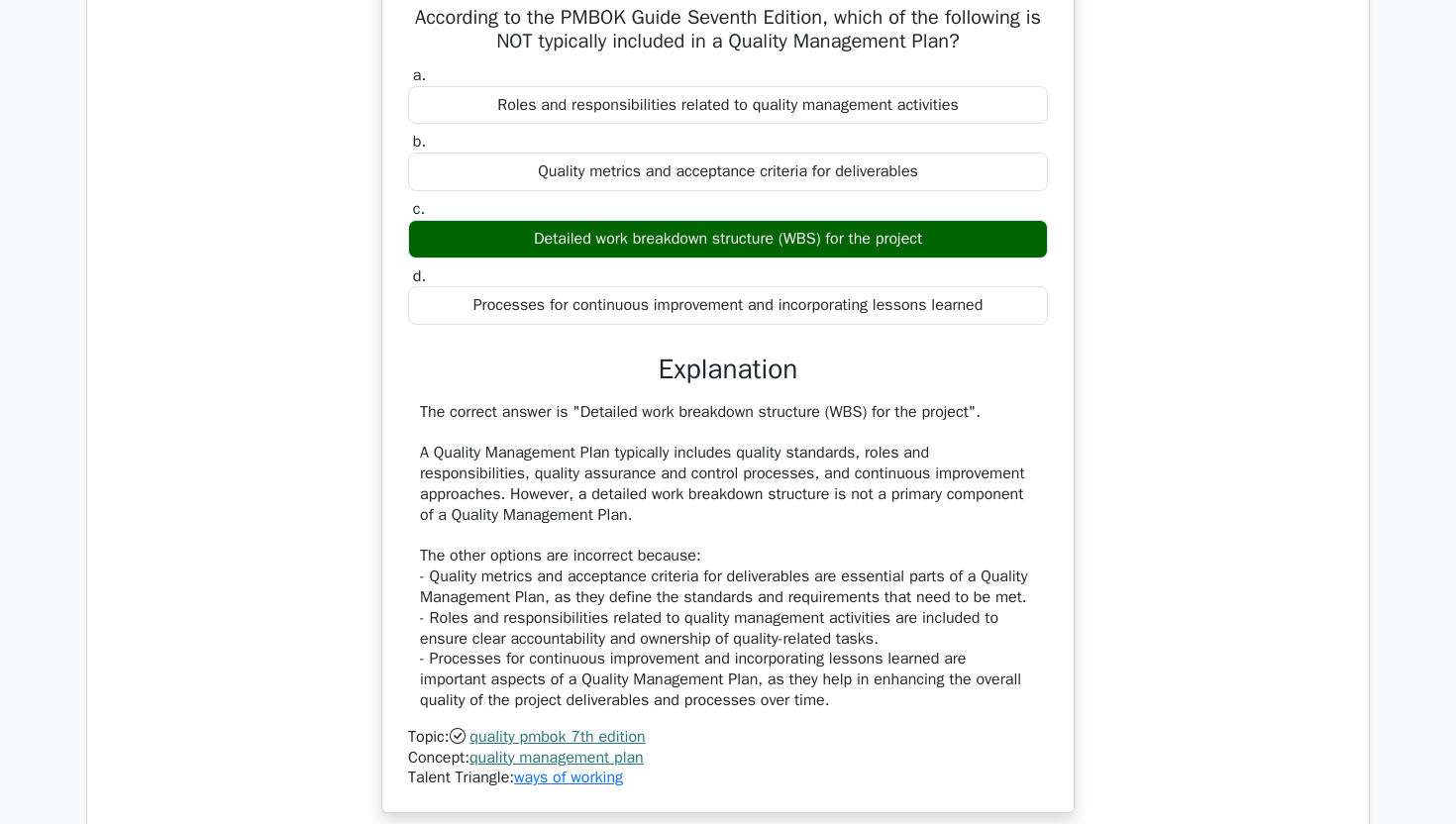 scroll, scrollTop: 9014, scrollLeft: 0, axis: vertical 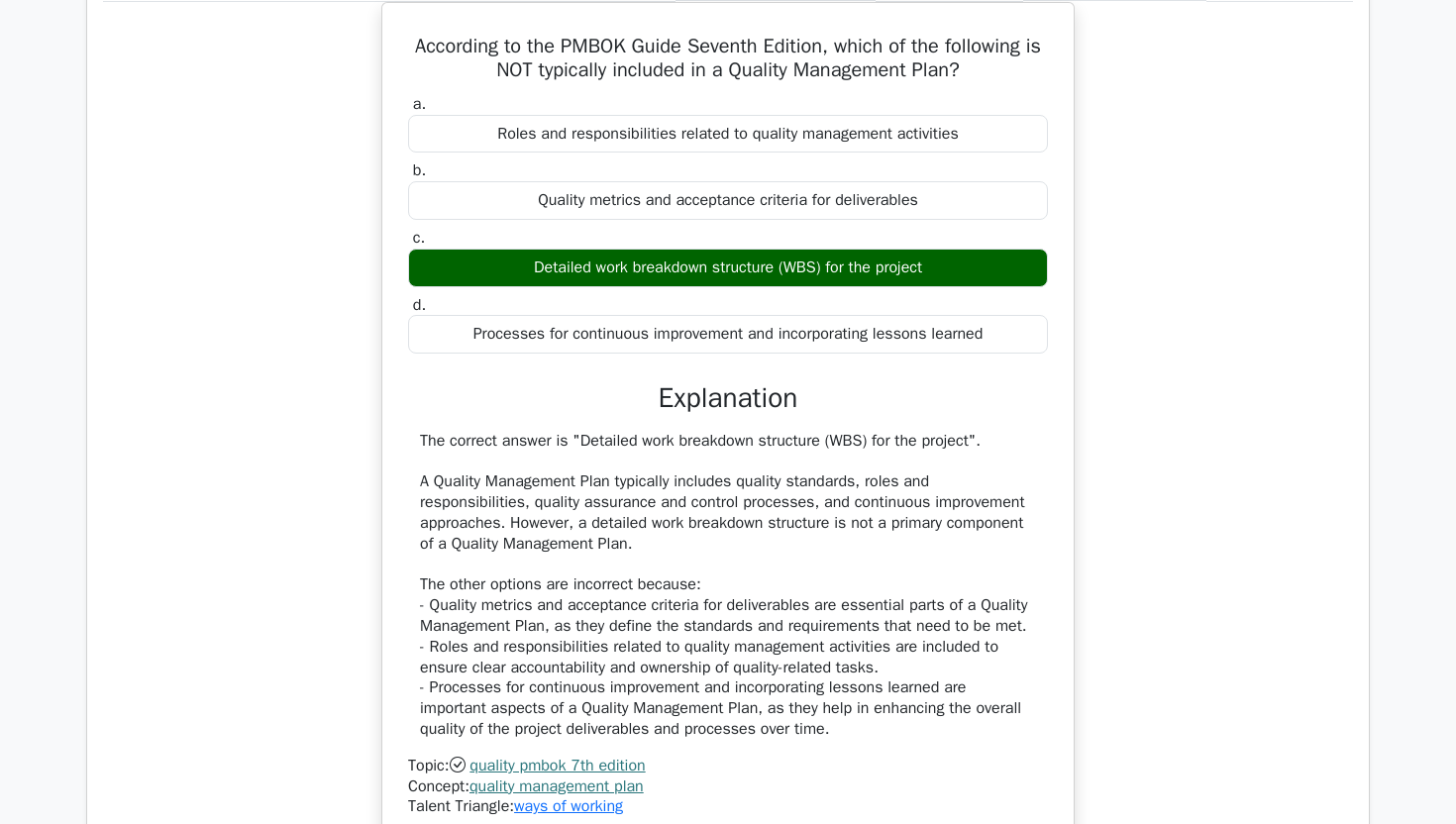 click on "Review" at bounding box center [1244, -27] 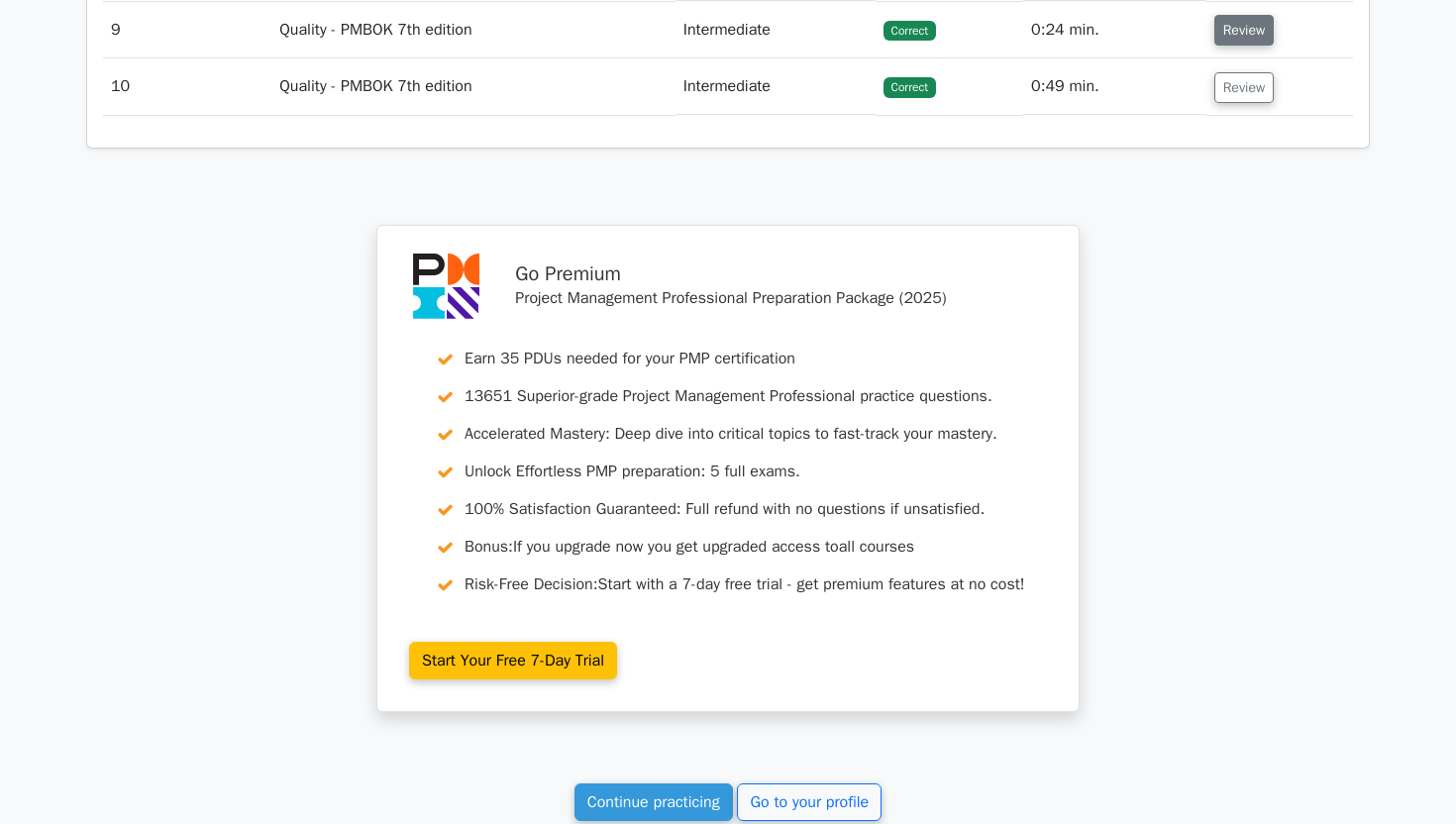 click on "Review" at bounding box center (1244, 30) 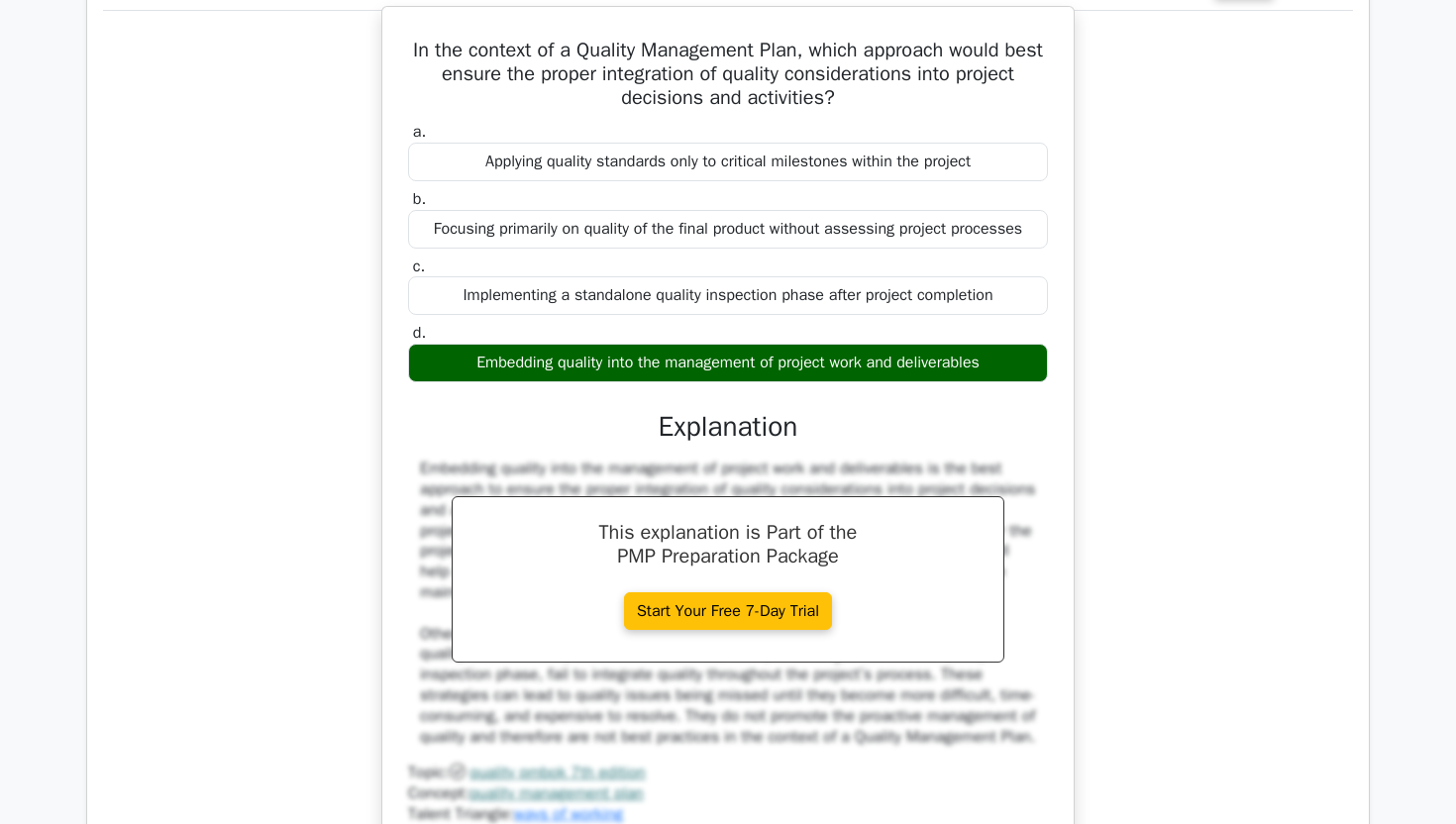 scroll, scrollTop: 9059, scrollLeft: 0, axis: vertical 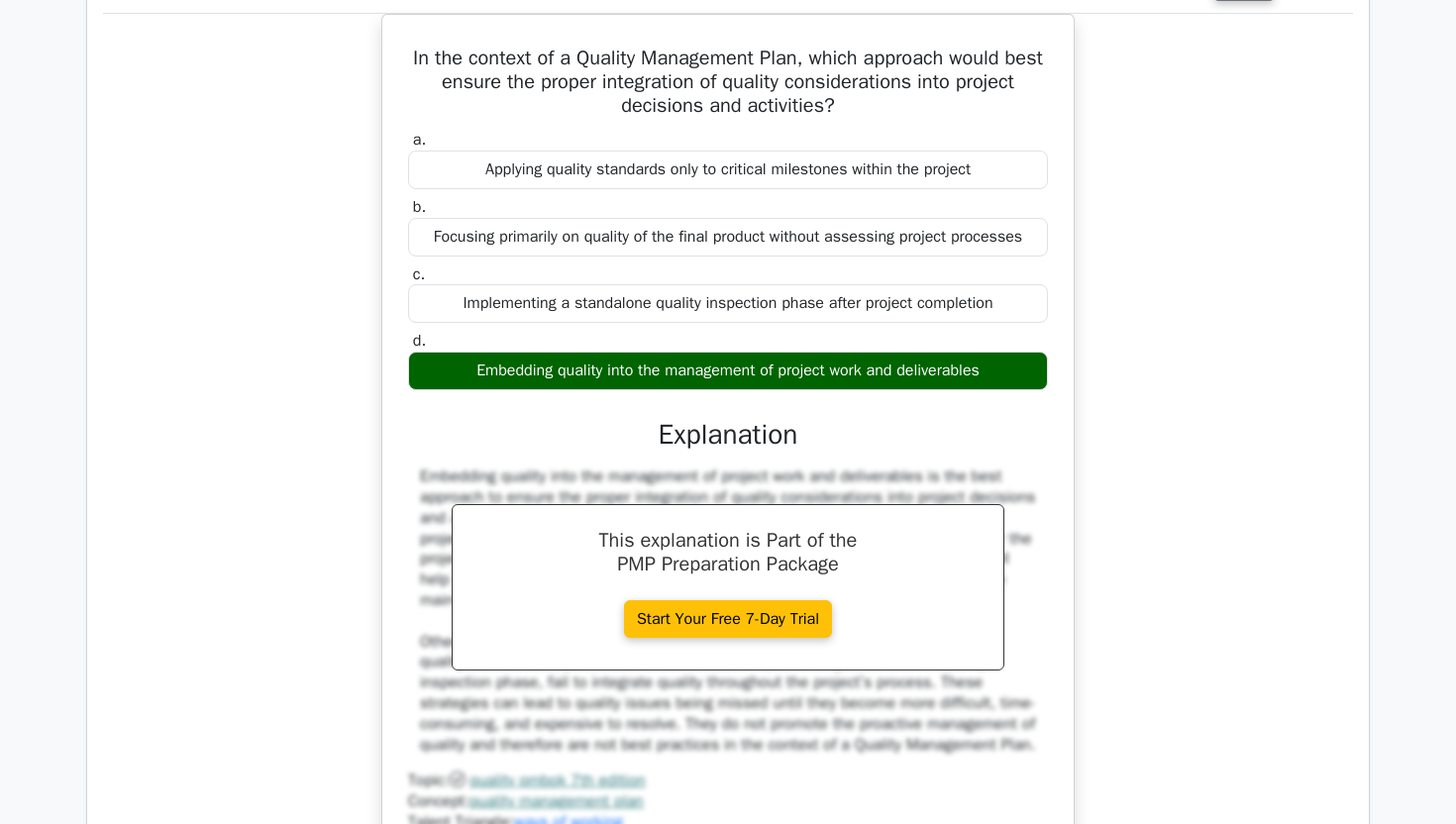 click on "Review" at bounding box center (1244, -15) 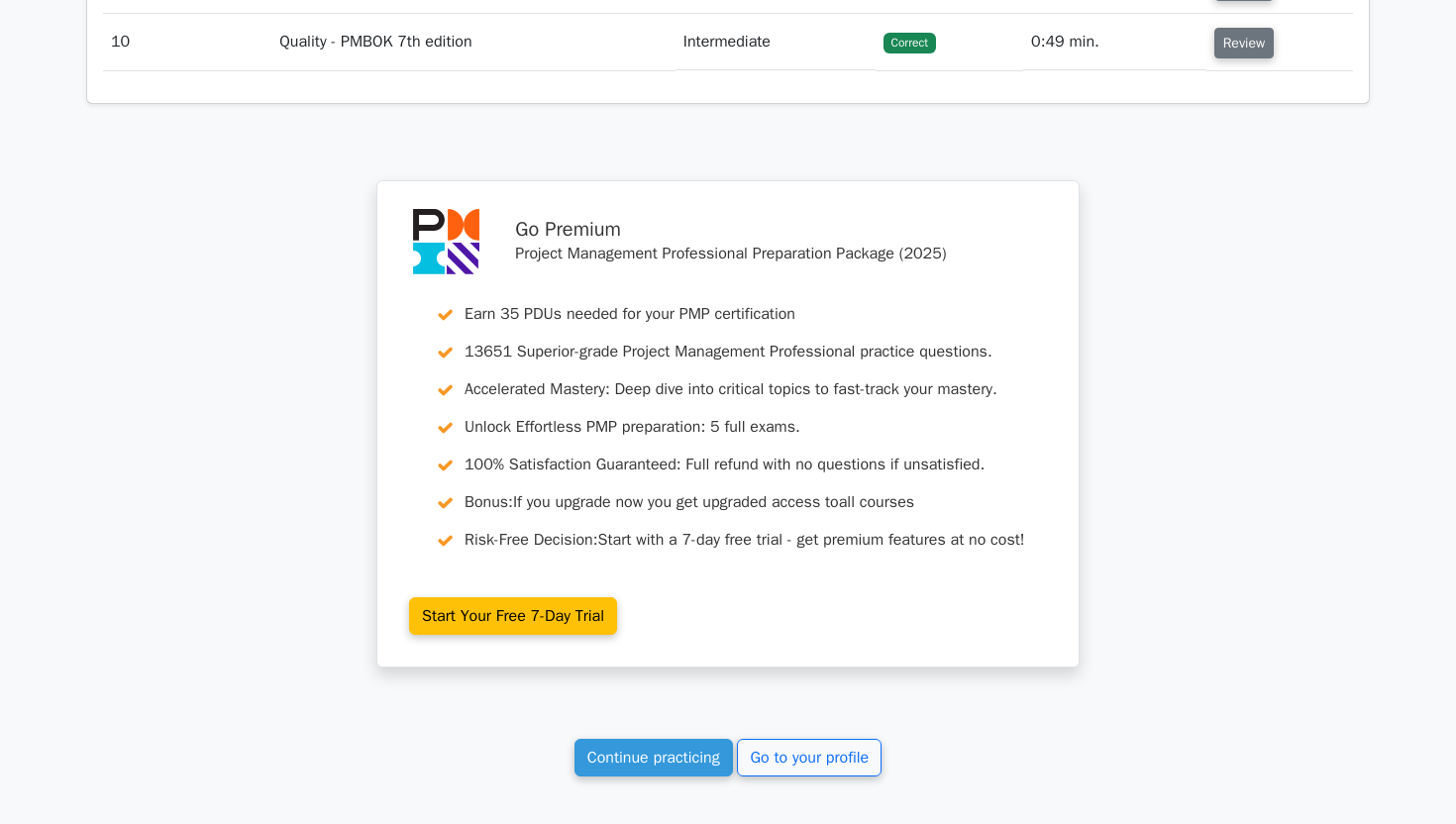 click on "Review" at bounding box center (1244, 43) 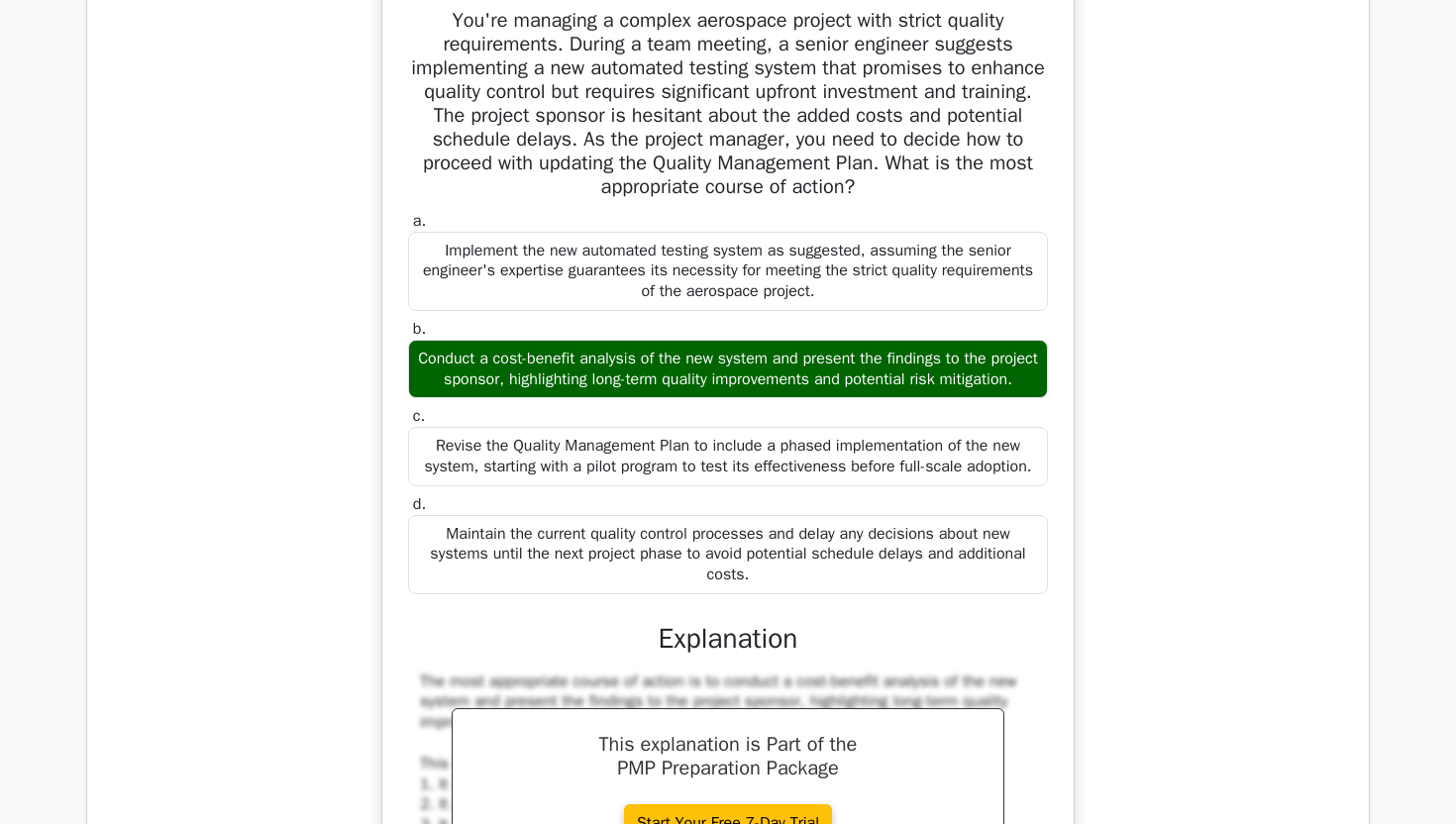scroll, scrollTop: 9161, scrollLeft: 0, axis: vertical 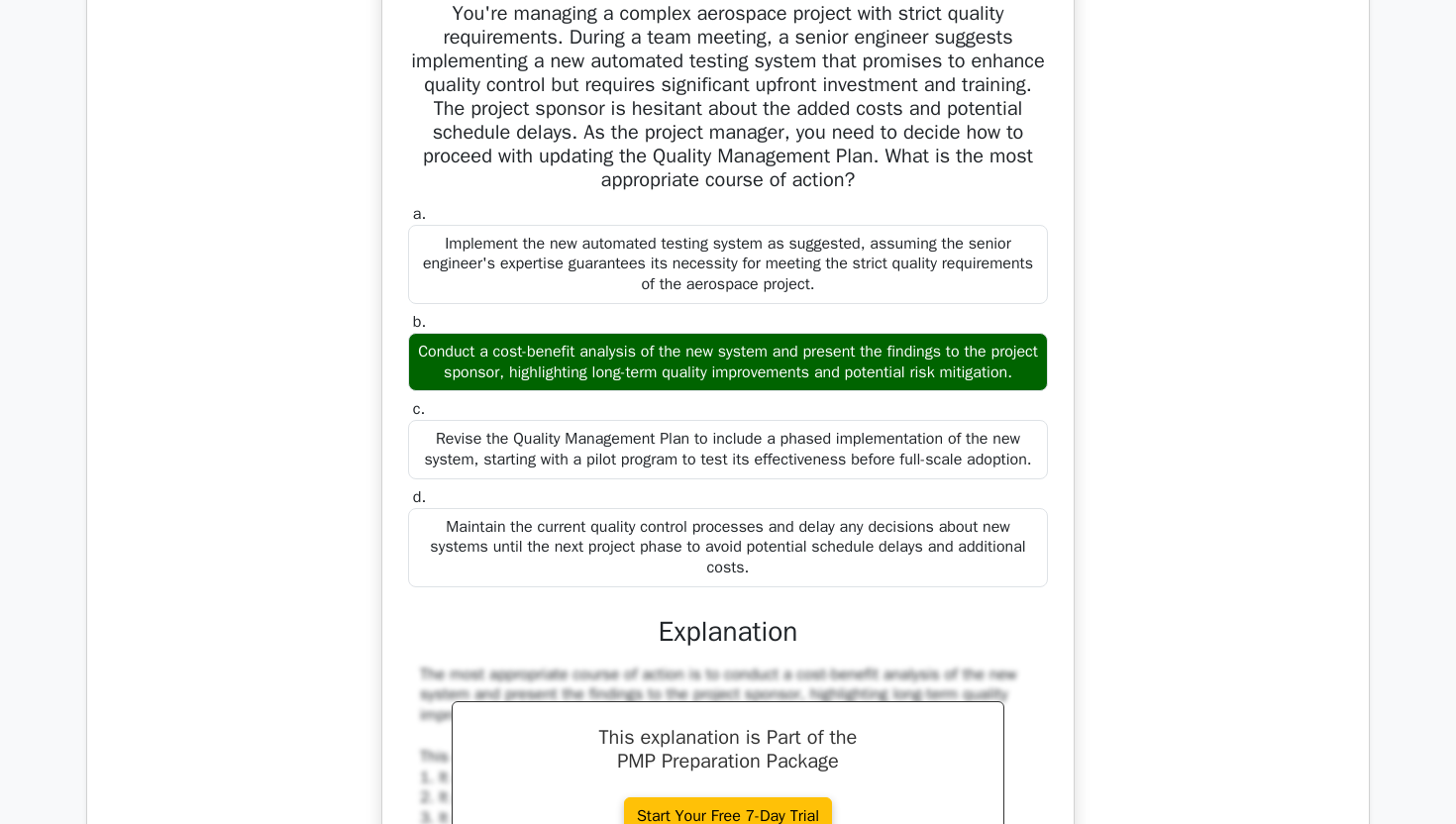 type 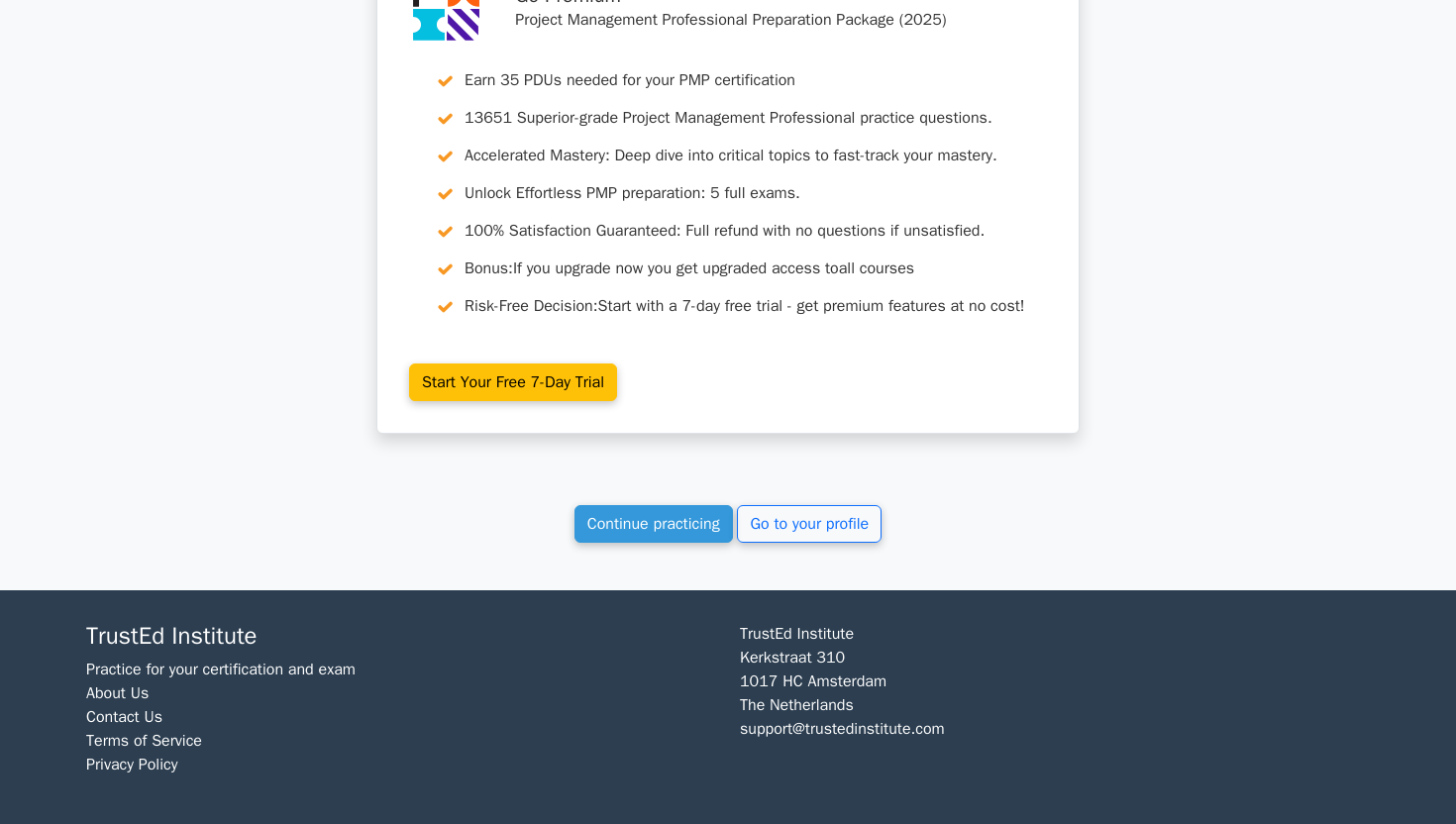 scroll, scrollTop: 10827, scrollLeft: 0, axis: vertical 